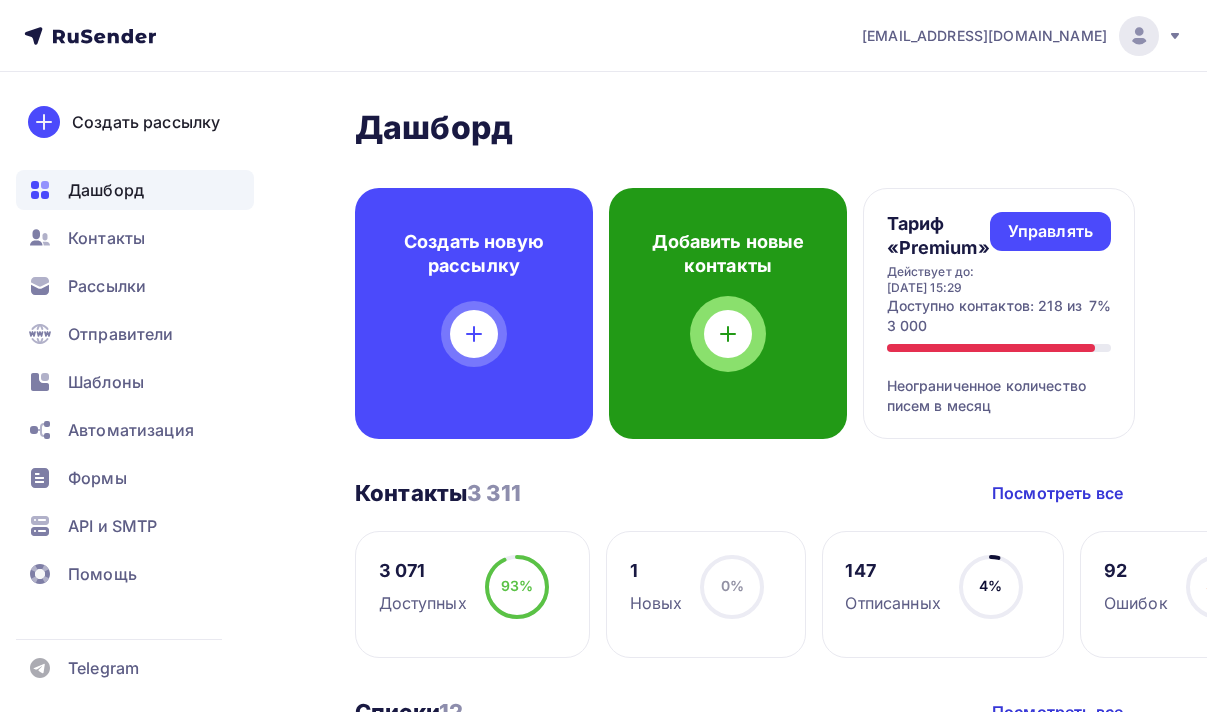 scroll, scrollTop: 190, scrollLeft: 0, axis: vertical 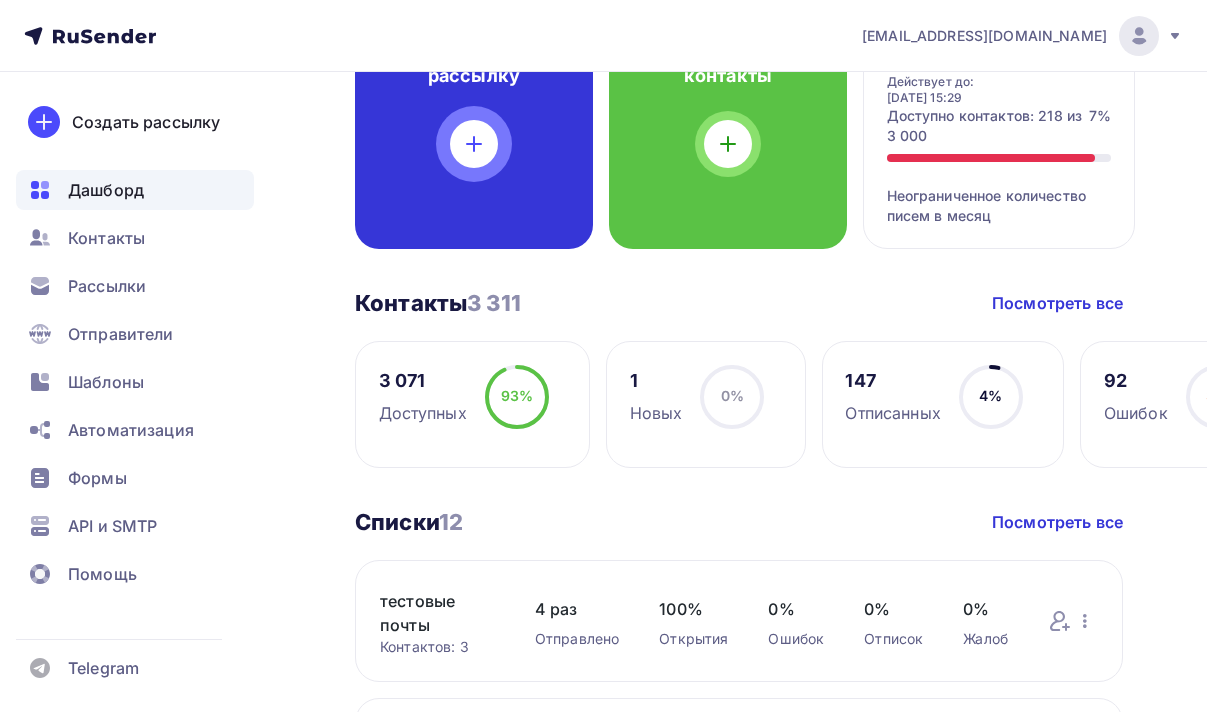 click on "Создать новую рассылку" at bounding box center [474, 123] 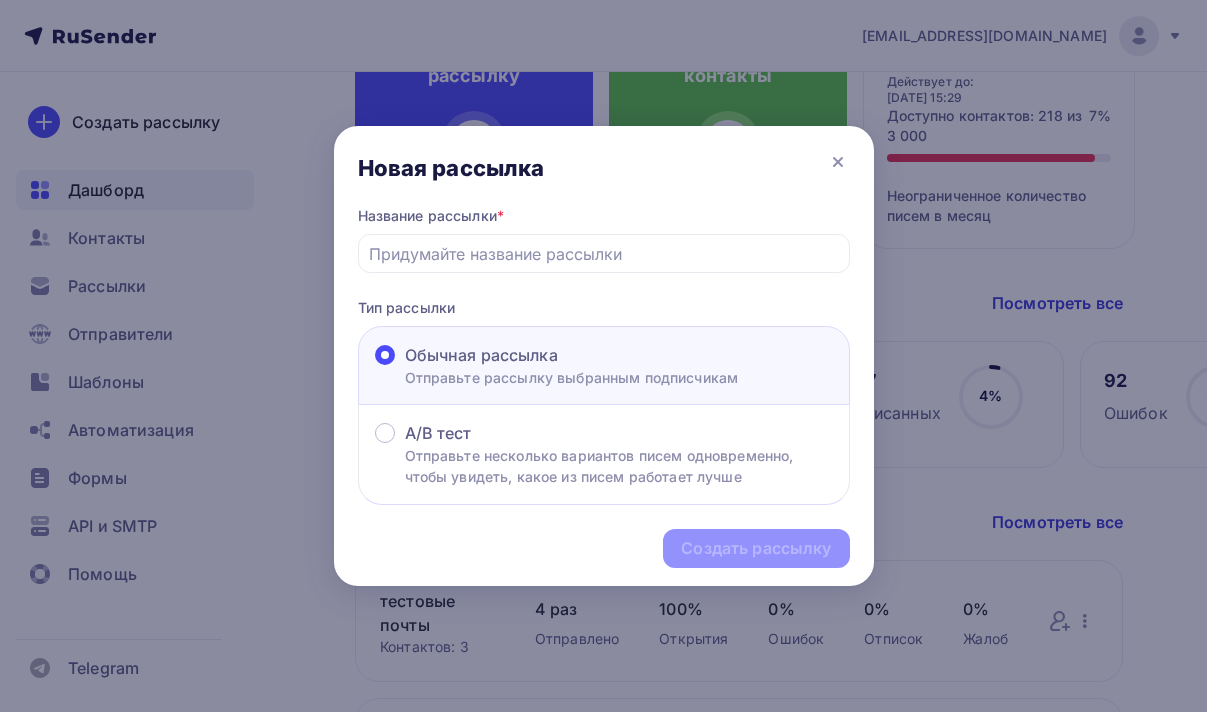 click at bounding box center [603, 356] 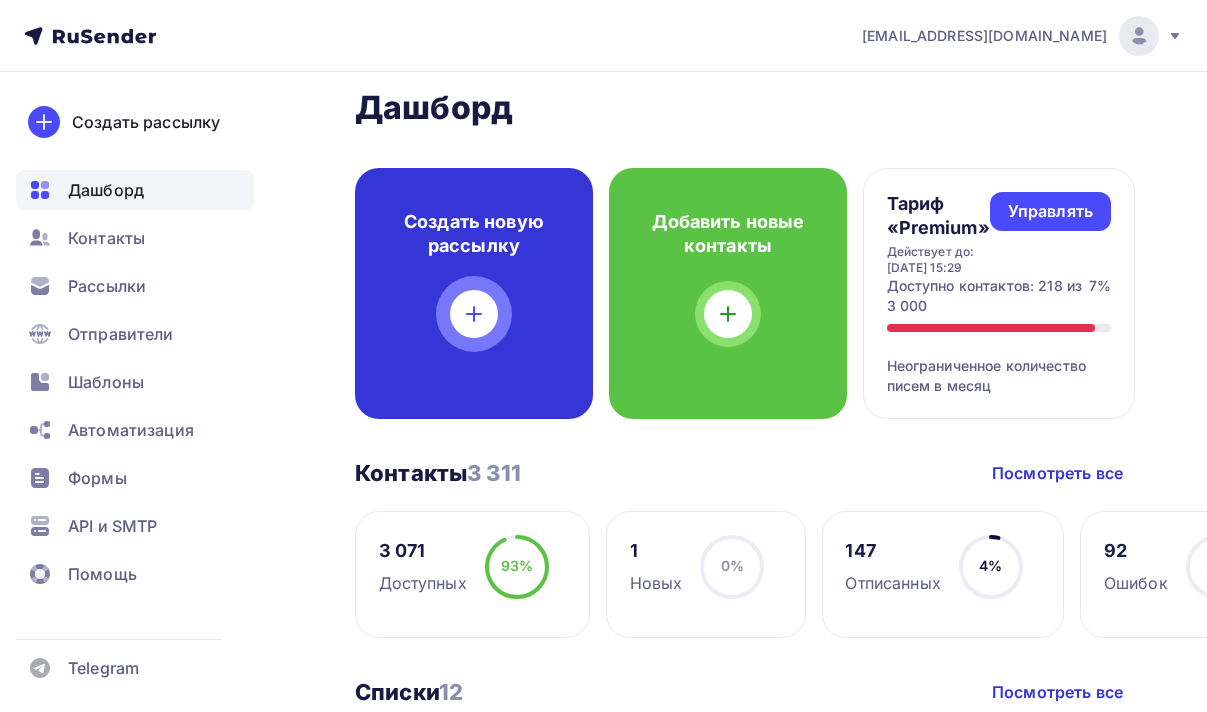 scroll, scrollTop: 30, scrollLeft: 0, axis: vertical 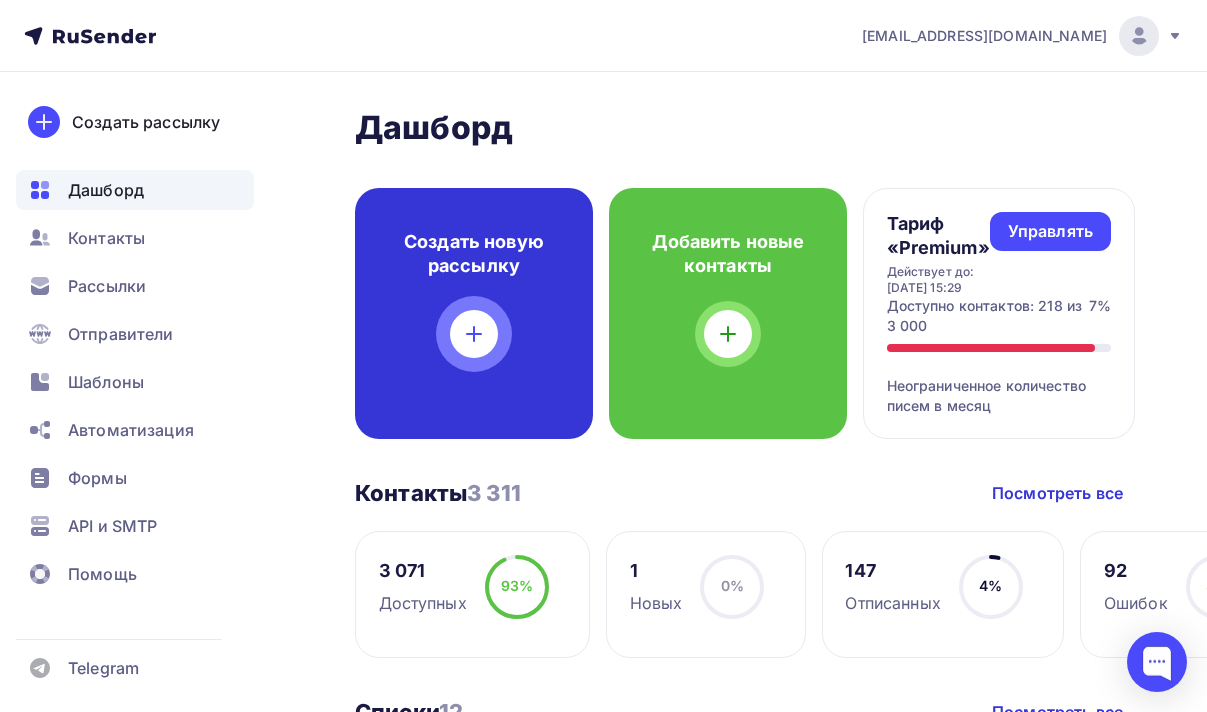 click on "Создать новую рассылку" at bounding box center (474, 313) 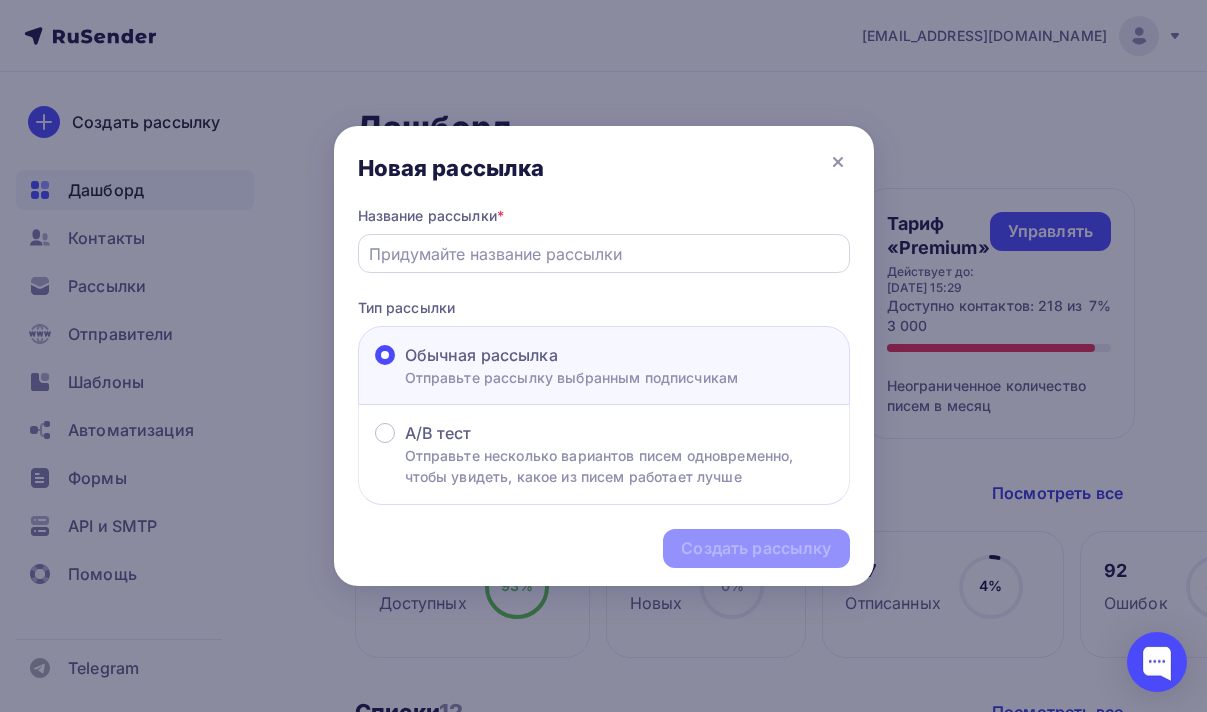 click at bounding box center (603, 254) 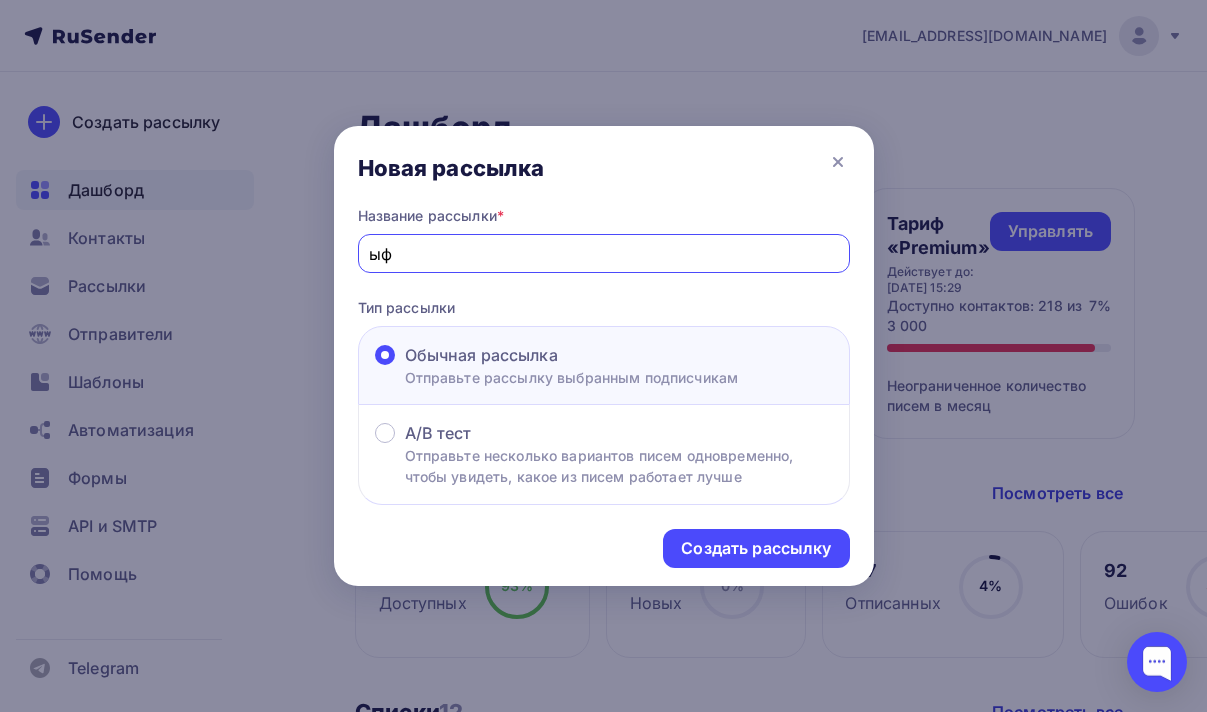type on "ы" 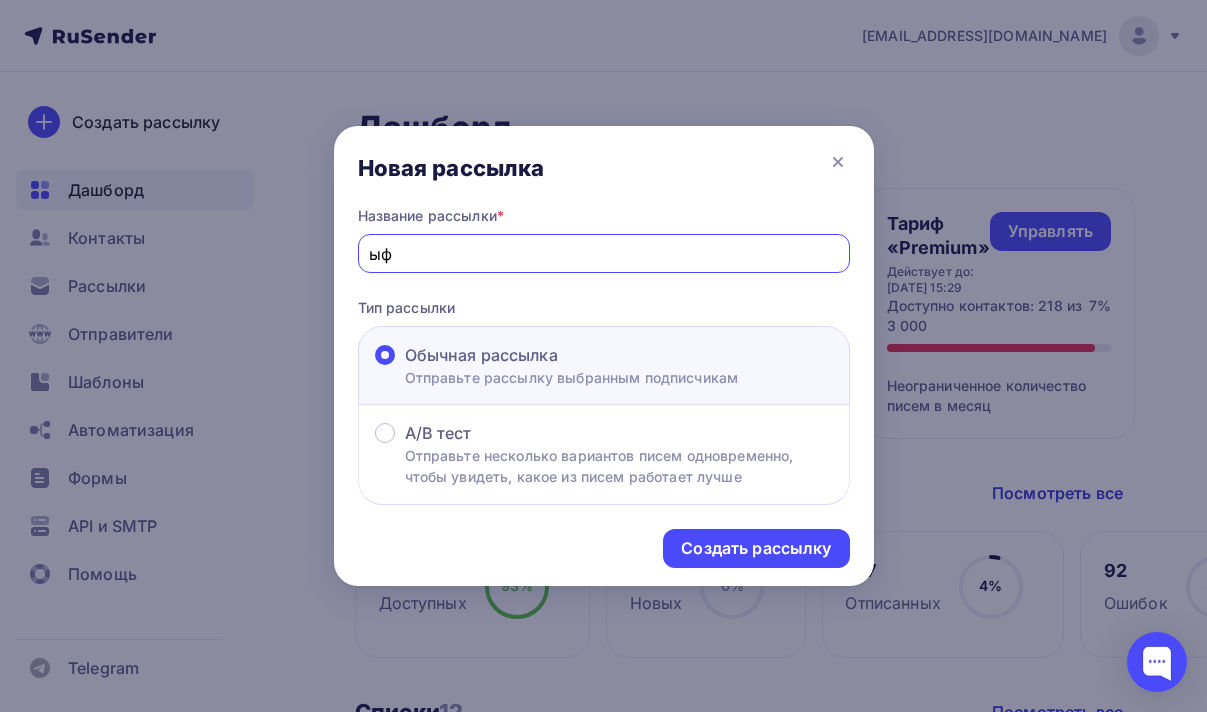 type on "ы" 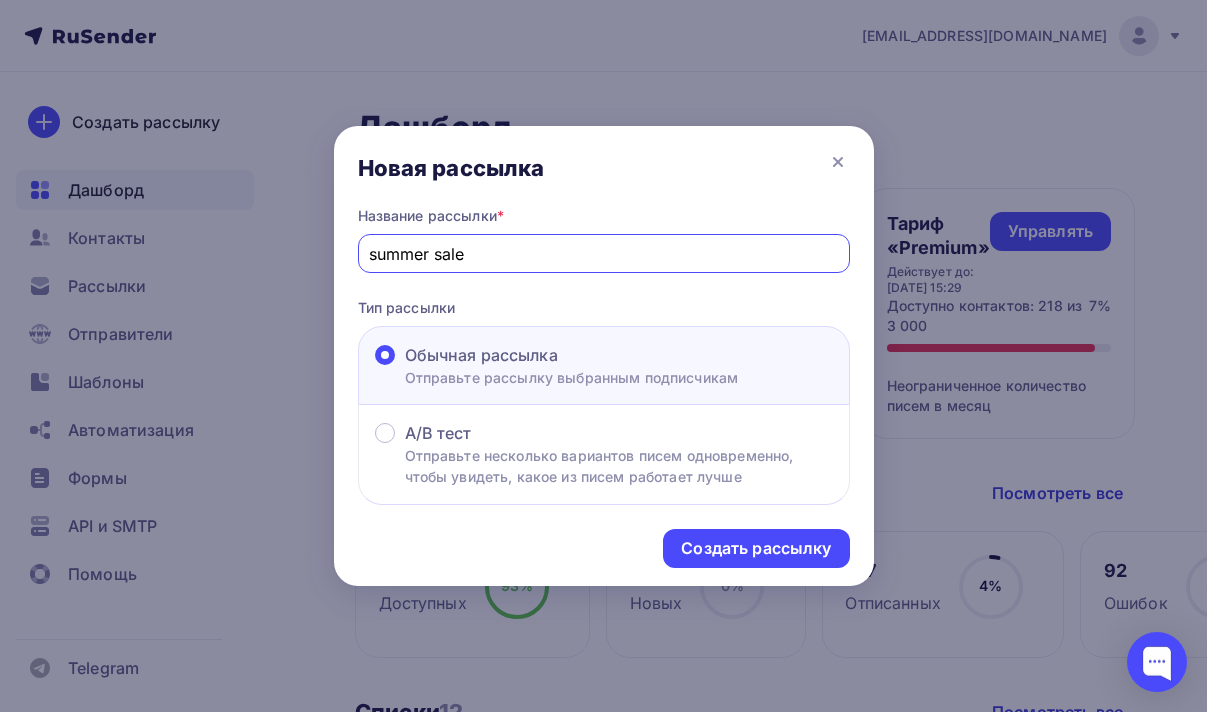 type on "summer sale" 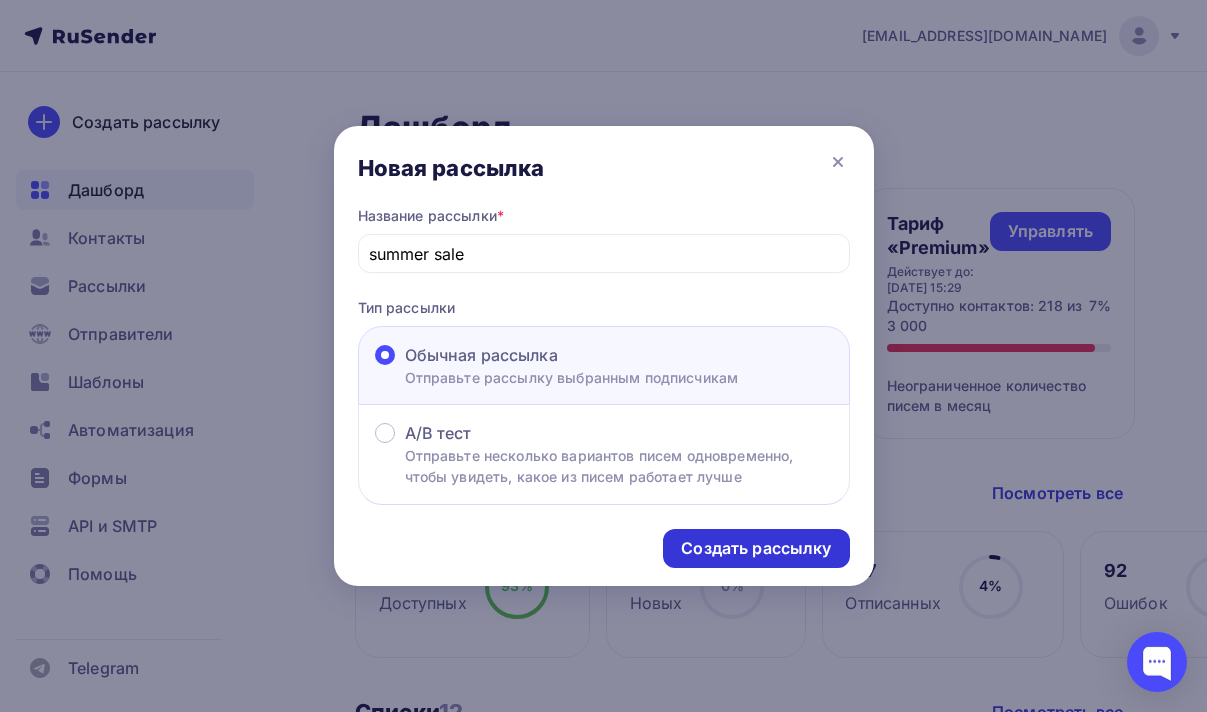 click on "Создать рассылку" at bounding box center (756, 548) 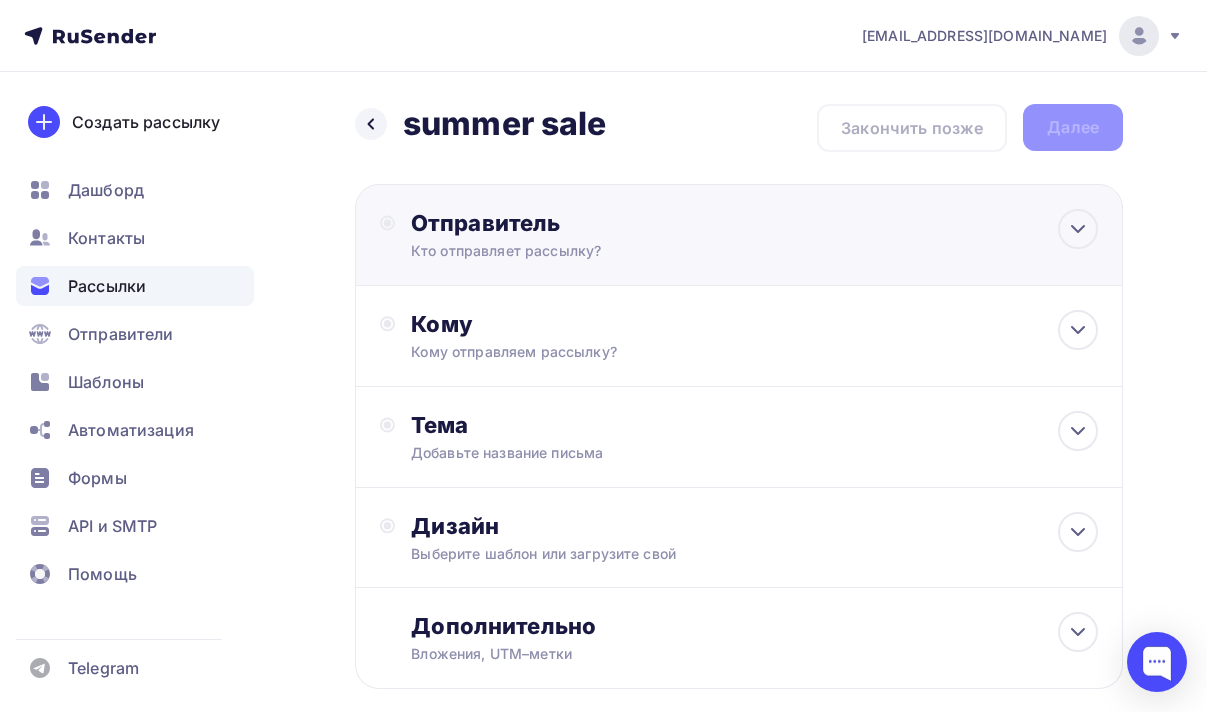 click on "Кто отправляет рассылку?" at bounding box center (606, 251) 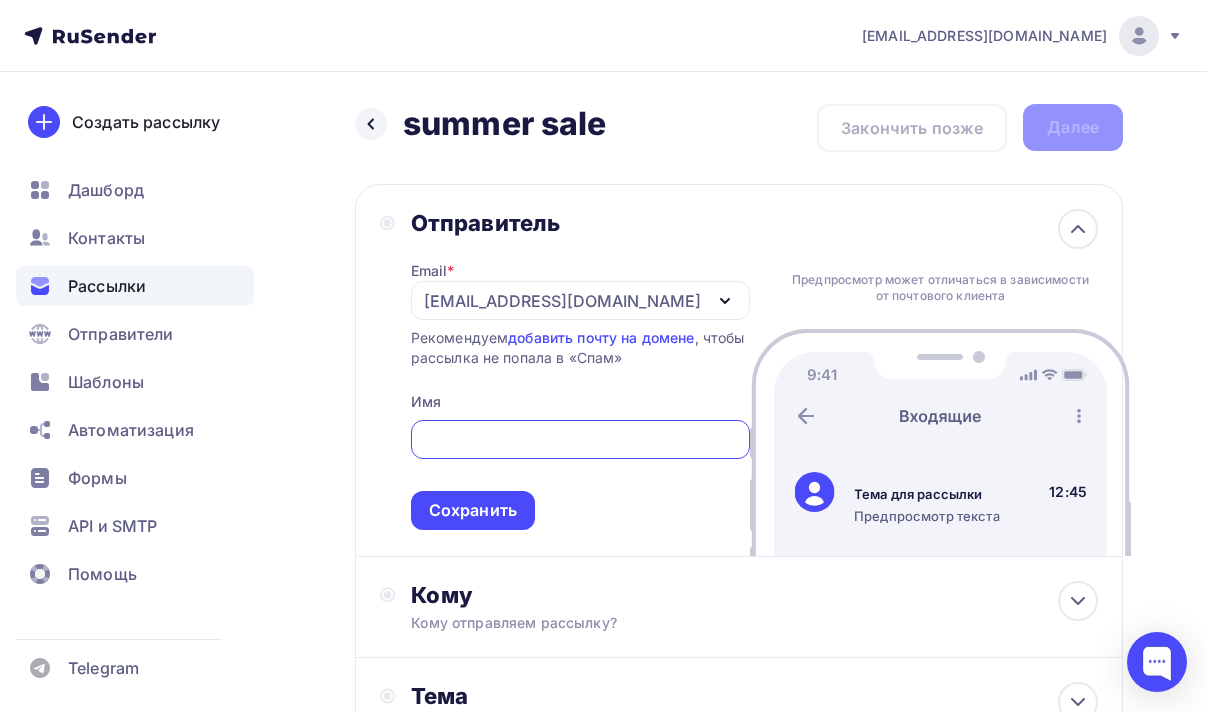 scroll, scrollTop: 0, scrollLeft: 0, axis: both 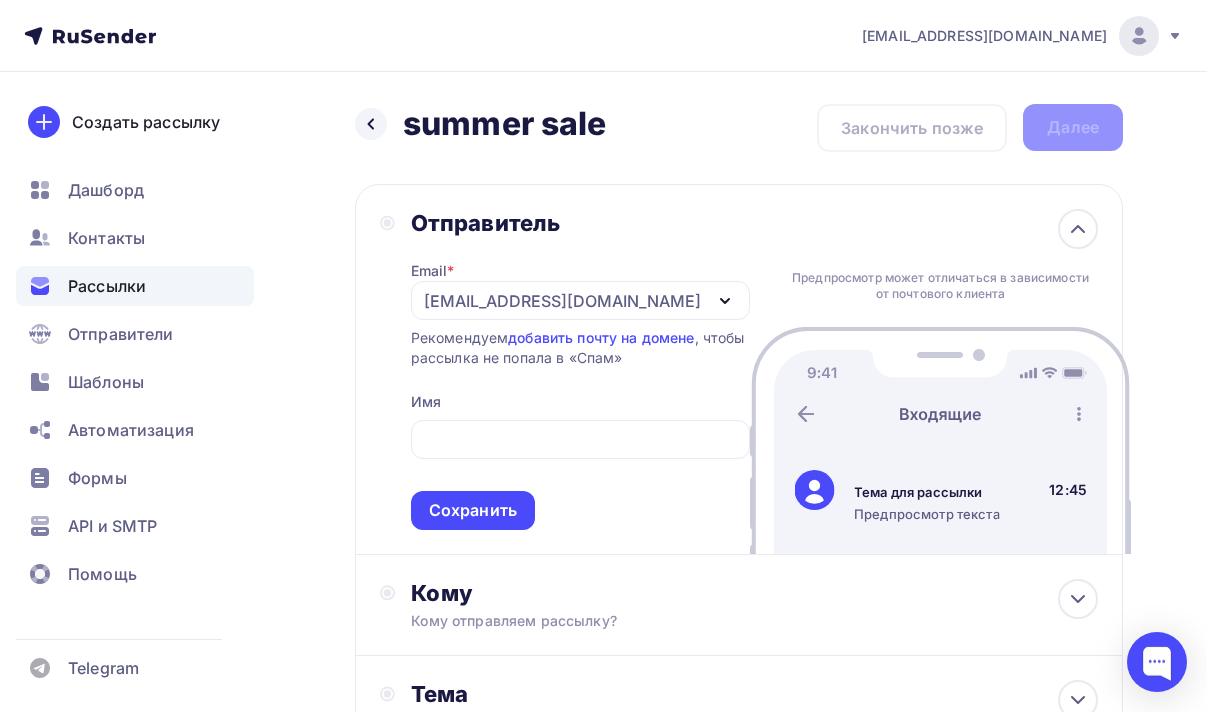 click on "Сохранить" at bounding box center [580, 471] 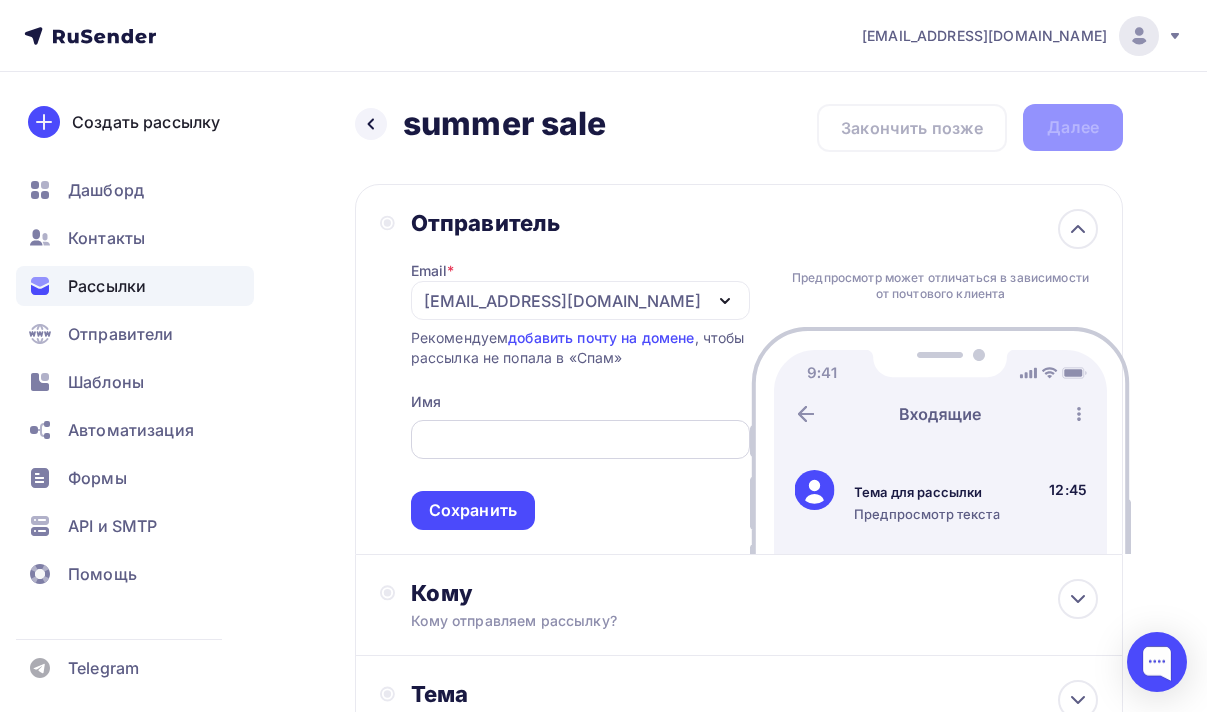 click at bounding box center [580, 440] 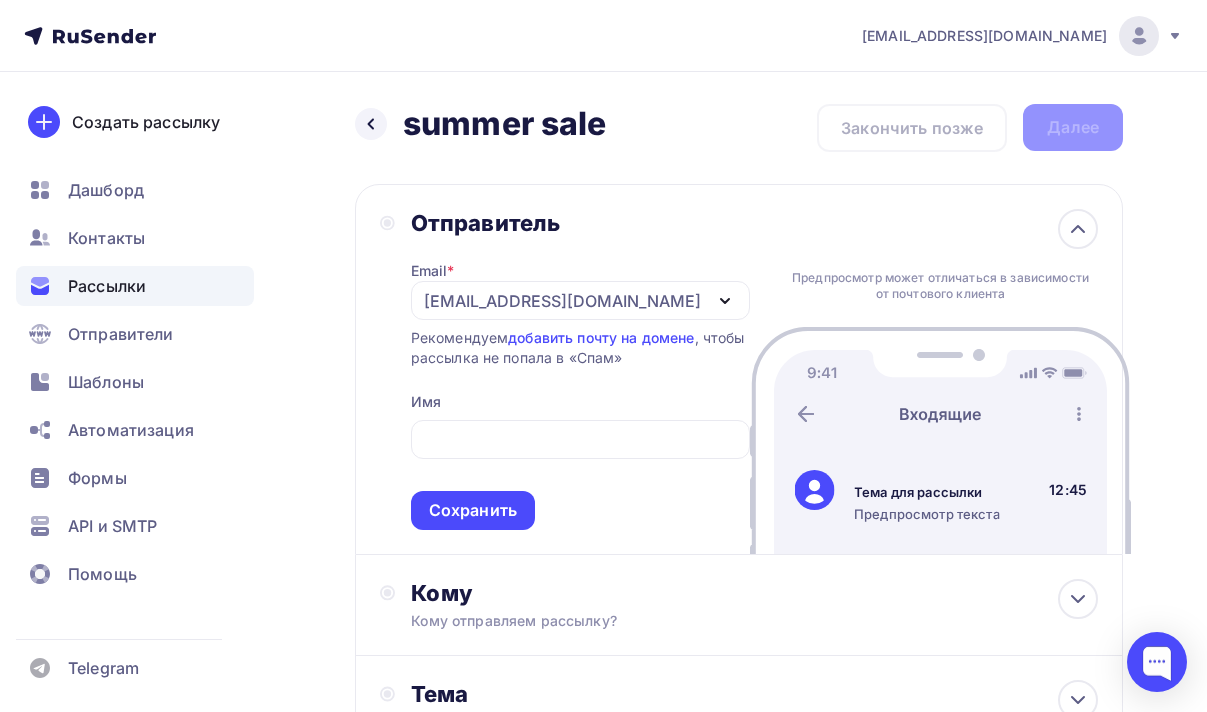 click on "Email  *
zakaz@home-shoes.ru
zakaz@home-shoes.ru               Добавить отправителя
Рекомендуем  добавить почту на домене , чтобы рассылка не попала в «Спам»
Имя                 Сохранить" at bounding box center (580, 383) 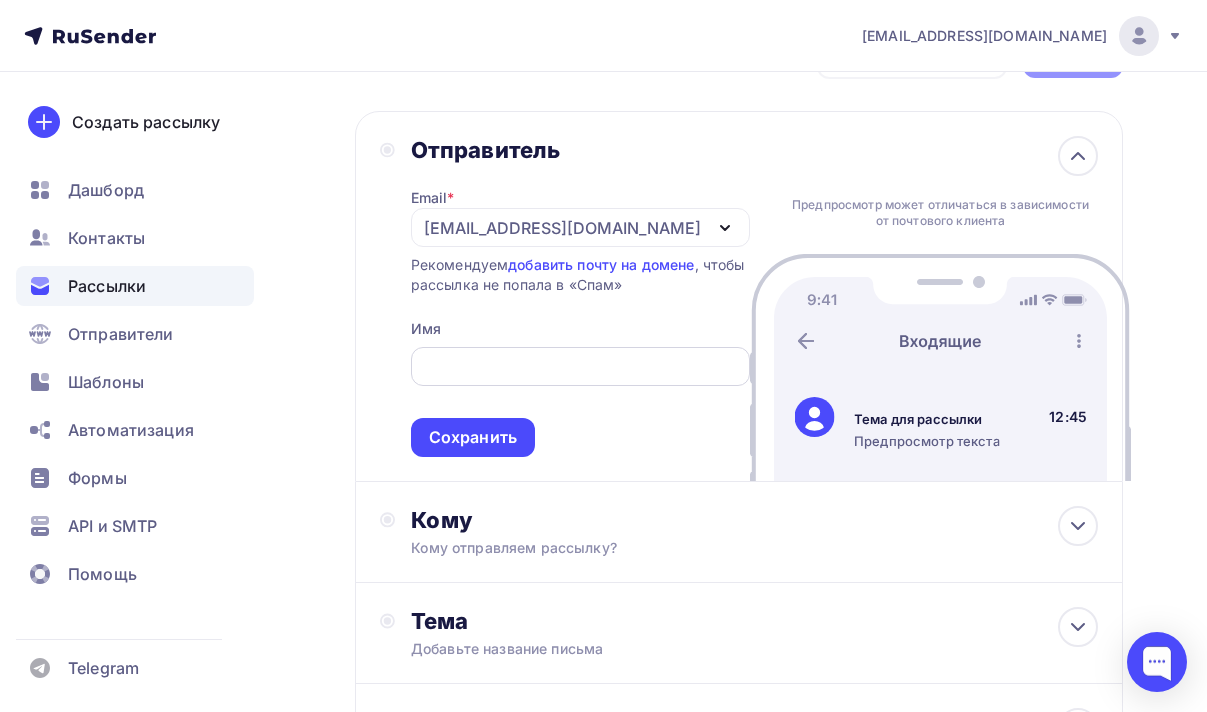 scroll, scrollTop: 74, scrollLeft: 0, axis: vertical 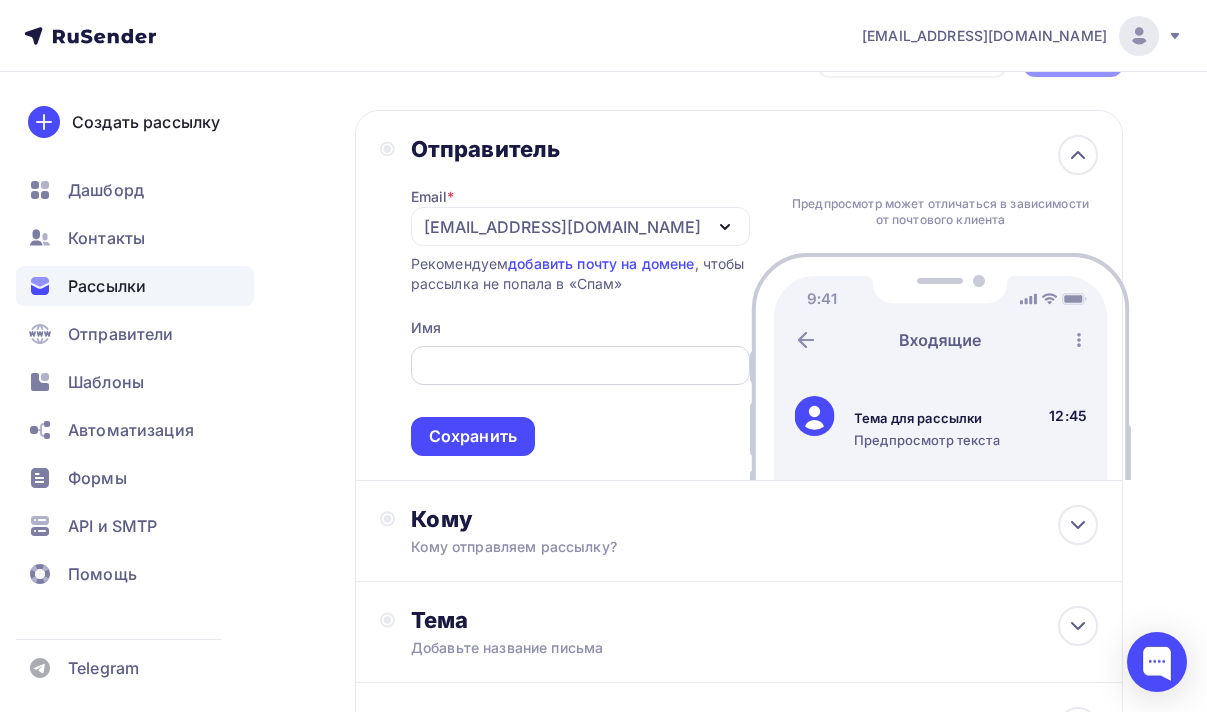 click at bounding box center (580, 366) 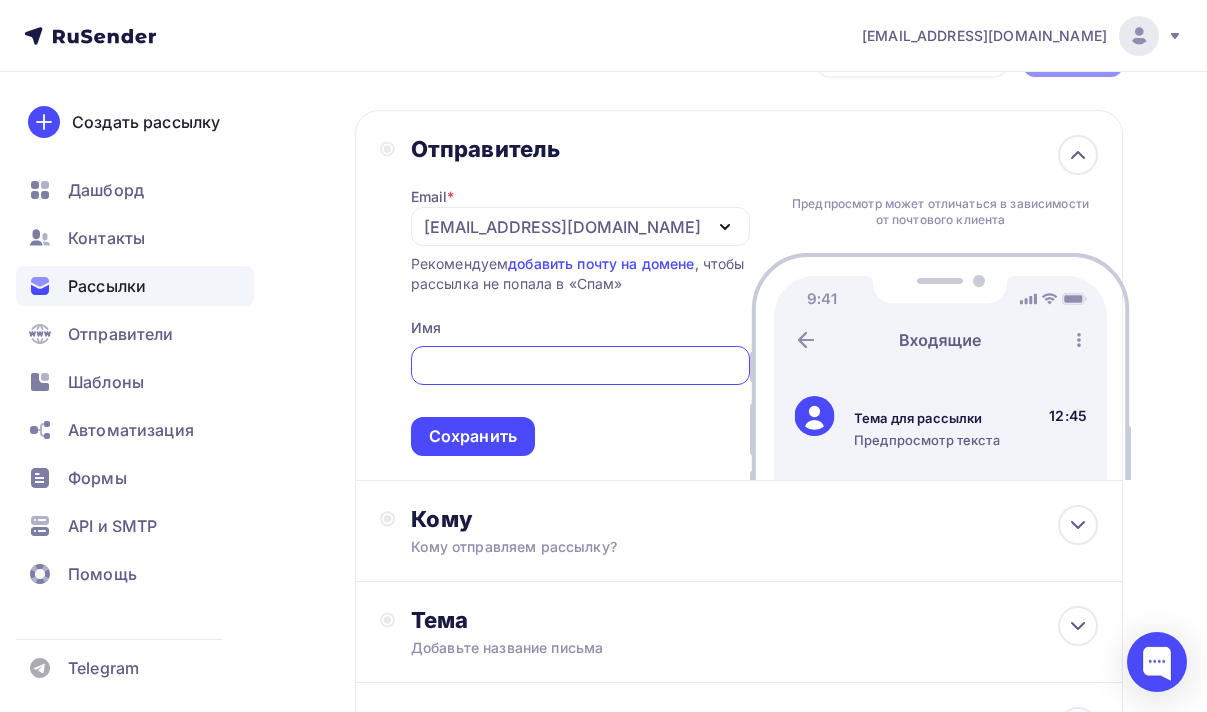 paste on "RXBshoes" 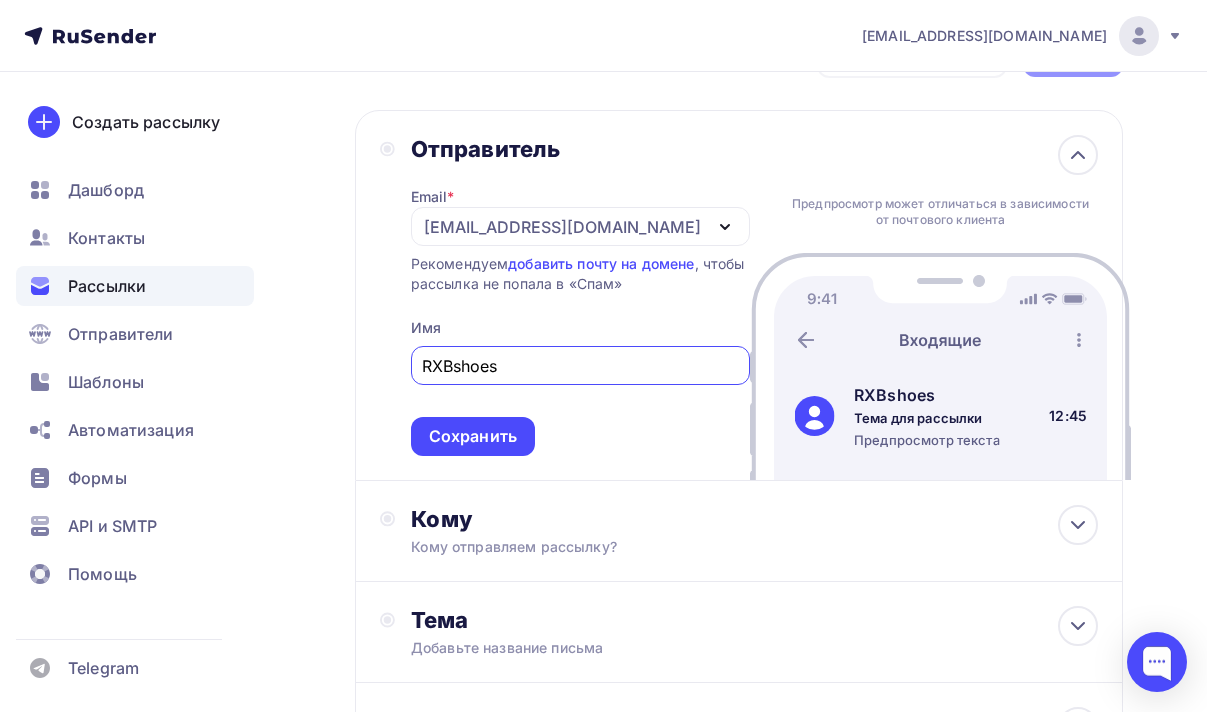 drag, startPoint x: 584, startPoint y: 365, endPoint x: 459, endPoint y: 367, distance: 125.016 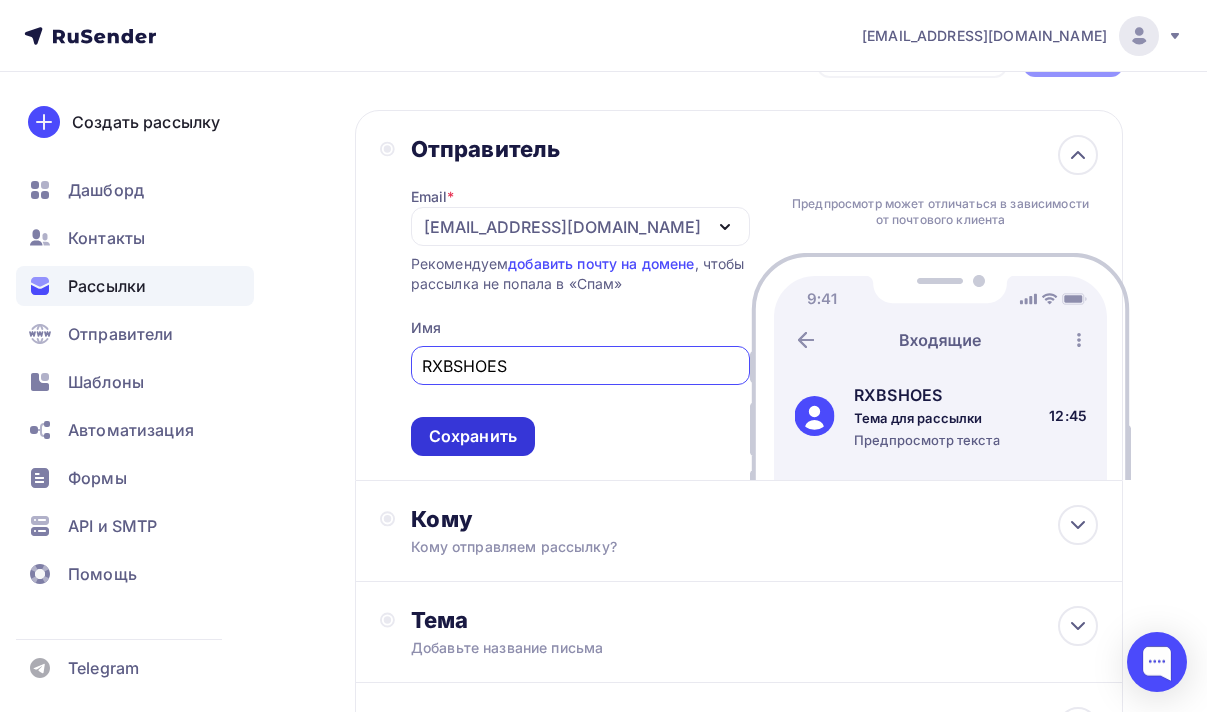 type on "RXBSHOES" 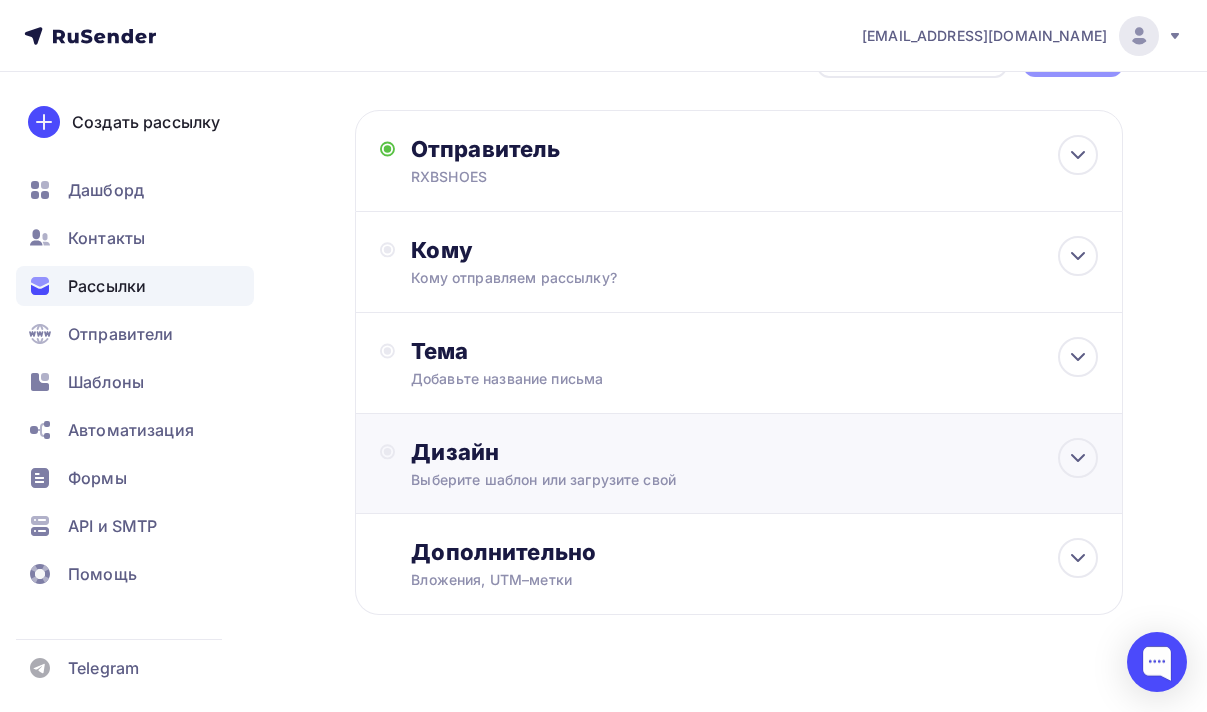 scroll, scrollTop: 108, scrollLeft: 0, axis: vertical 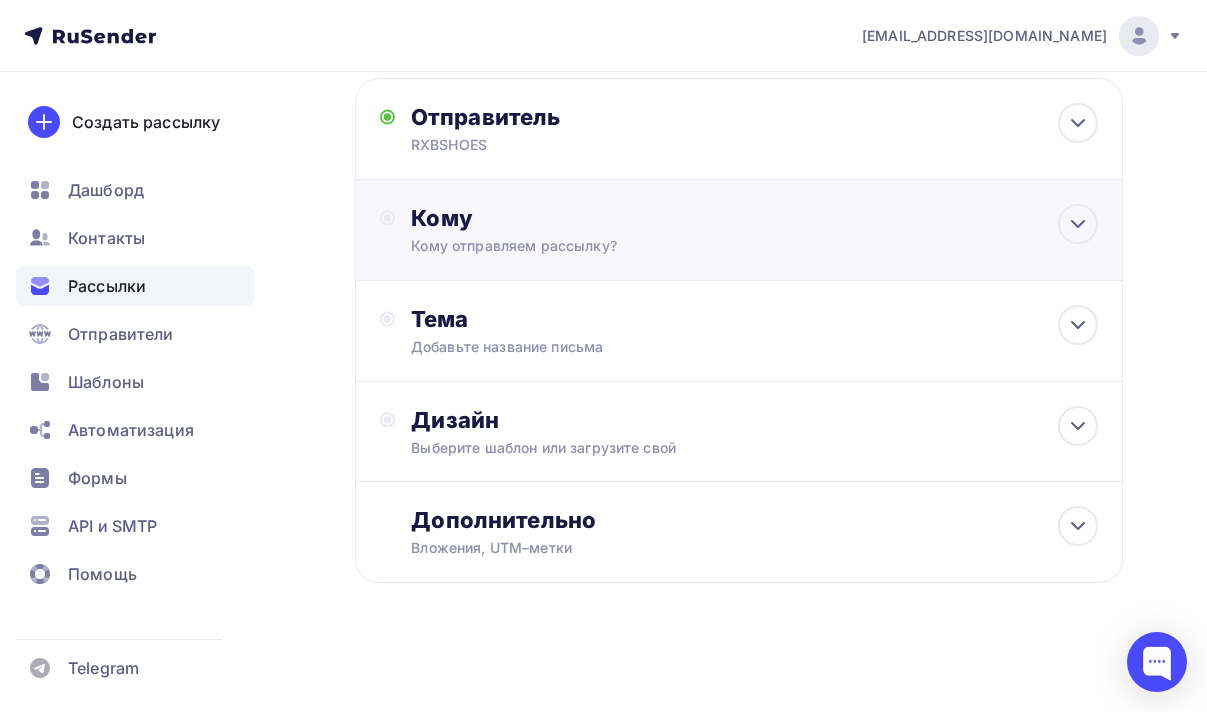 click on "Кому отправляем рассылку?" at bounding box center [720, 246] 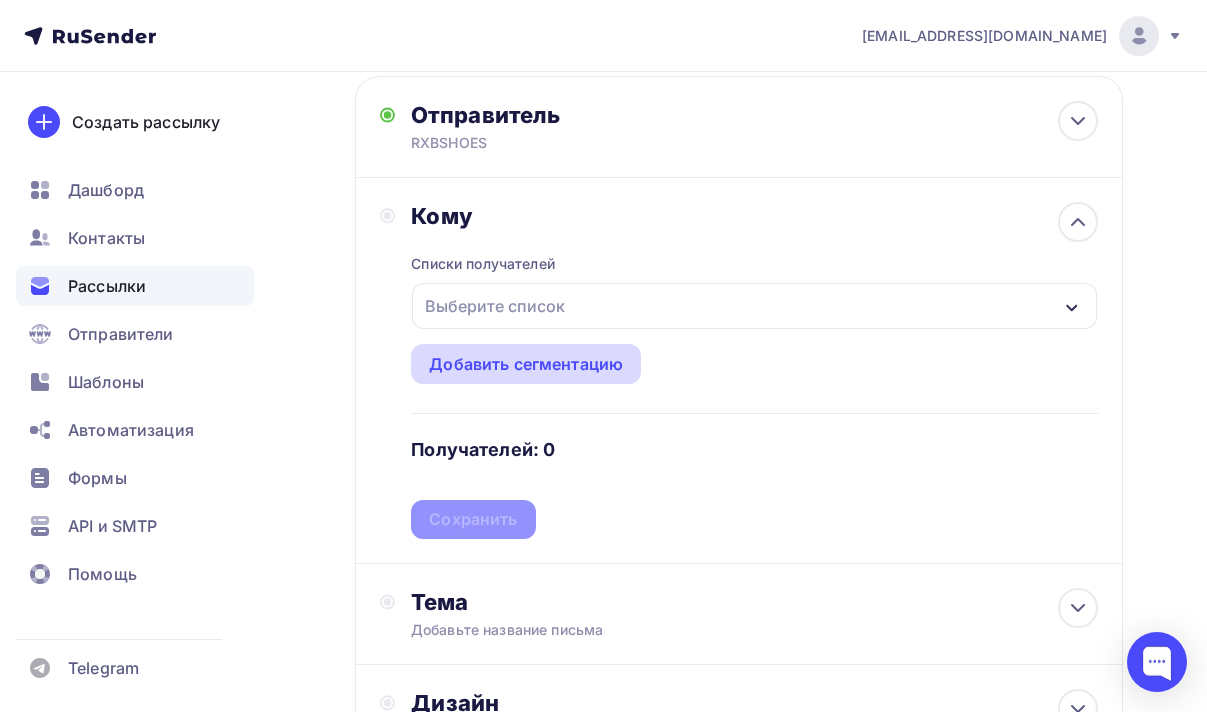 click on "Добавить сегментацию" at bounding box center (526, 364) 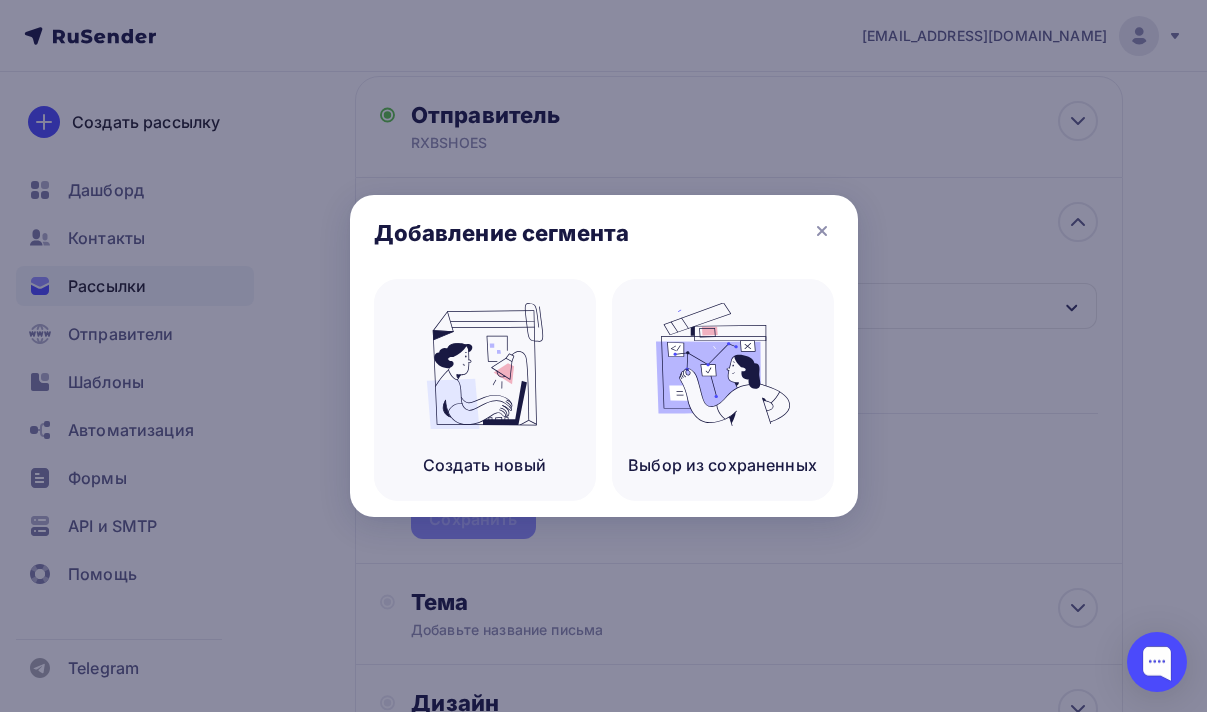 click at bounding box center [603, 356] 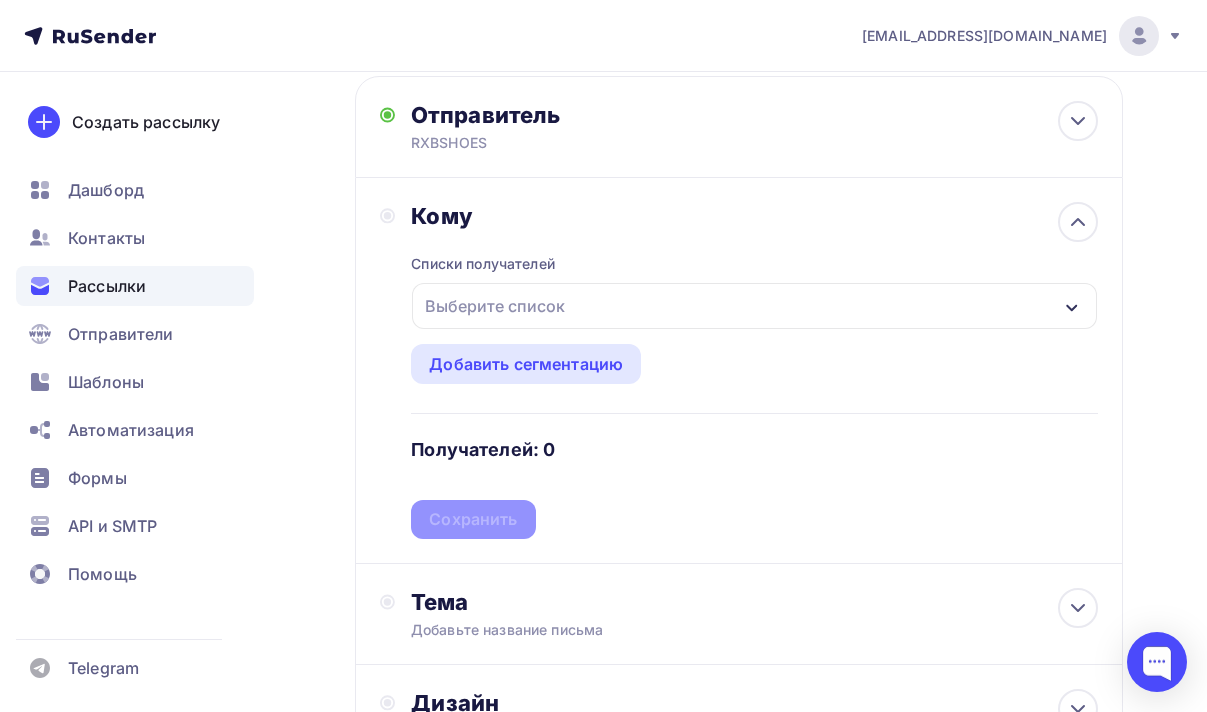 click on "Выберите список" at bounding box center (754, 306) 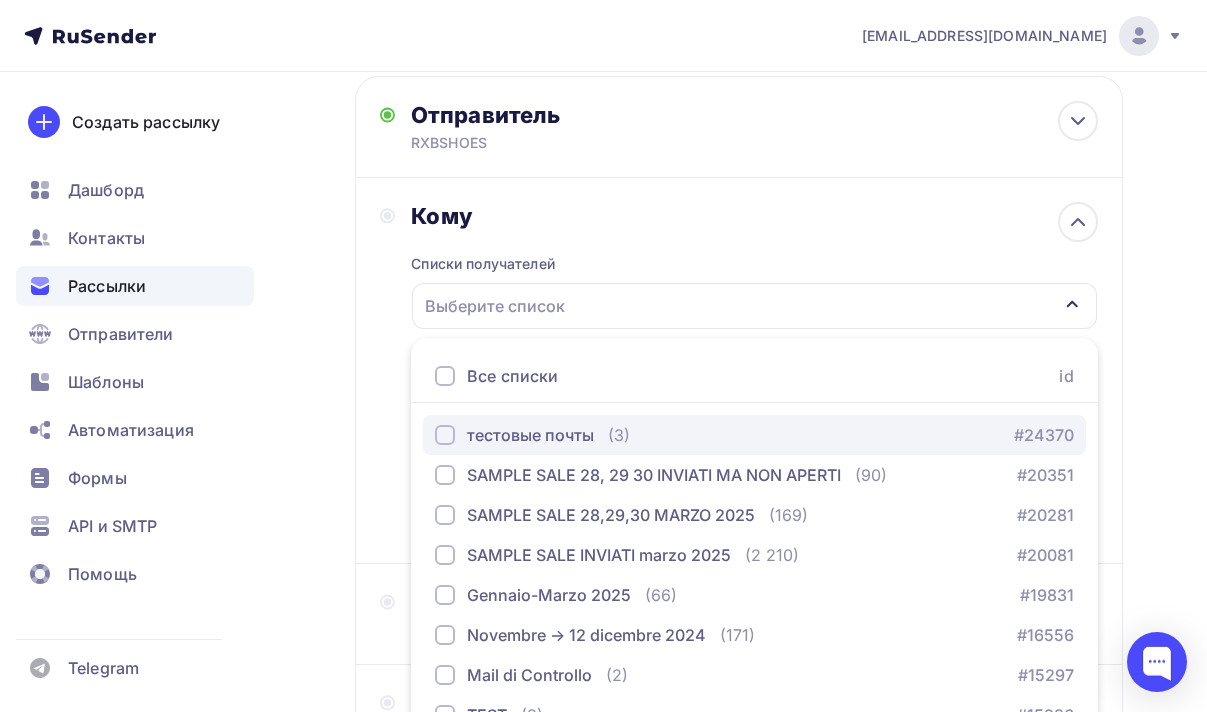 scroll, scrollTop: 253, scrollLeft: 0, axis: vertical 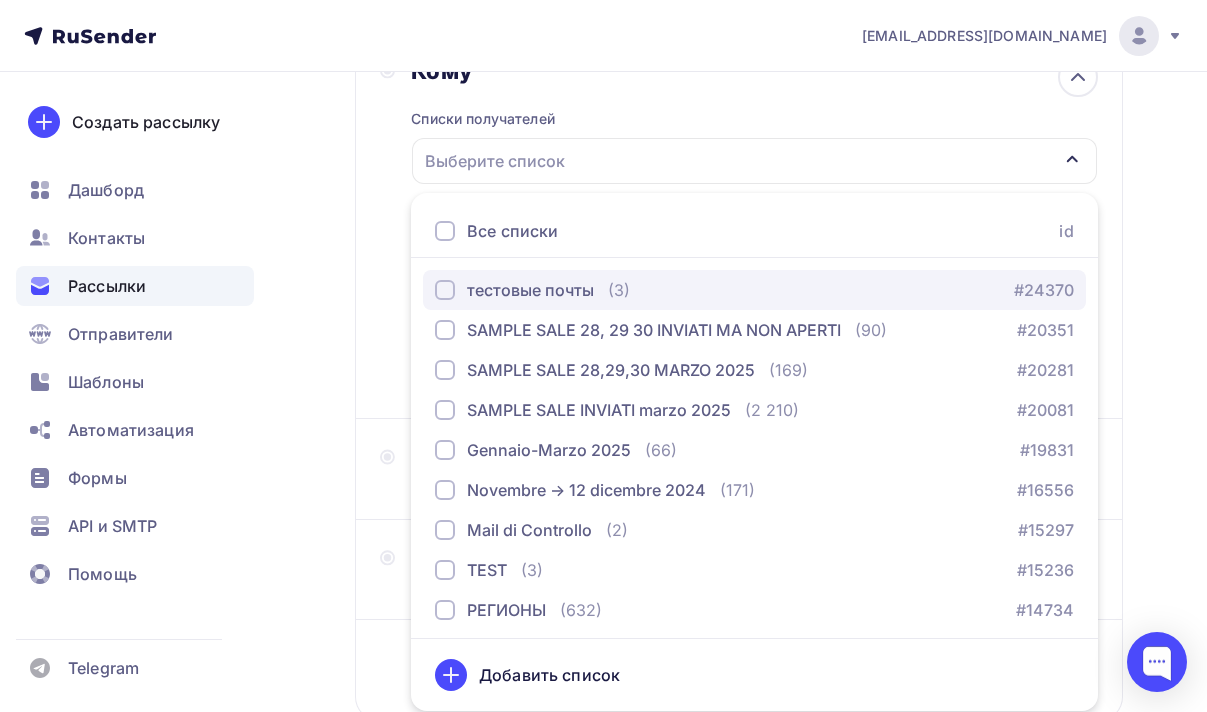 click on "тестовые почты
(3)" at bounding box center (532, 290) 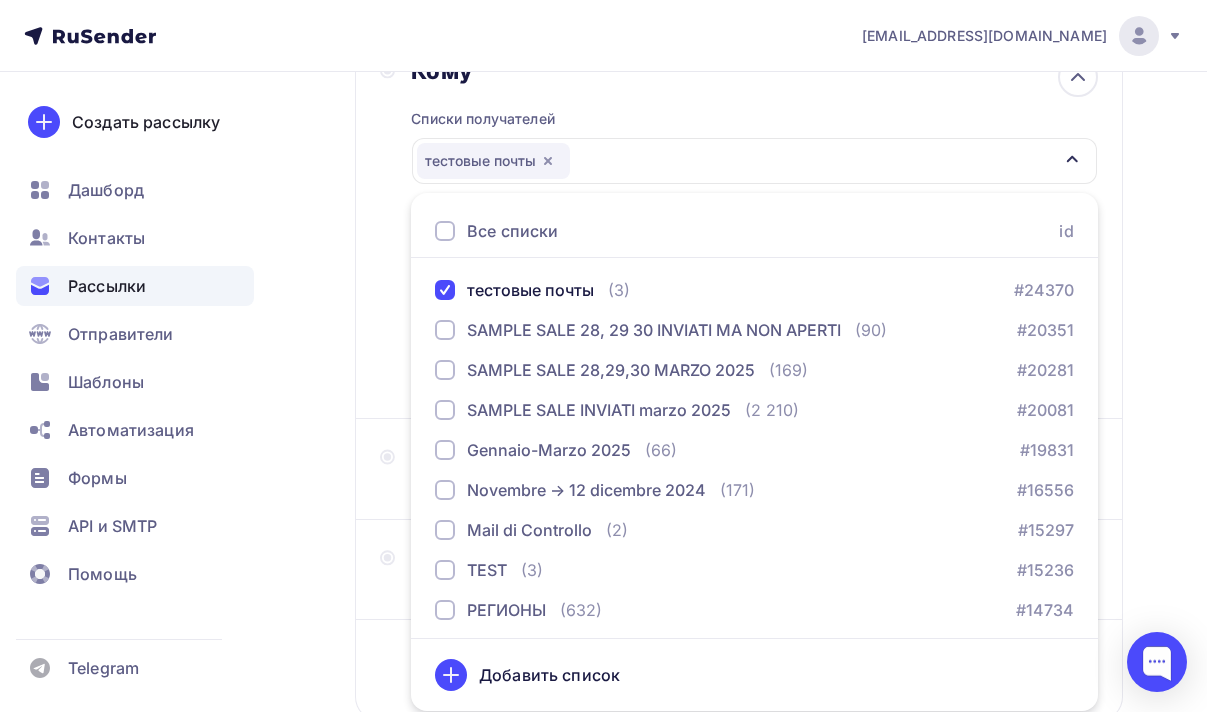 click on "Все списки
id" at bounding box center [754, 231] 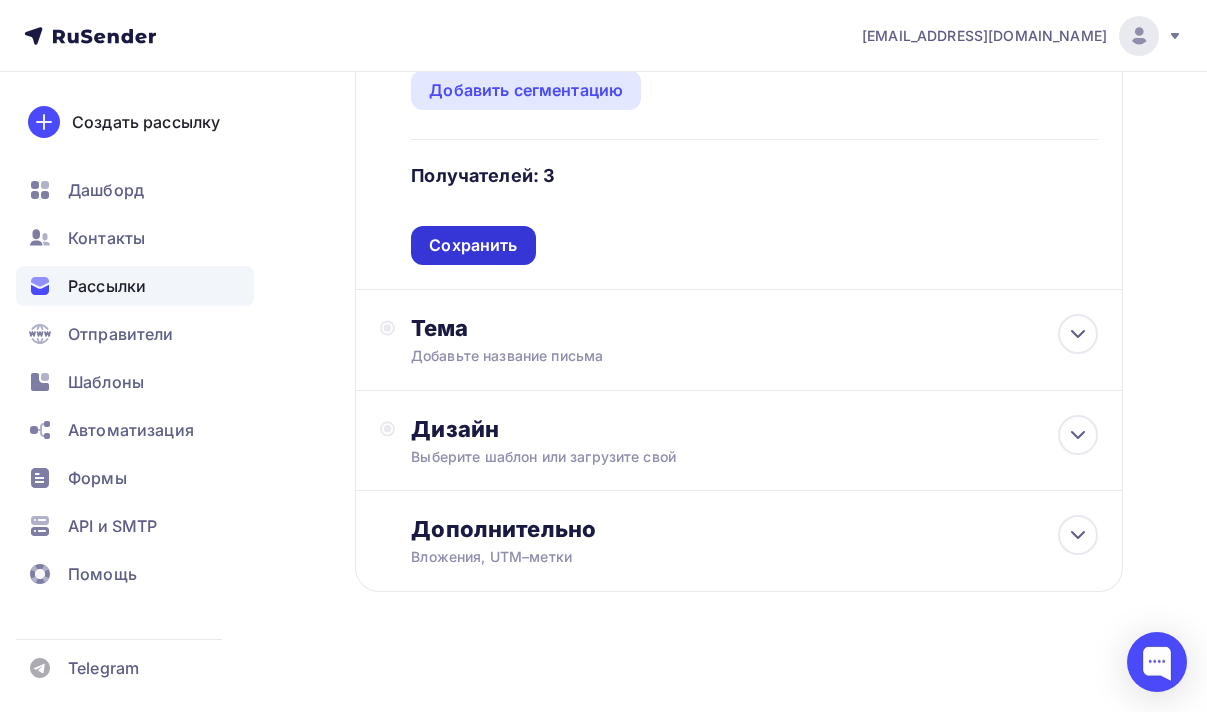 click on "Сохранить" at bounding box center (473, 245) 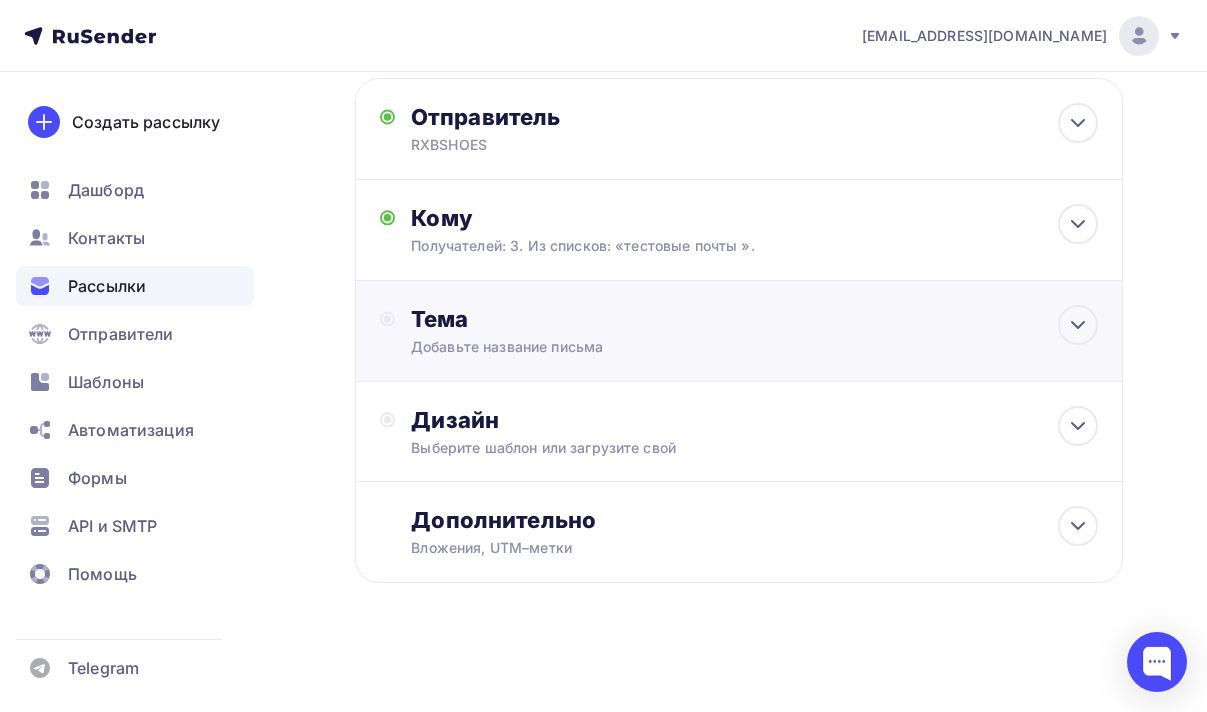 click on "Добавьте название письма" at bounding box center [589, 347] 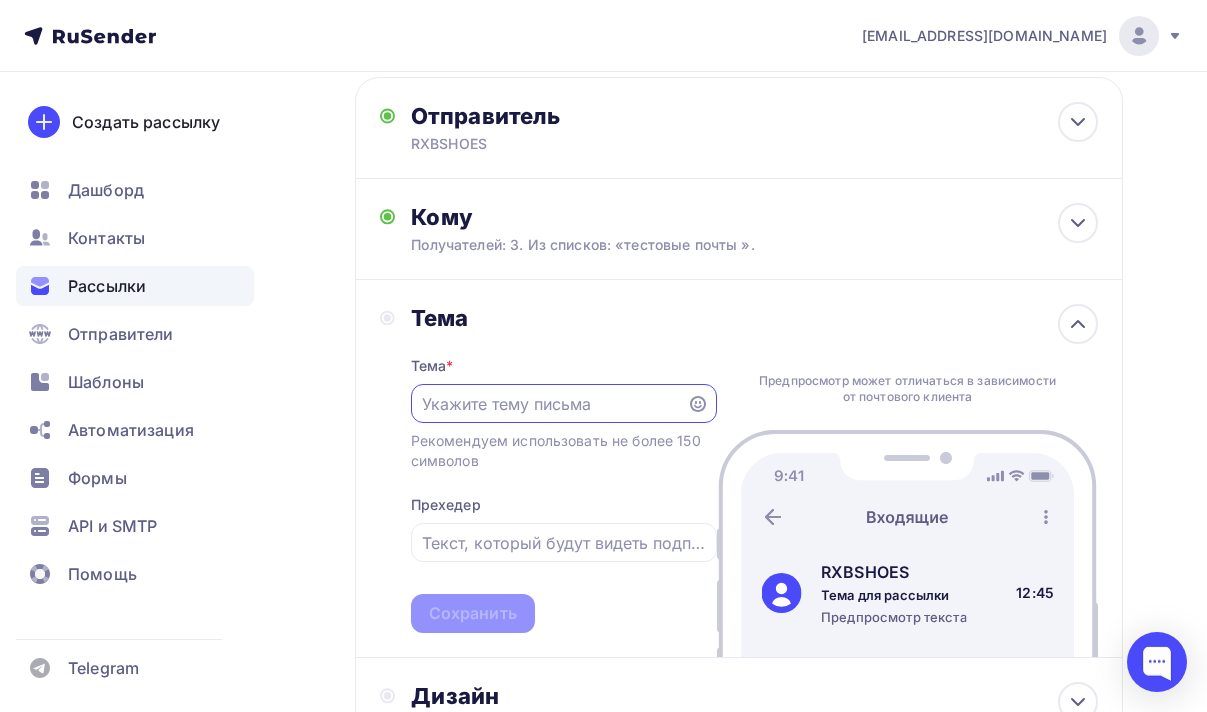 scroll, scrollTop: 0, scrollLeft: 0, axis: both 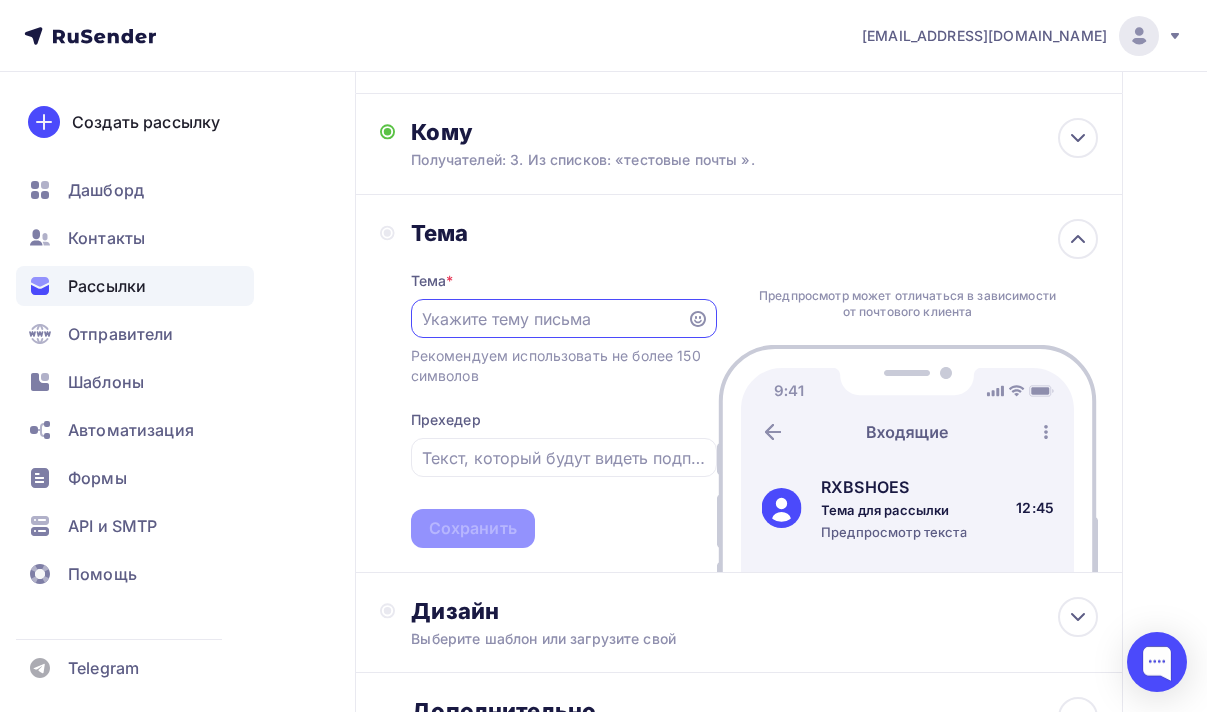 click at bounding box center [548, 319] 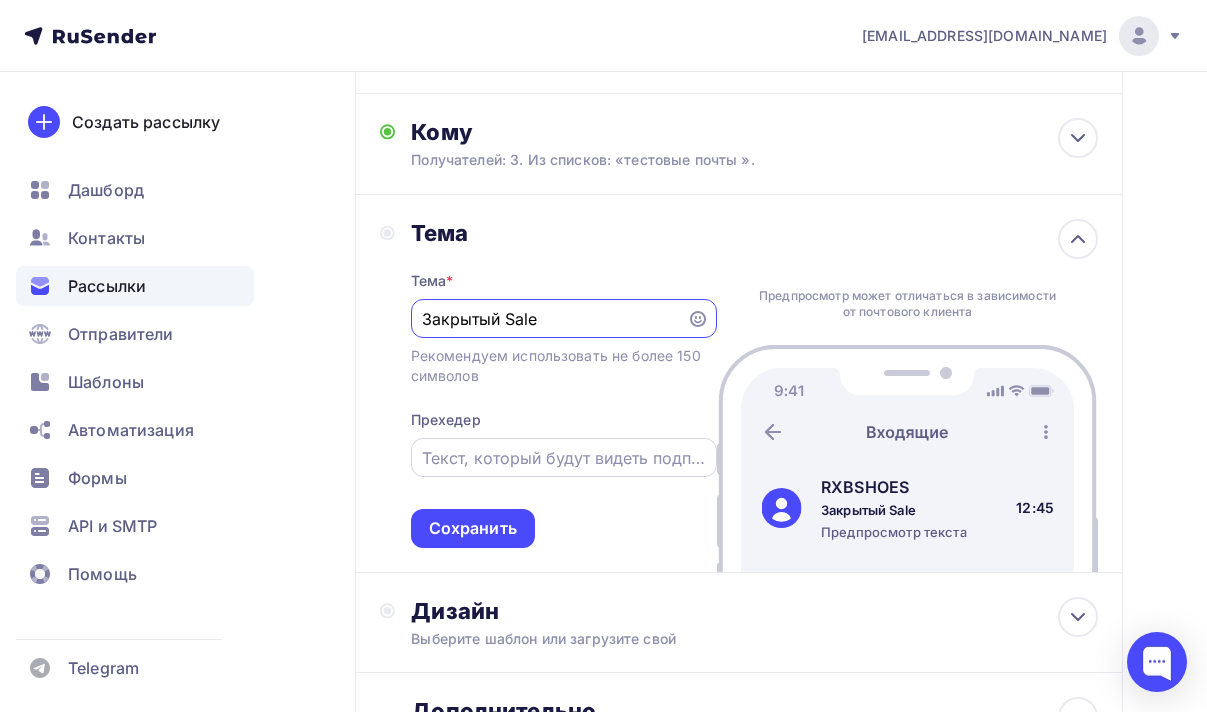 type on "Закрытый Sale" 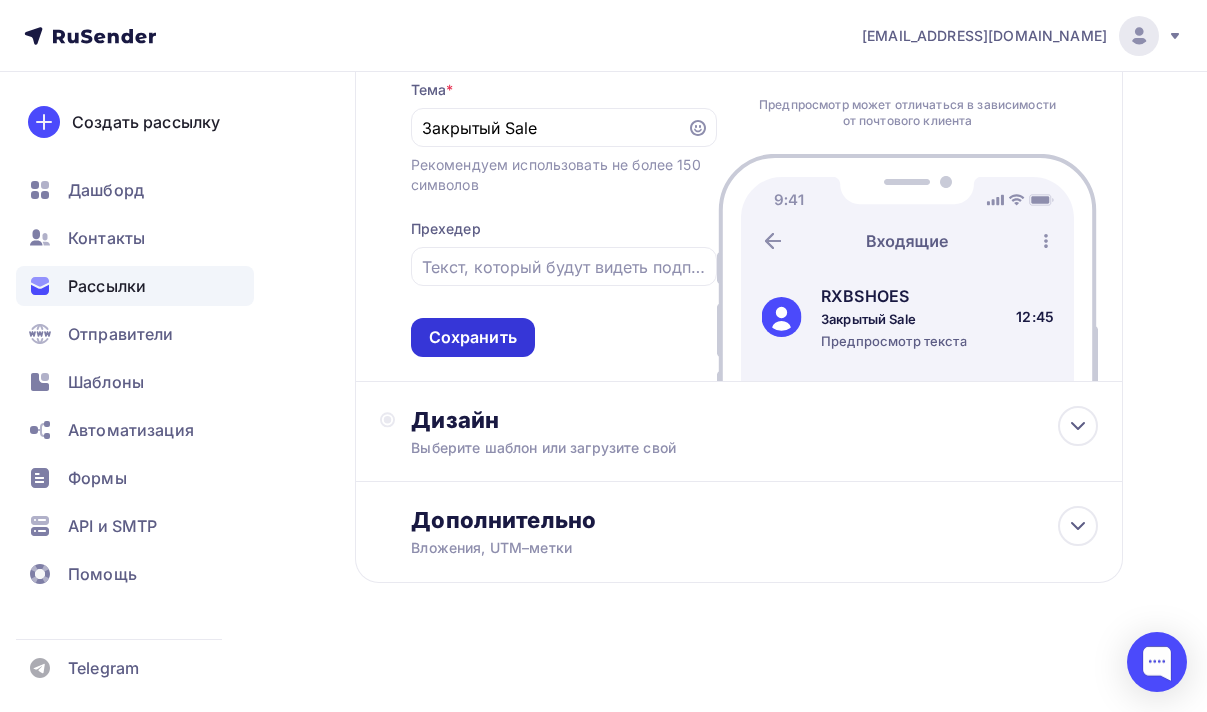 click on "Сохранить" at bounding box center [473, 337] 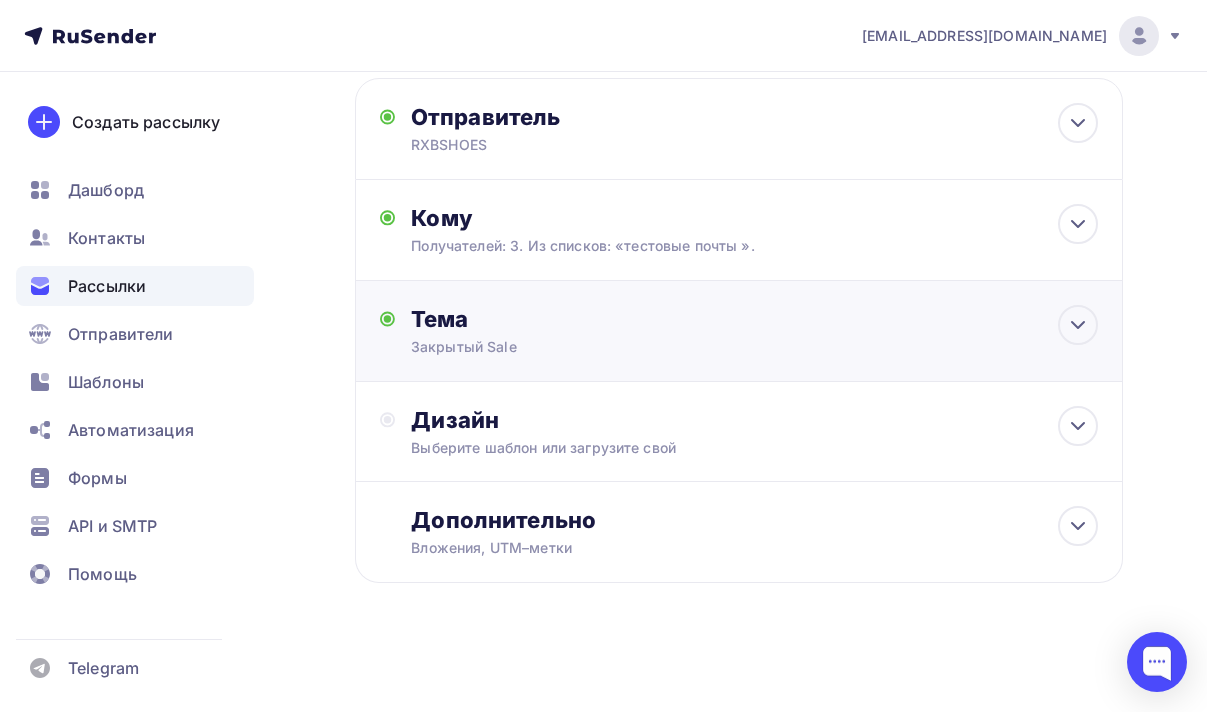 scroll, scrollTop: 108, scrollLeft: 0, axis: vertical 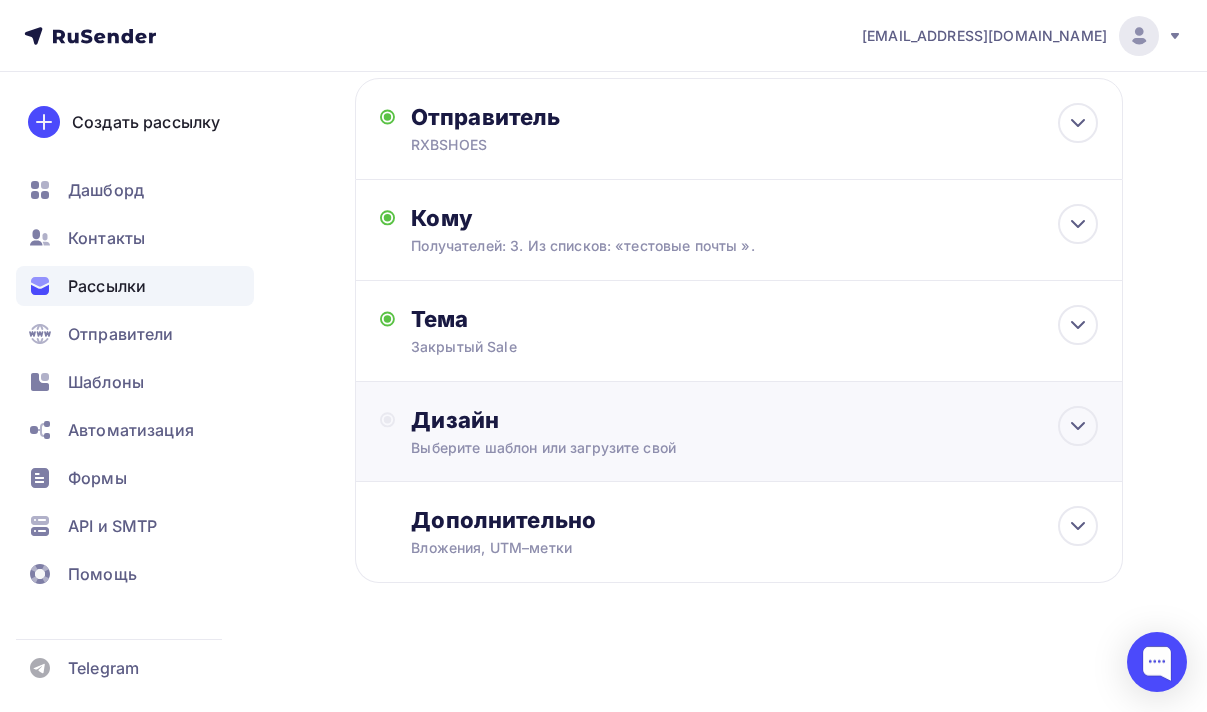 click on "Дизайн" at bounding box center [754, 420] 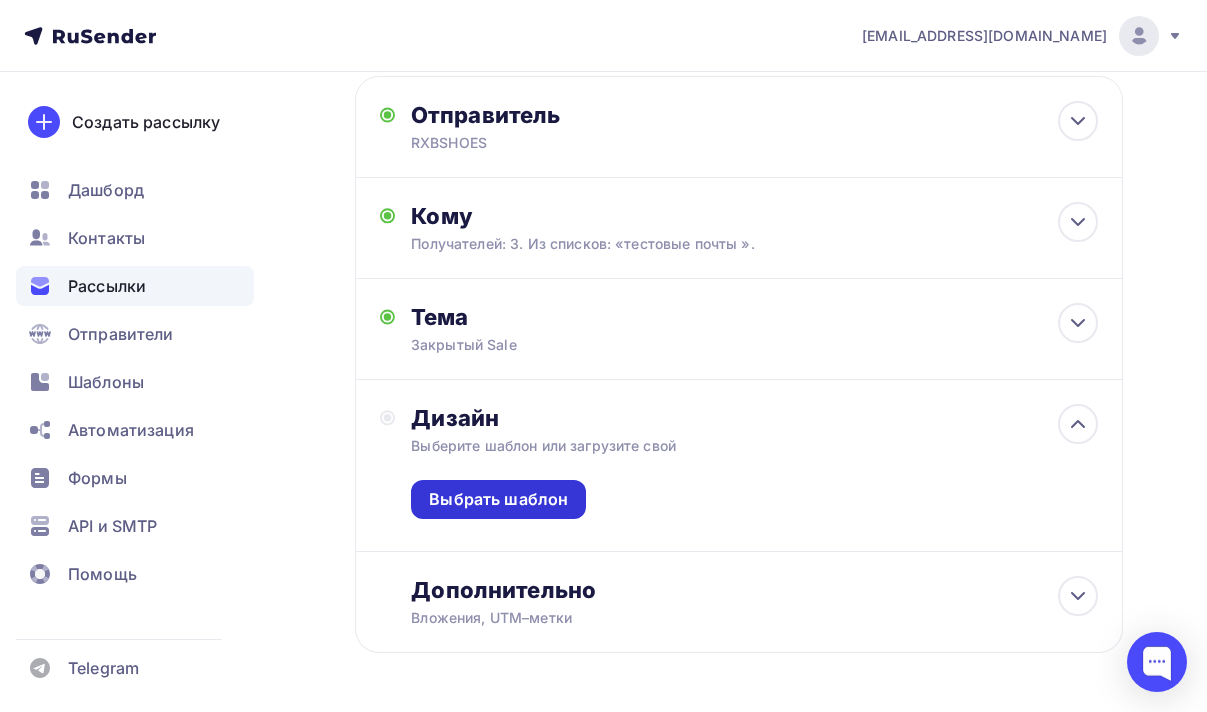 click on "Выбрать шаблон" at bounding box center [498, 499] 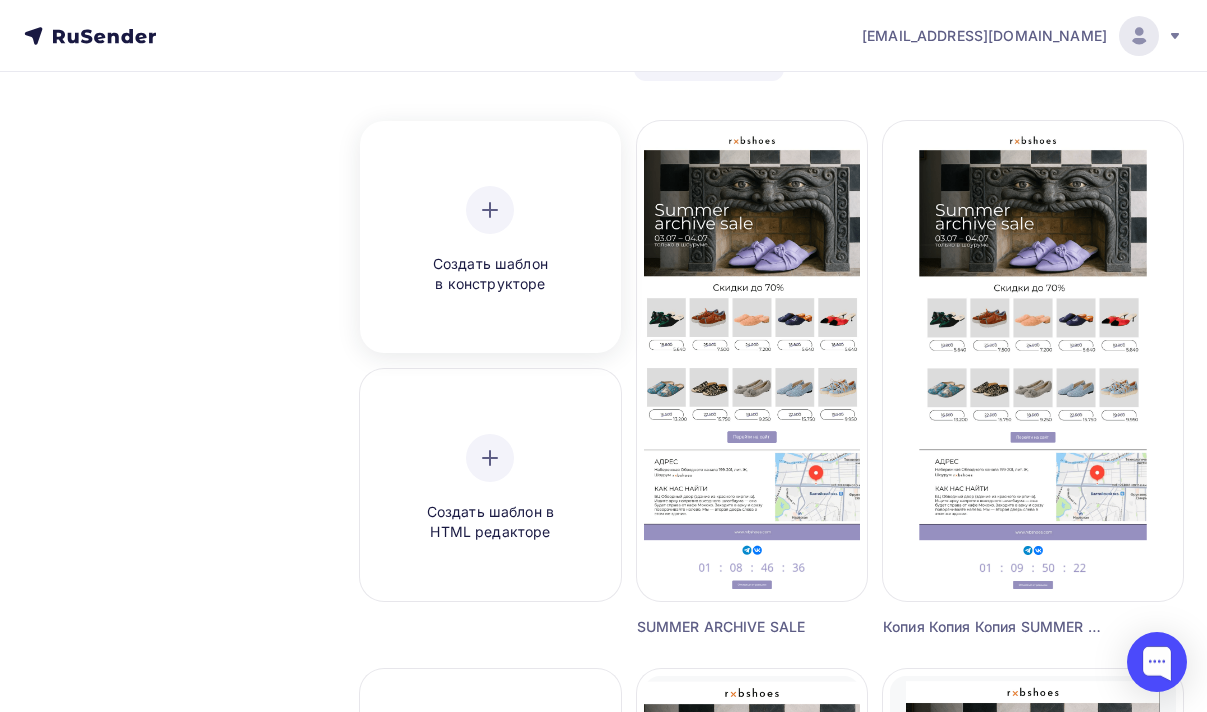 scroll, scrollTop: 172, scrollLeft: 0, axis: vertical 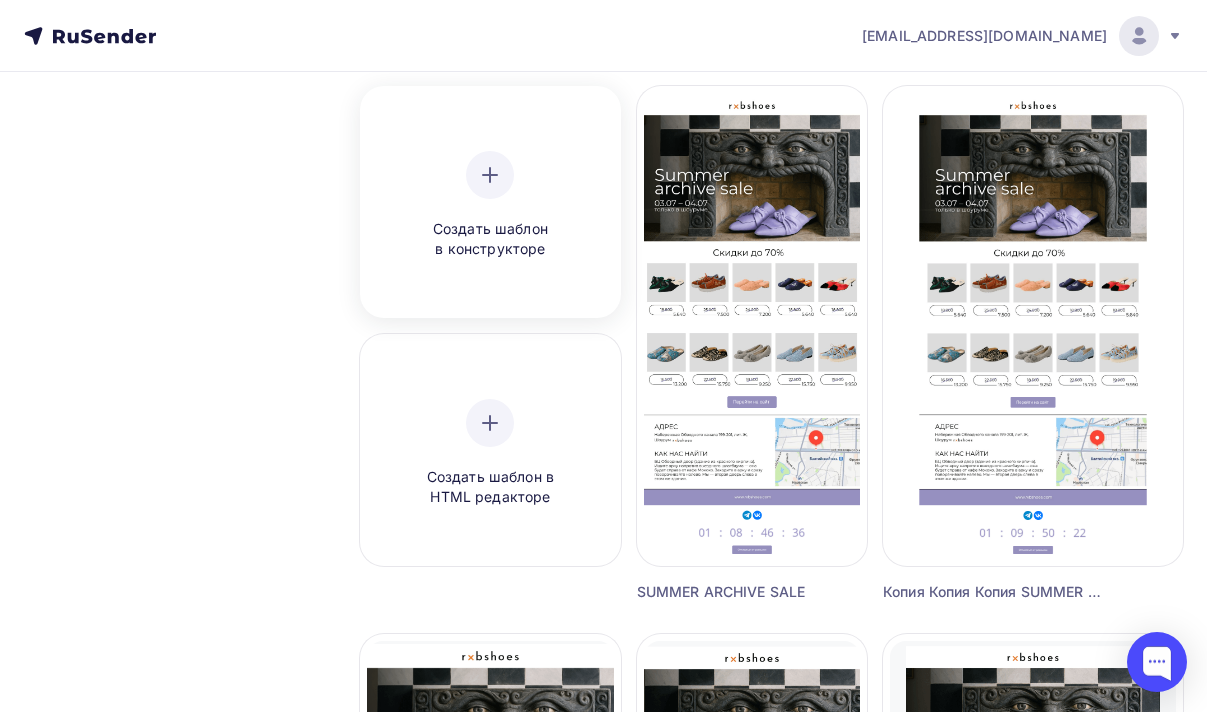 click on "Создать шаблон в конструкторе" at bounding box center [490, 239] 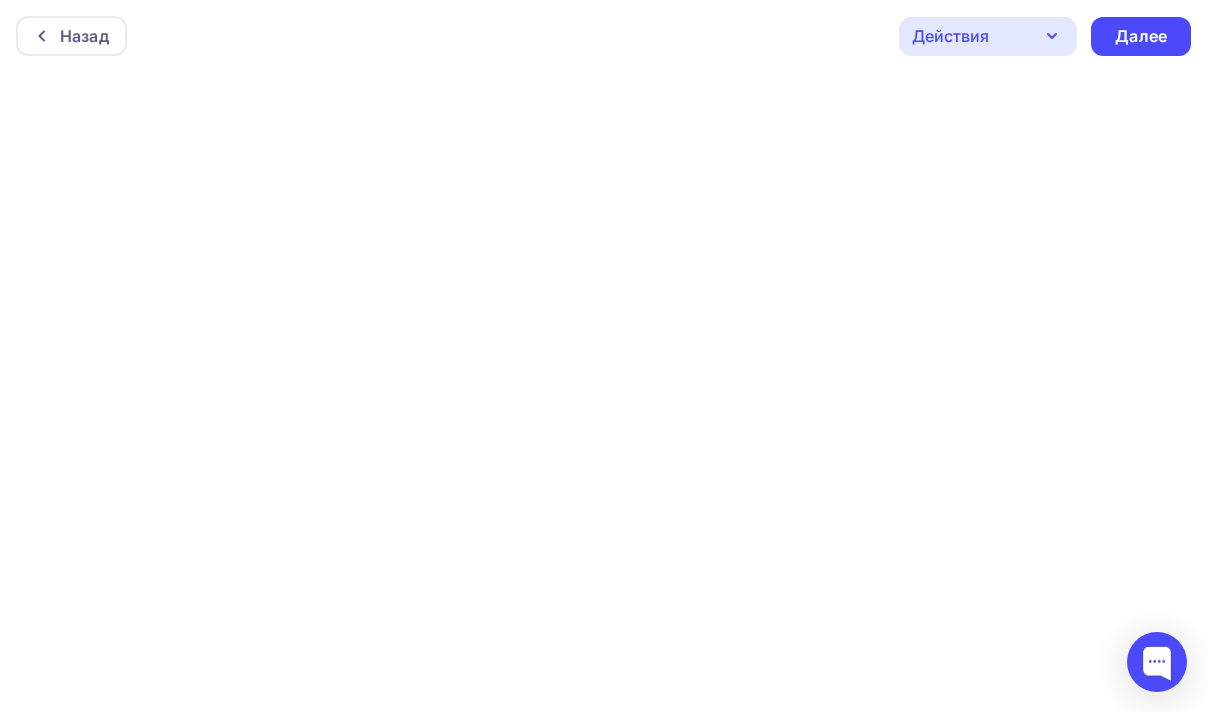 scroll, scrollTop: 5, scrollLeft: 0, axis: vertical 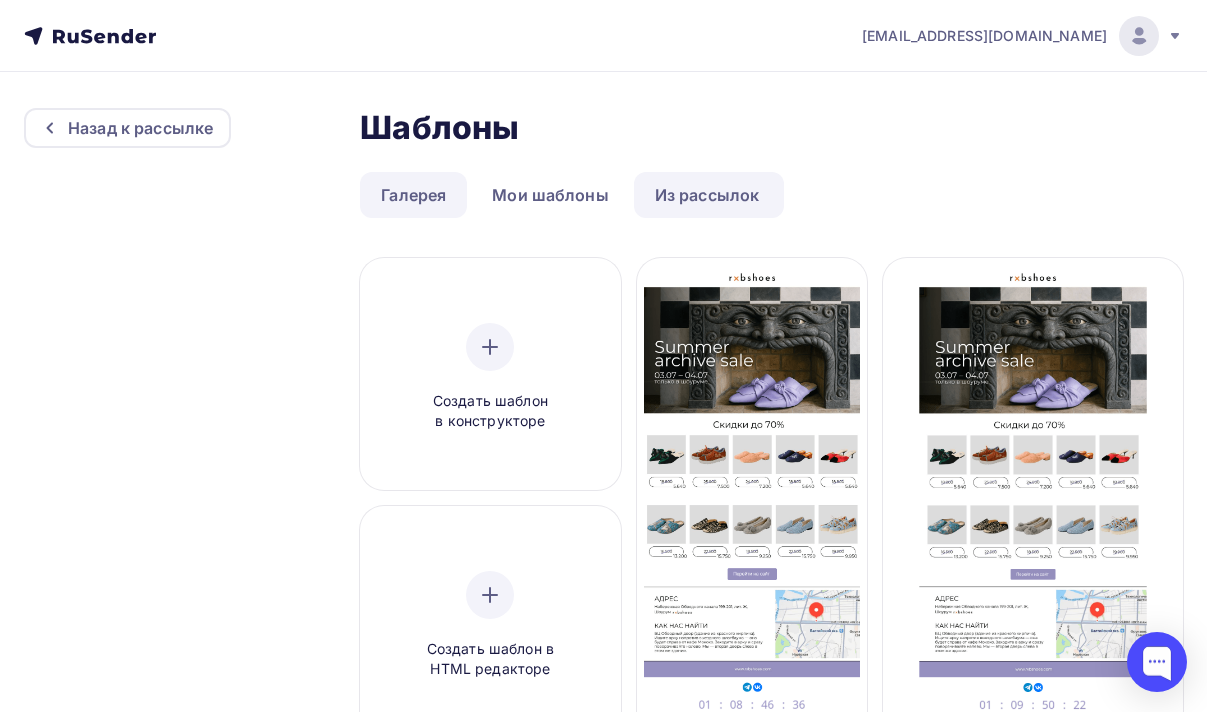click on "Галерея" at bounding box center [413, 195] 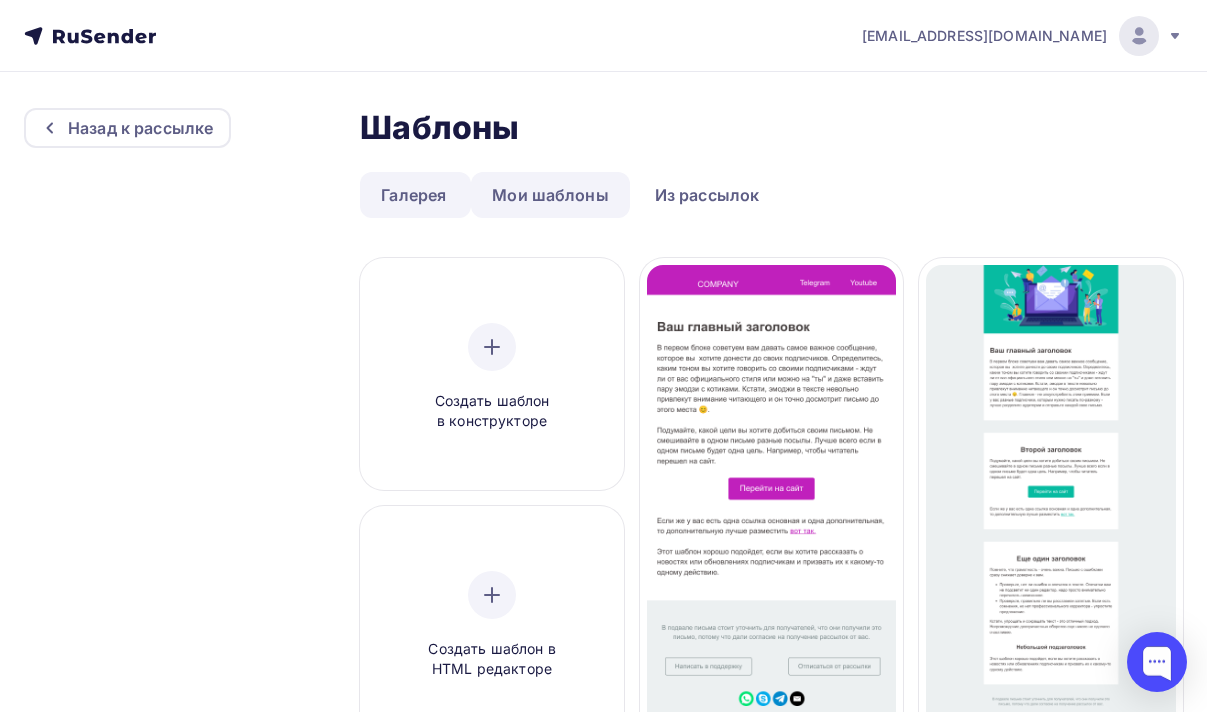 click on "Мои шаблоны" at bounding box center (550, 195) 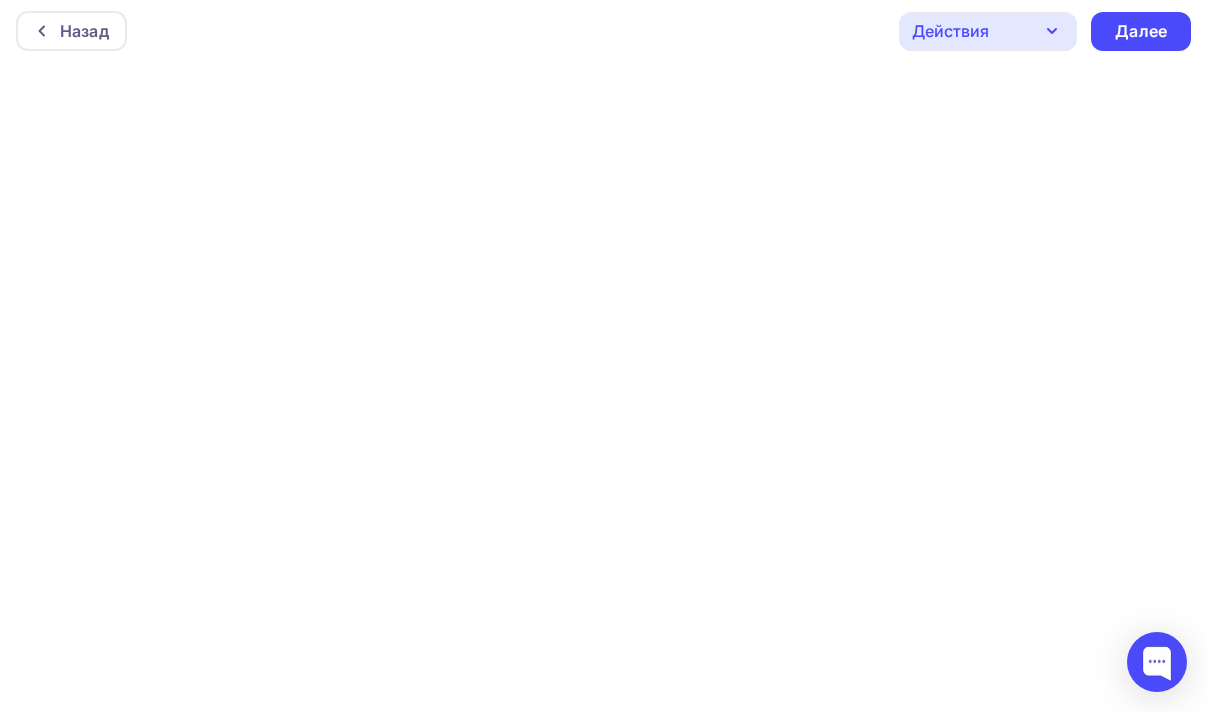 scroll, scrollTop: 0, scrollLeft: 0, axis: both 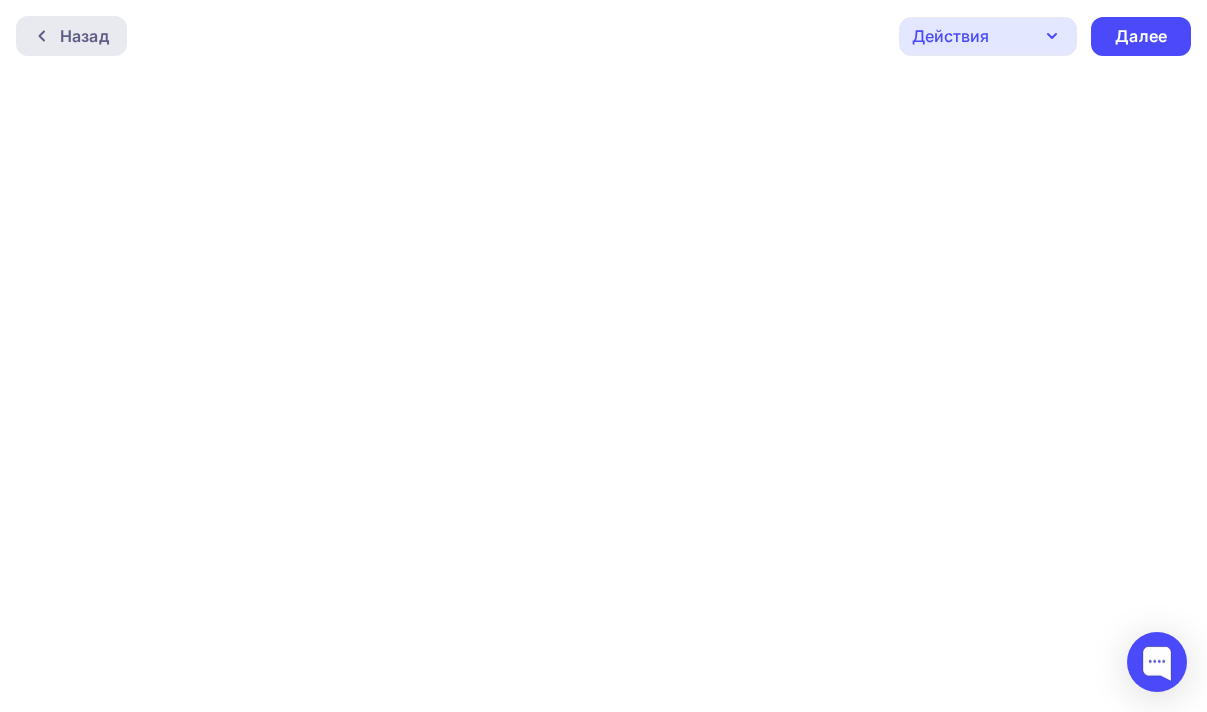 click on "Назад" at bounding box center [84, 36] 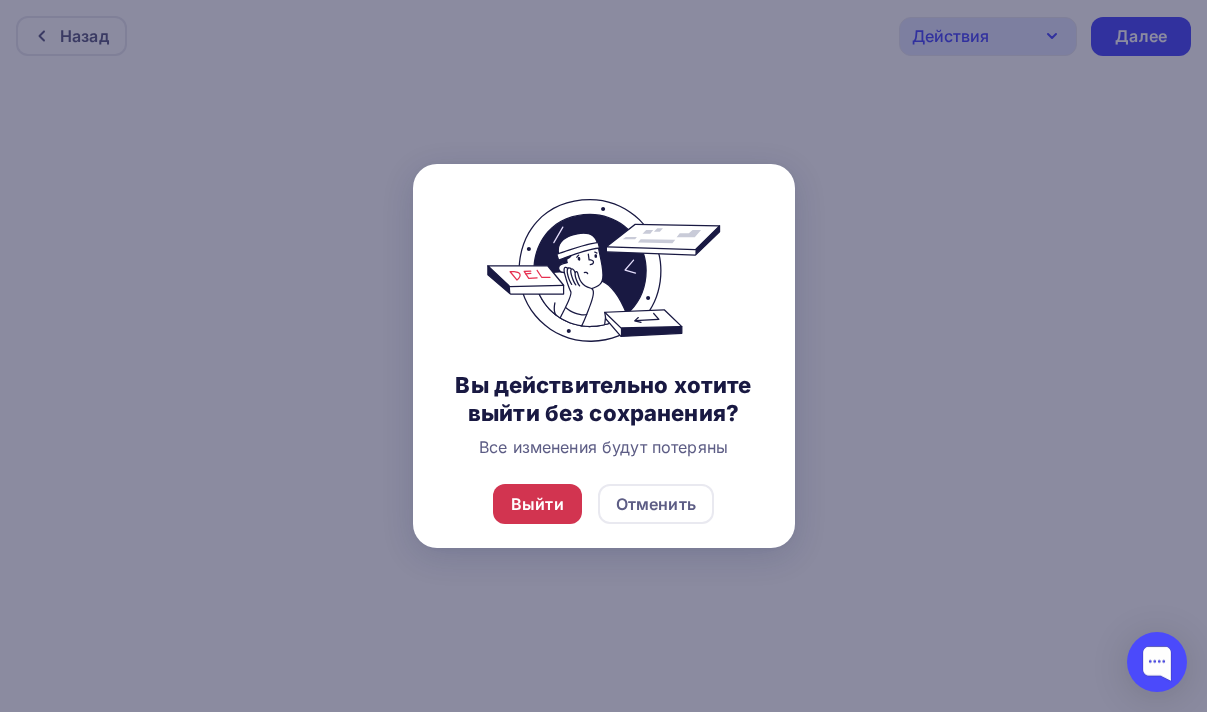 click on "Выйти" at bounding box center (537, 504) 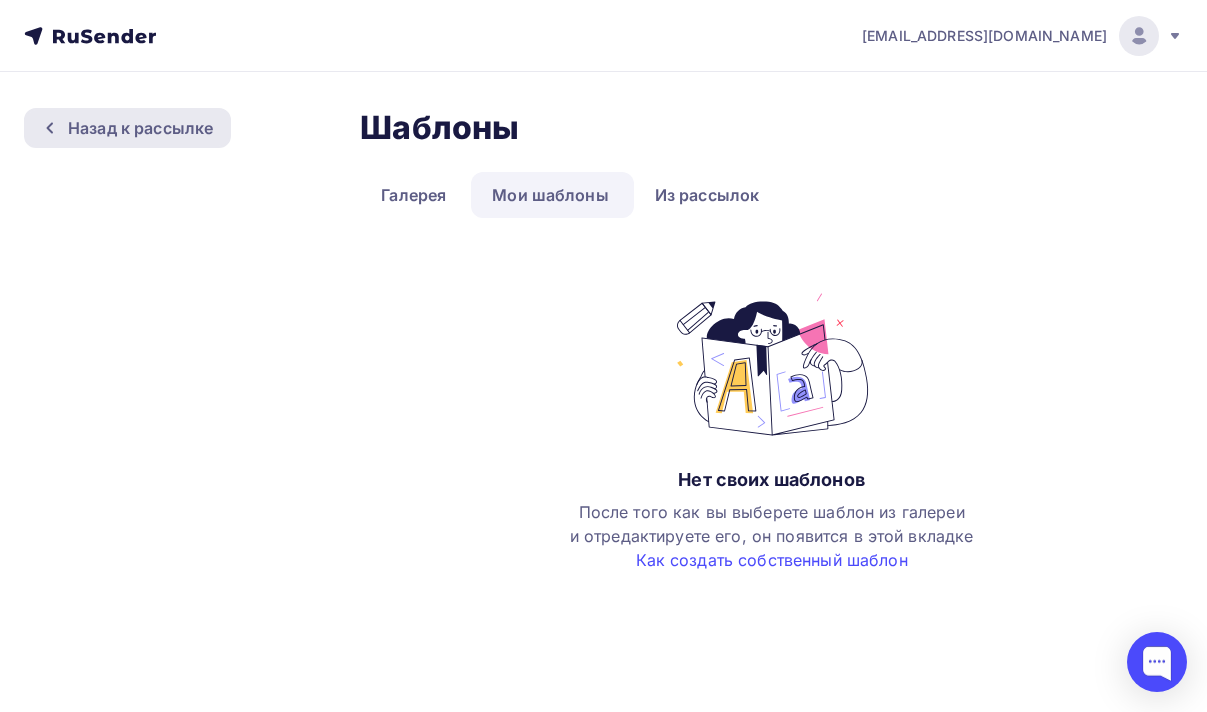 click on "Назад к рассылке" at bounding box center [140, 128] 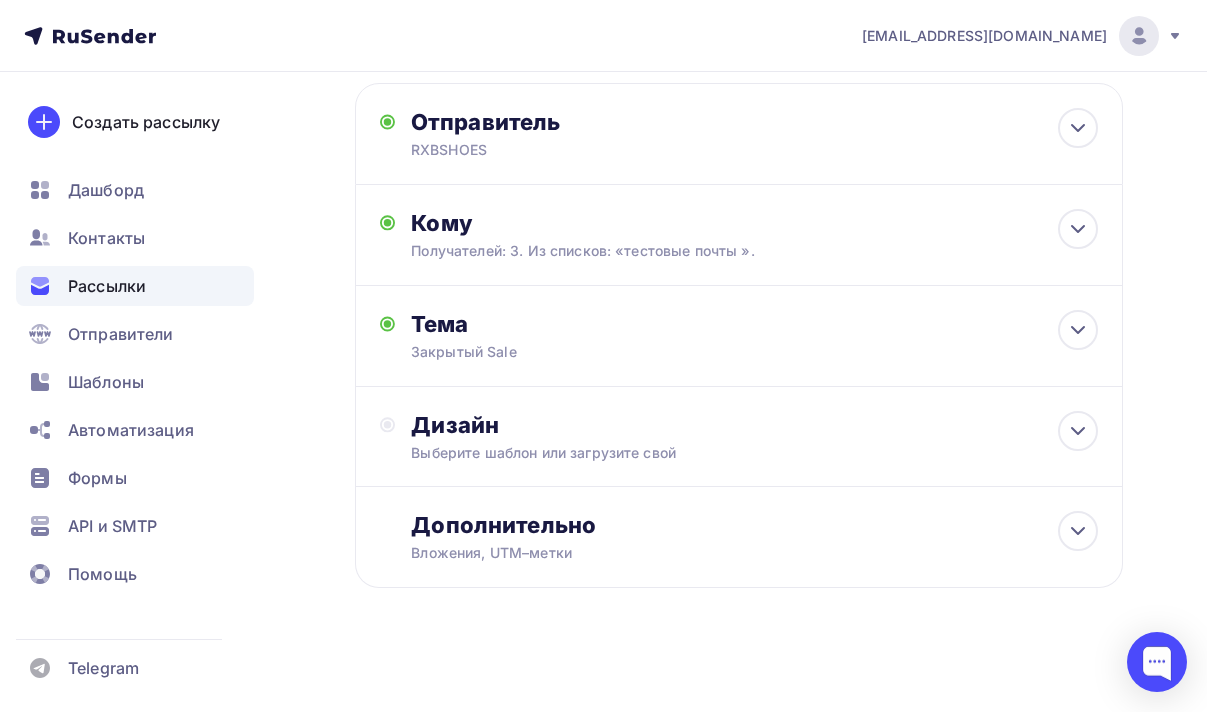 scroll, scrollTop: 108, scrollLeft: 0, axis: vertical 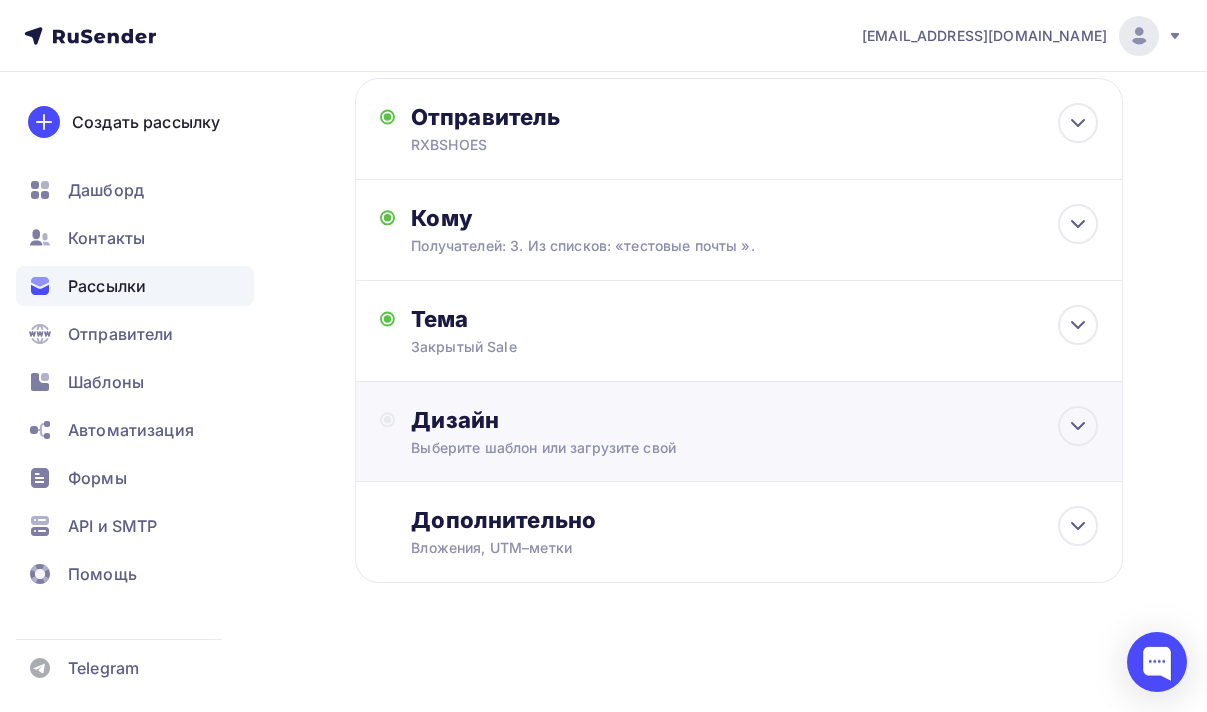 click on "Дизайн" at bounding box center (754, 420) 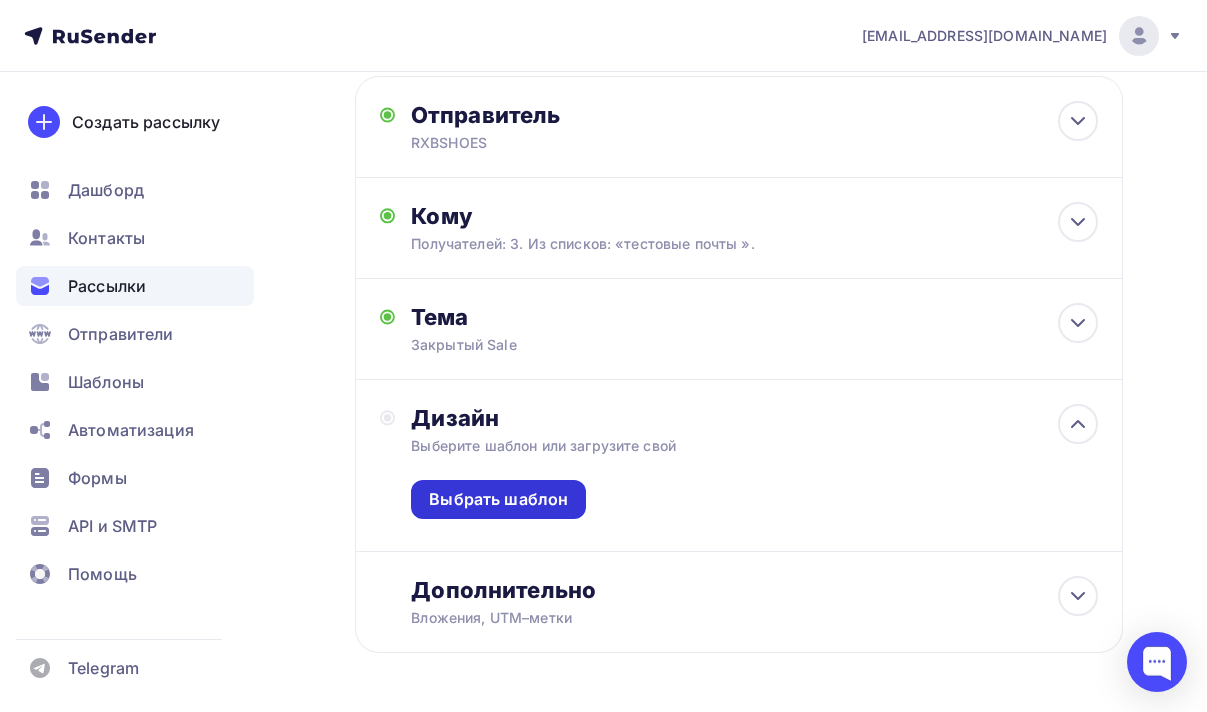 click on "Выбрать шаблон" at bounding box center [498, 499] 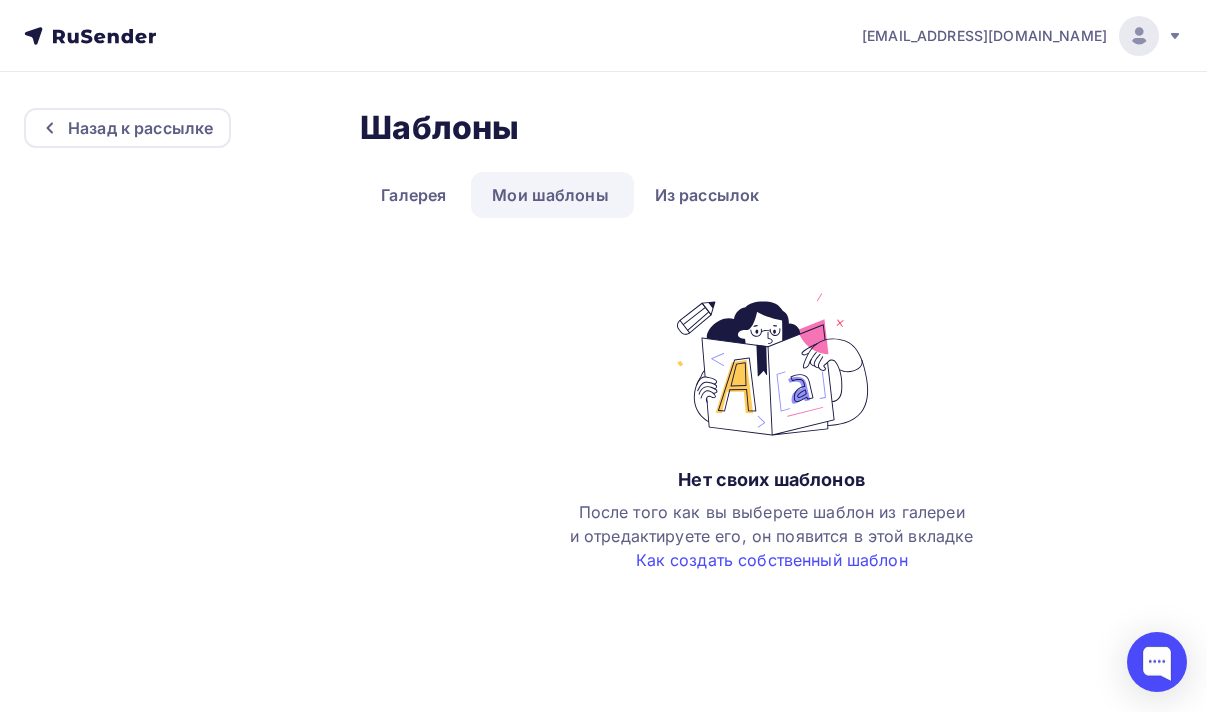 scroll, scrollTop: 0, scrollLeft: 0, axis: both 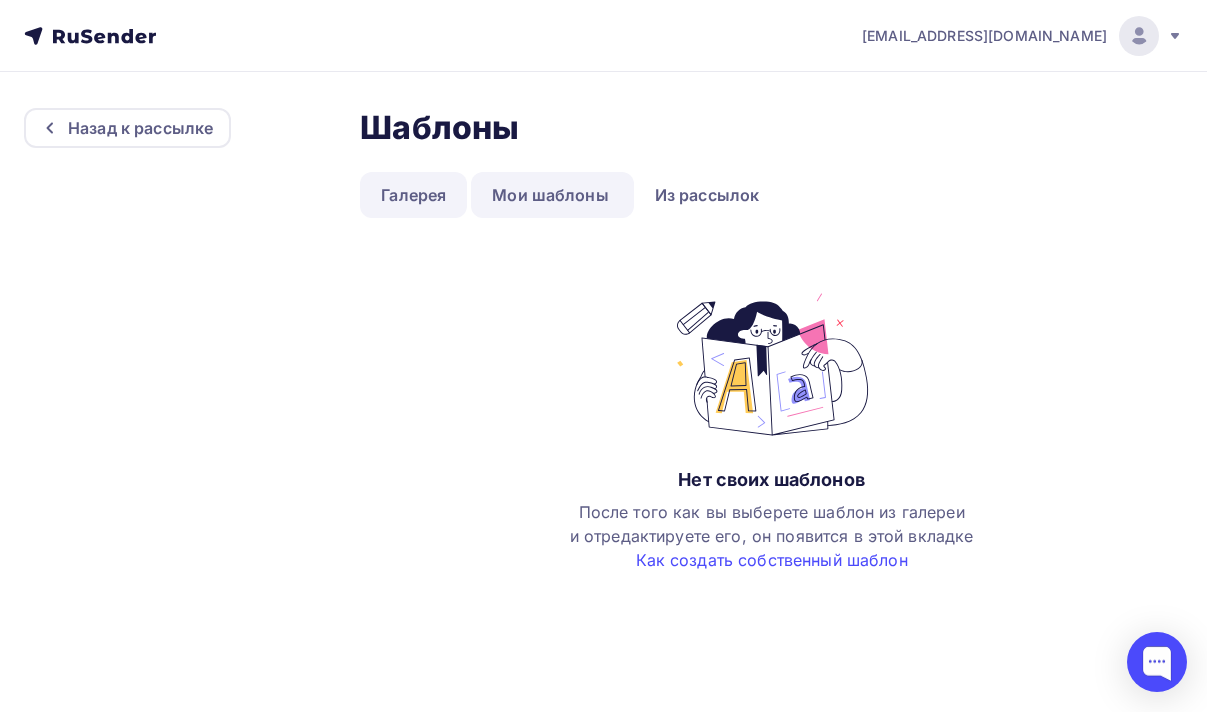 click on "Галерея" at bounding box center [413, 195] 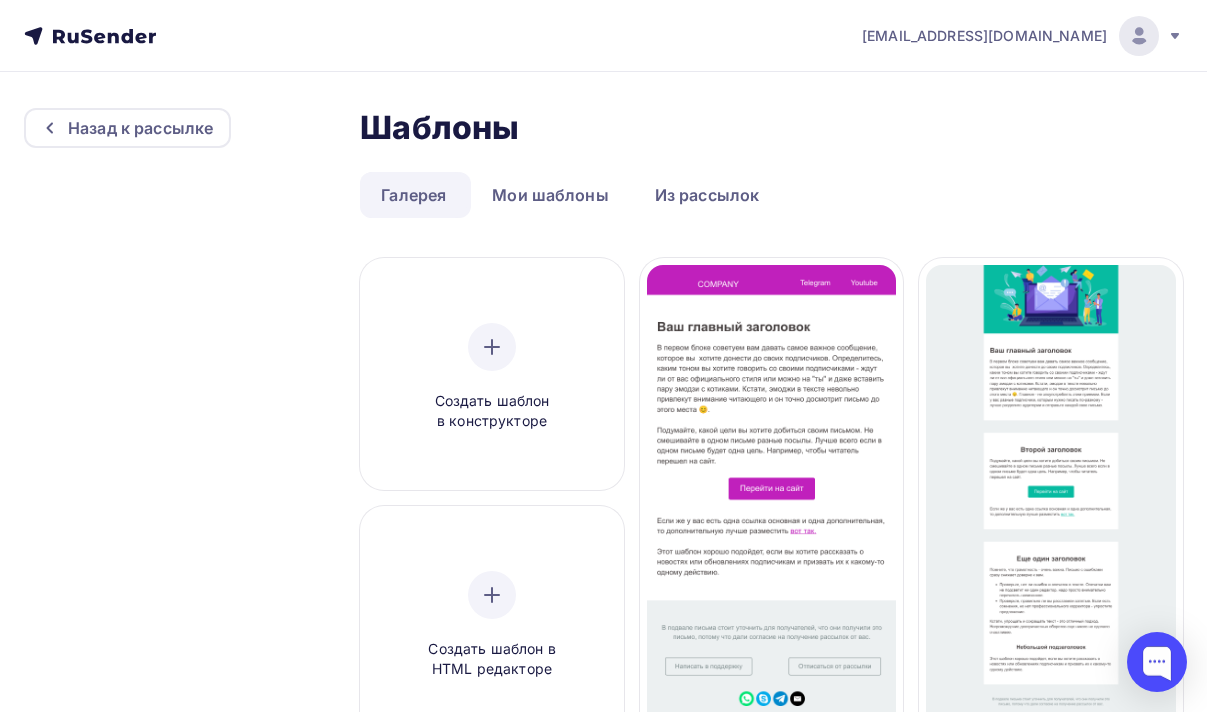 click on "Галерея" at bounding box center (413, 195) 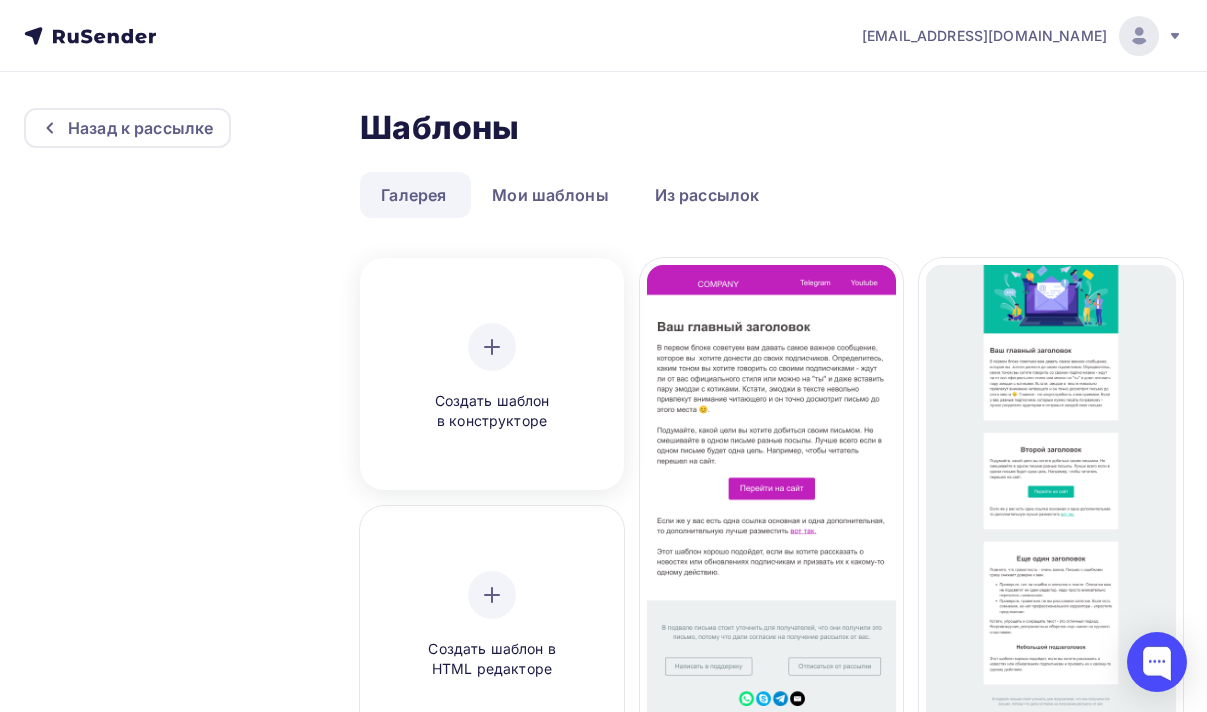 click on "Создать шаблон в конструкторе" at bounding box center [492, 411] 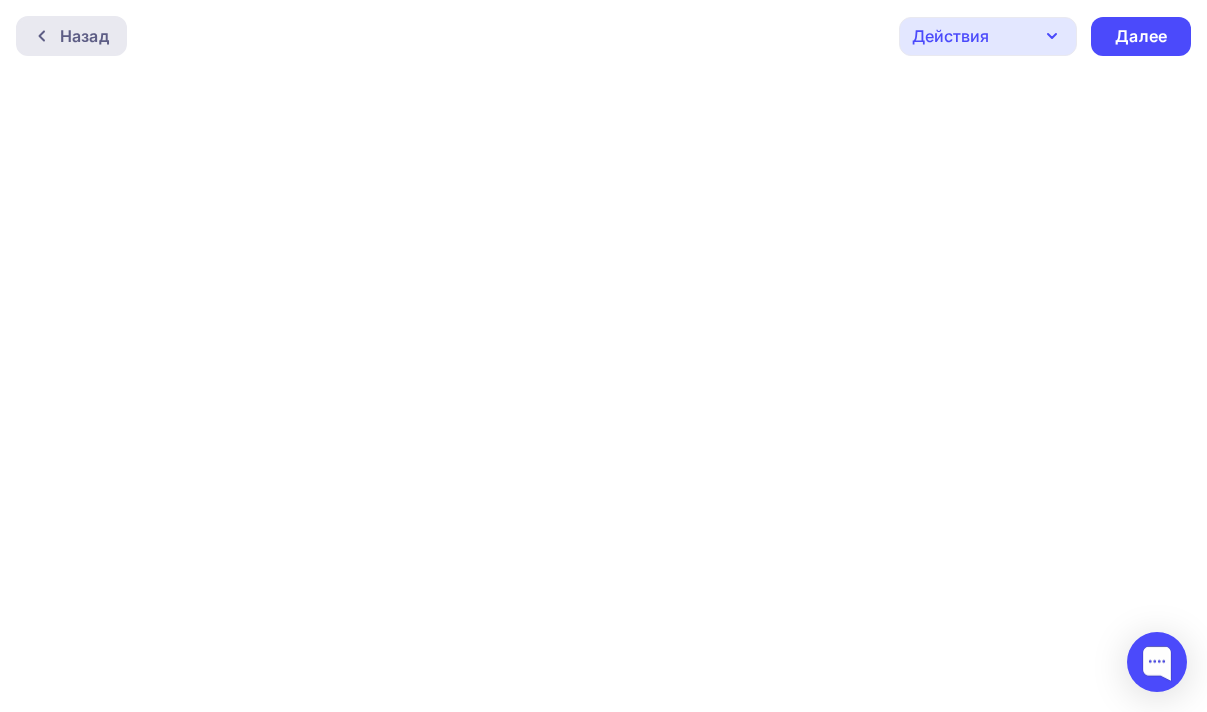 click on "Назад" at bounding box center [84, 36] 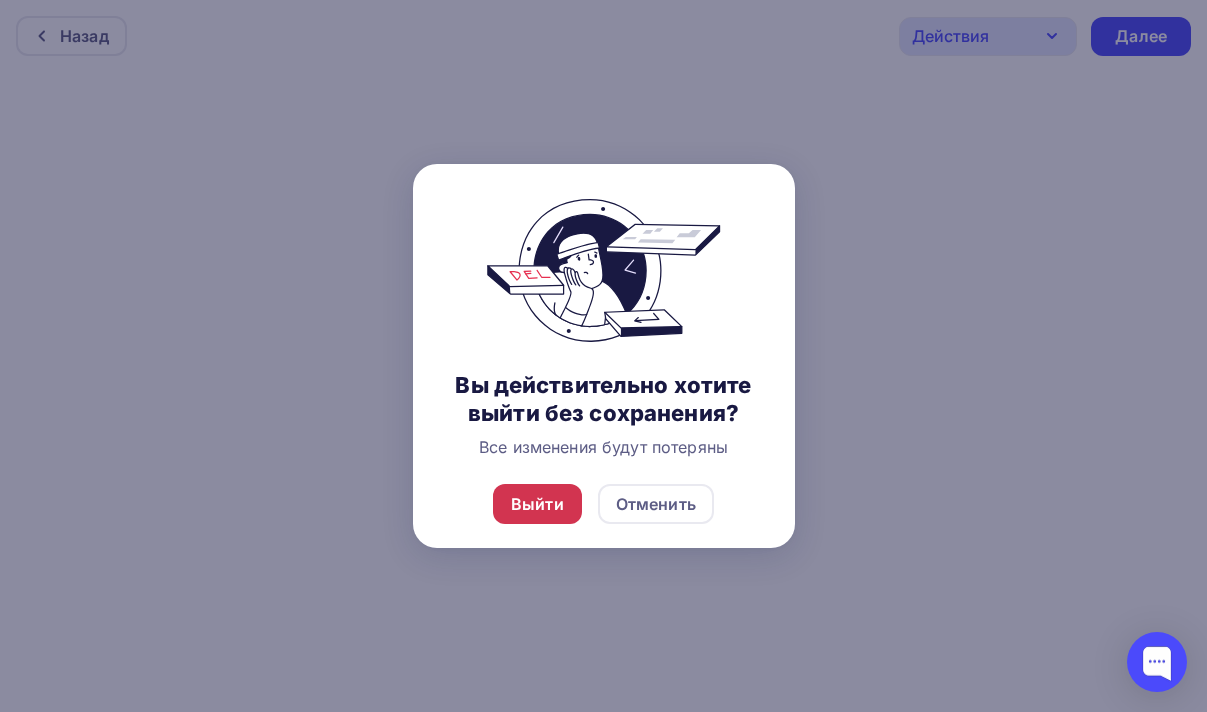 click on "Выйти" at bounding box center [537, 504] 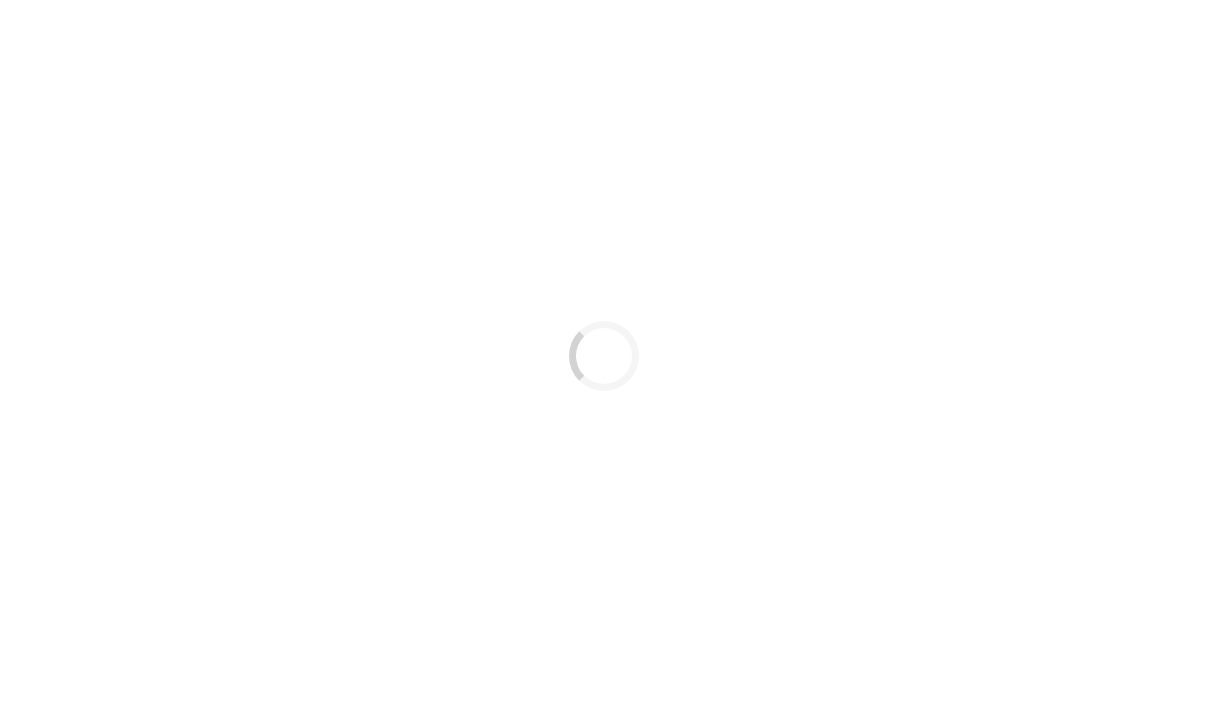 scroll, scrollTop: 0, scrollLeft: 0, axis: both 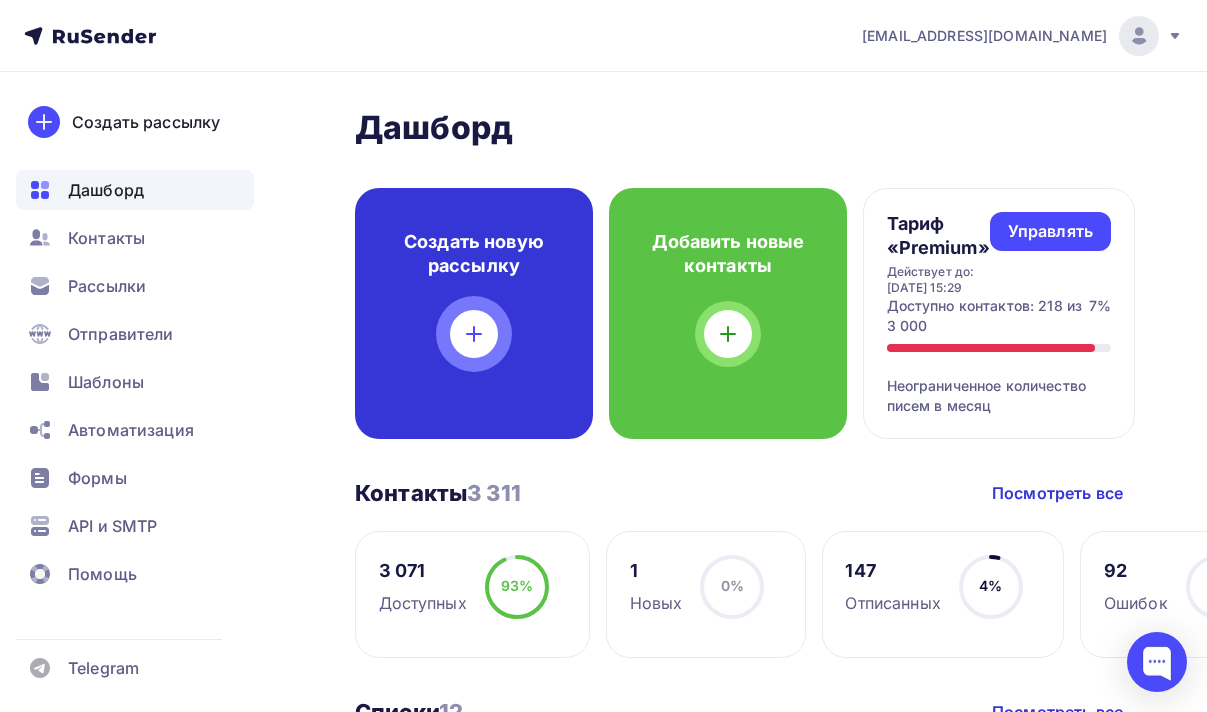click on "Создать новую рассылку" at bounding box center [474, 313] 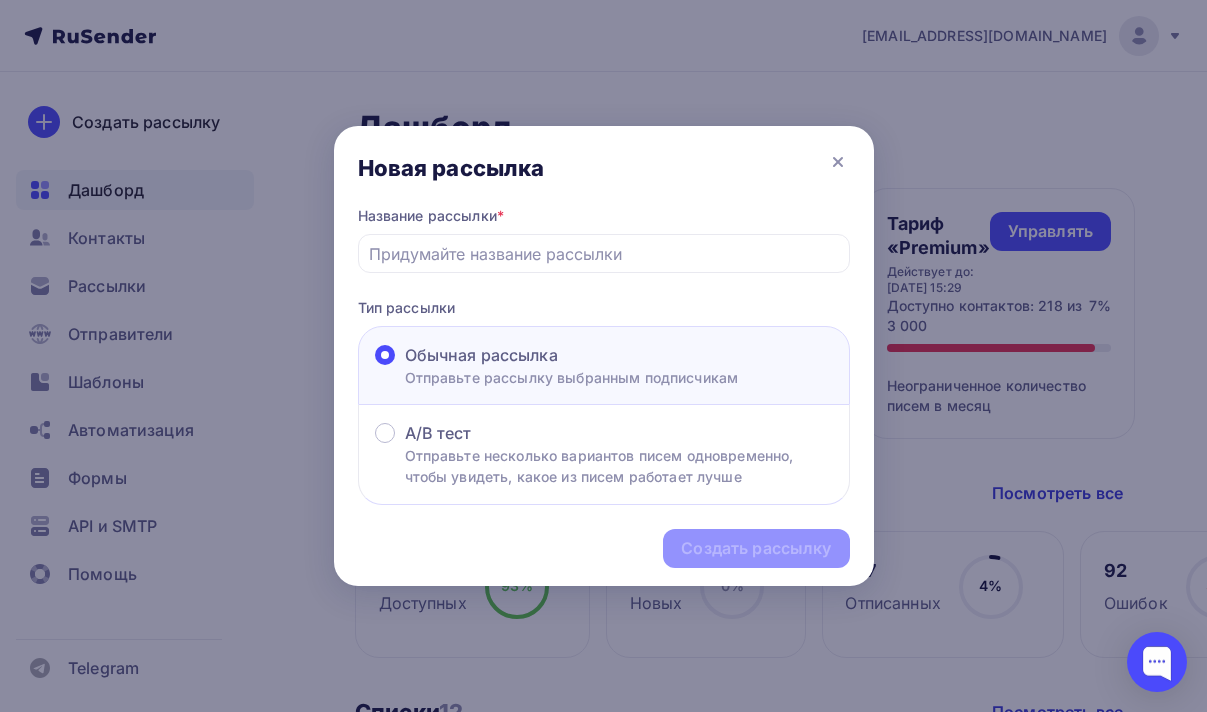 click on "Создать рассылку" at bounding box center [604, 548] 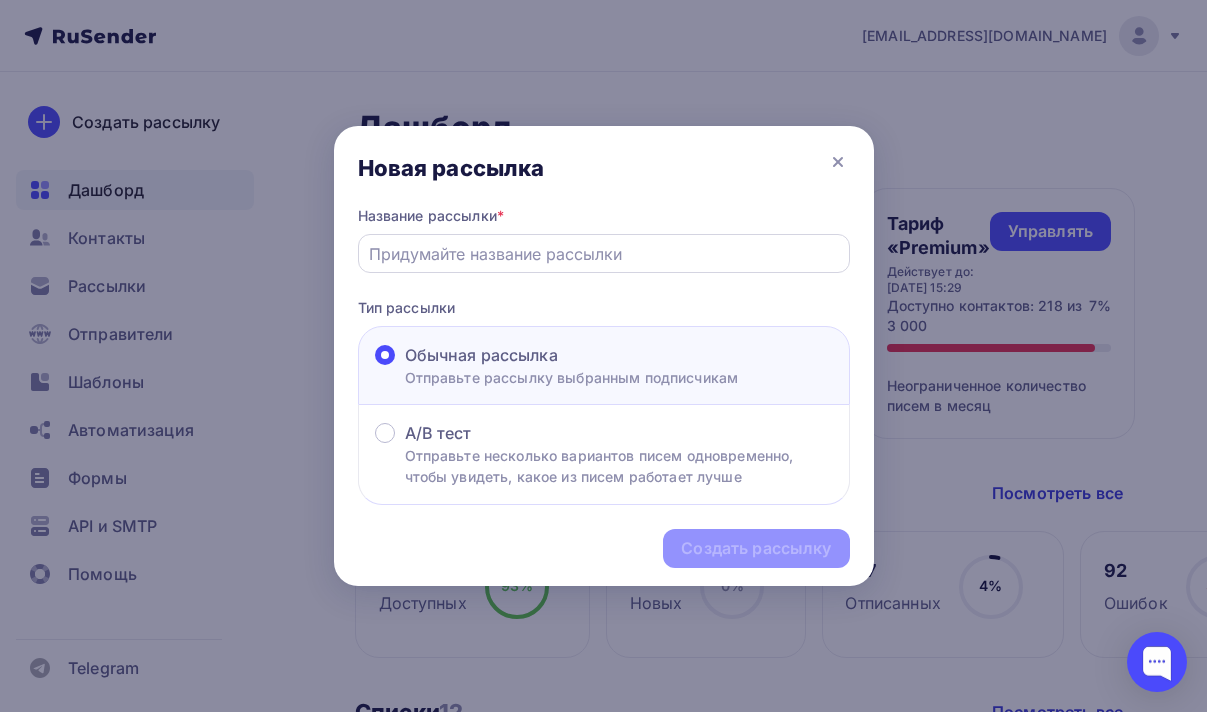 click at bounding box center (603, 254) 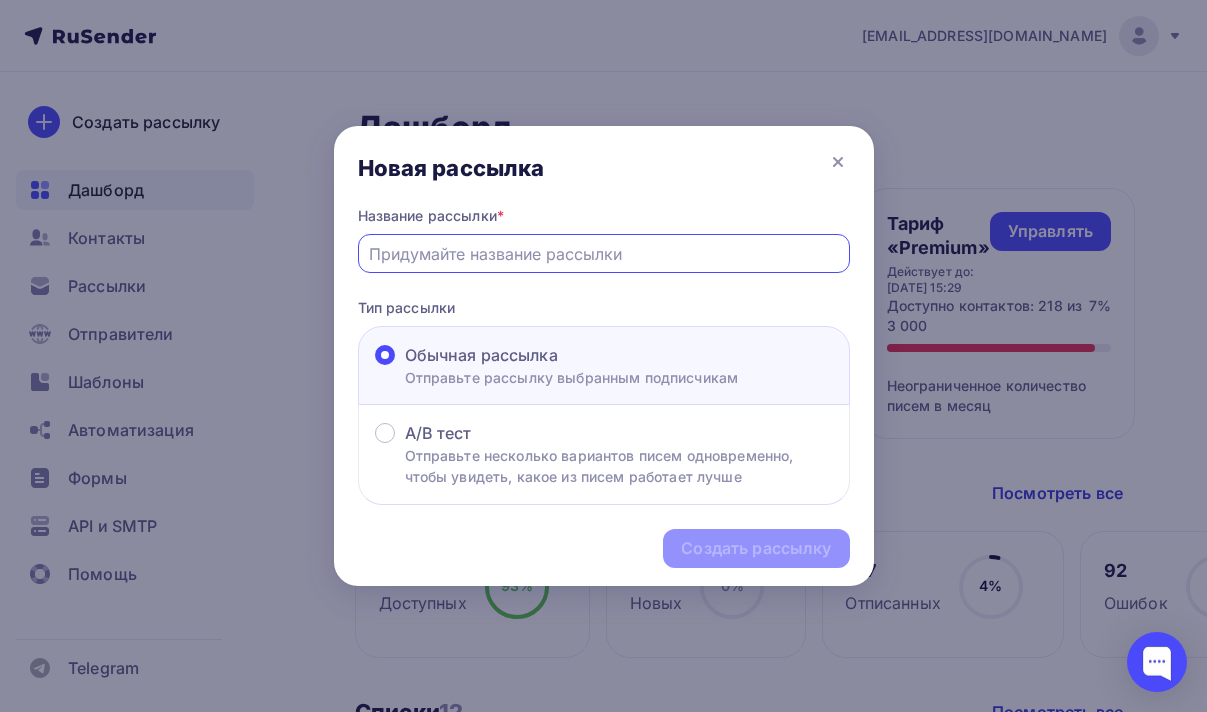 type on "summer sale" 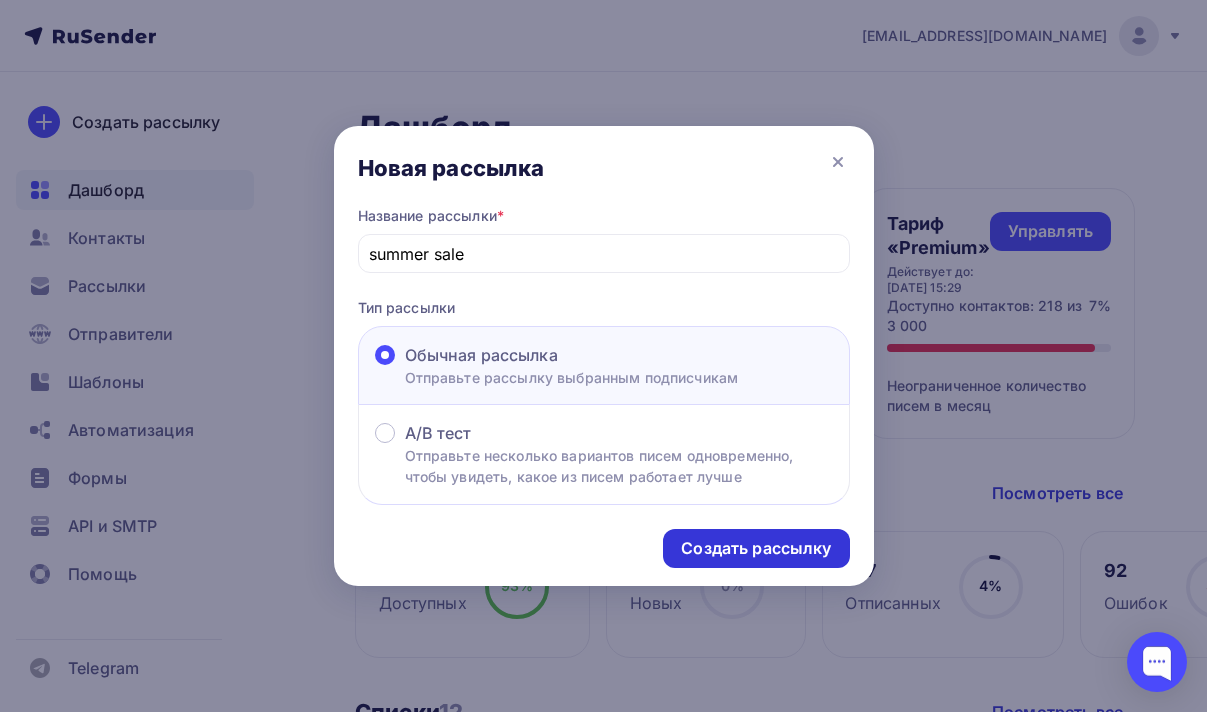 click on "Создать рассылку" at bounding box center [756, 548] 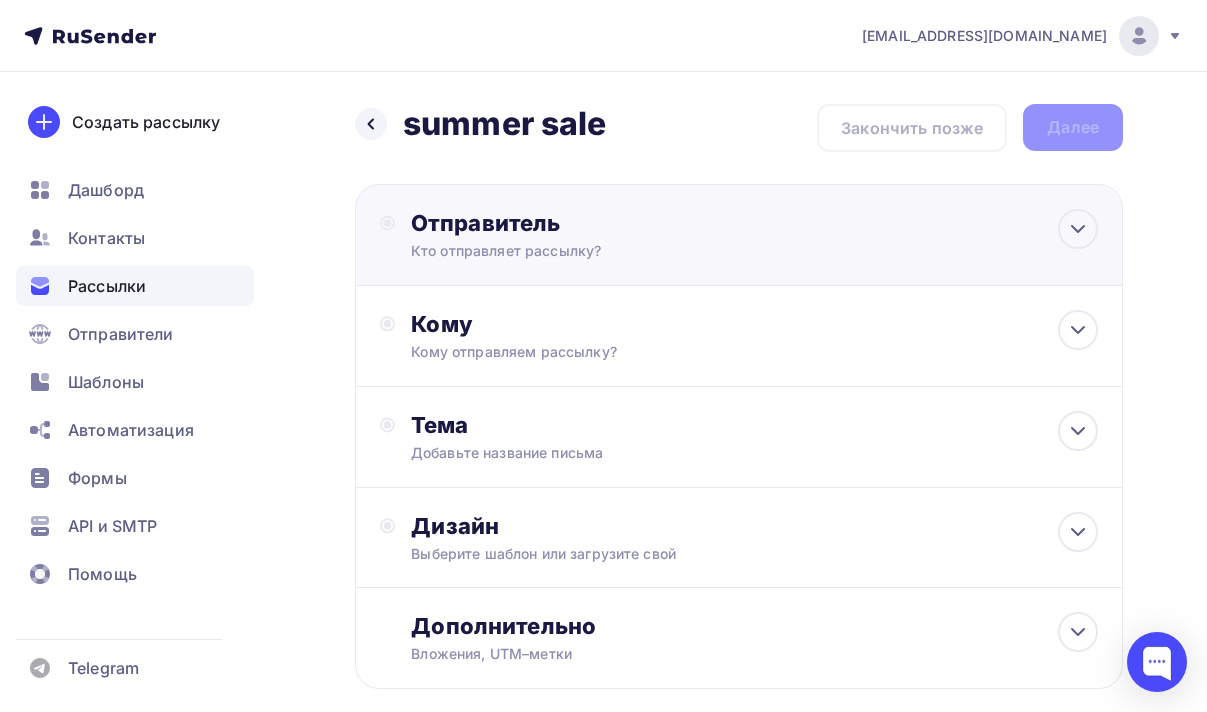 click on "Отправитель" at bounding box center (627, 223) 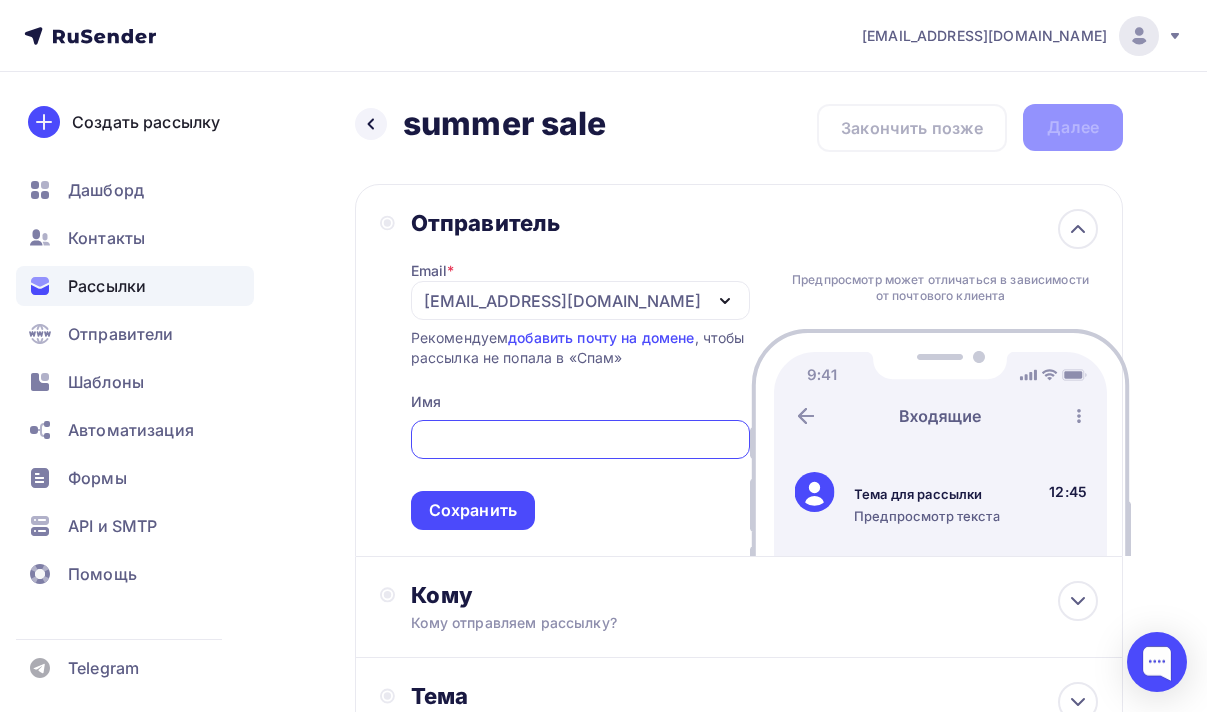 scroll, scrollTop: 0, scrollLeft: 0, axis: both 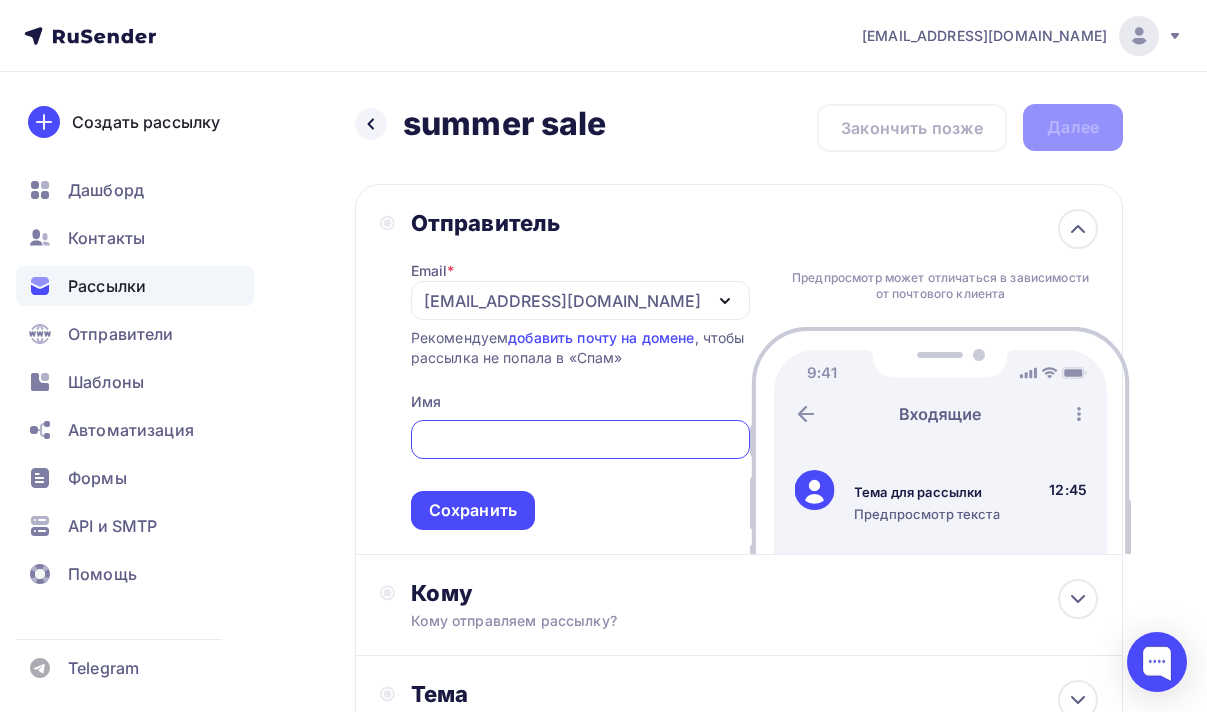click at bounding box center [580, 440] 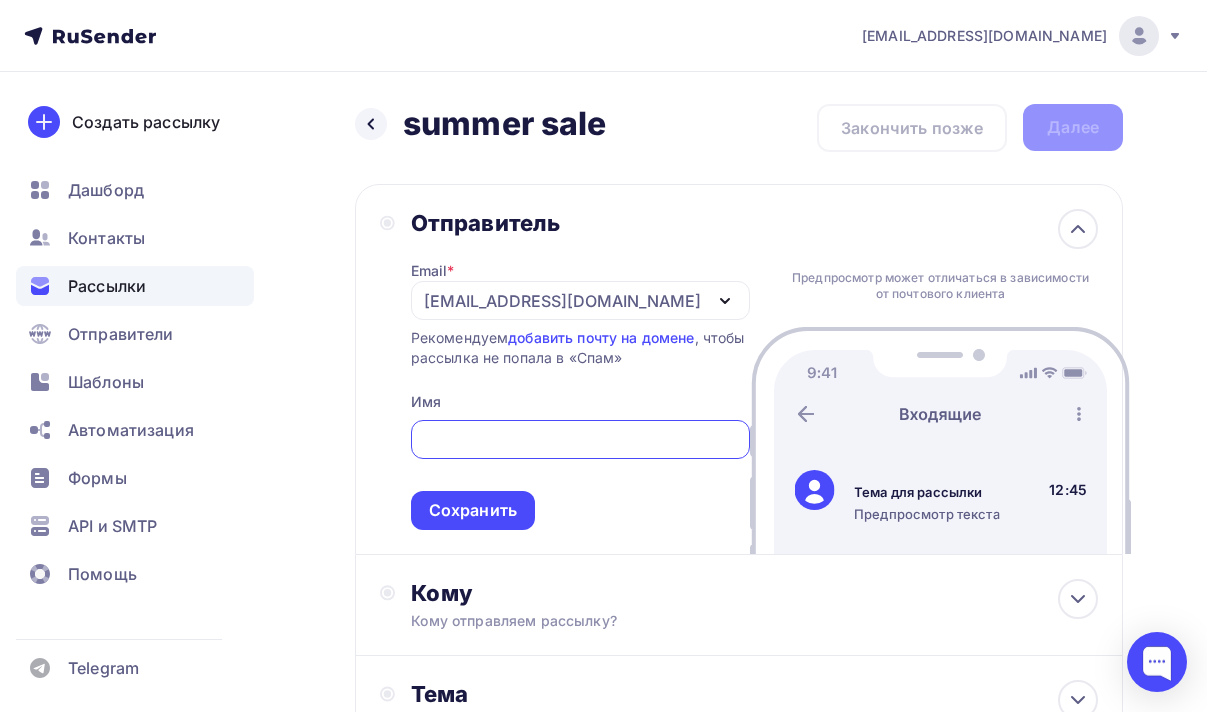 click at bounding box center (580, 440) 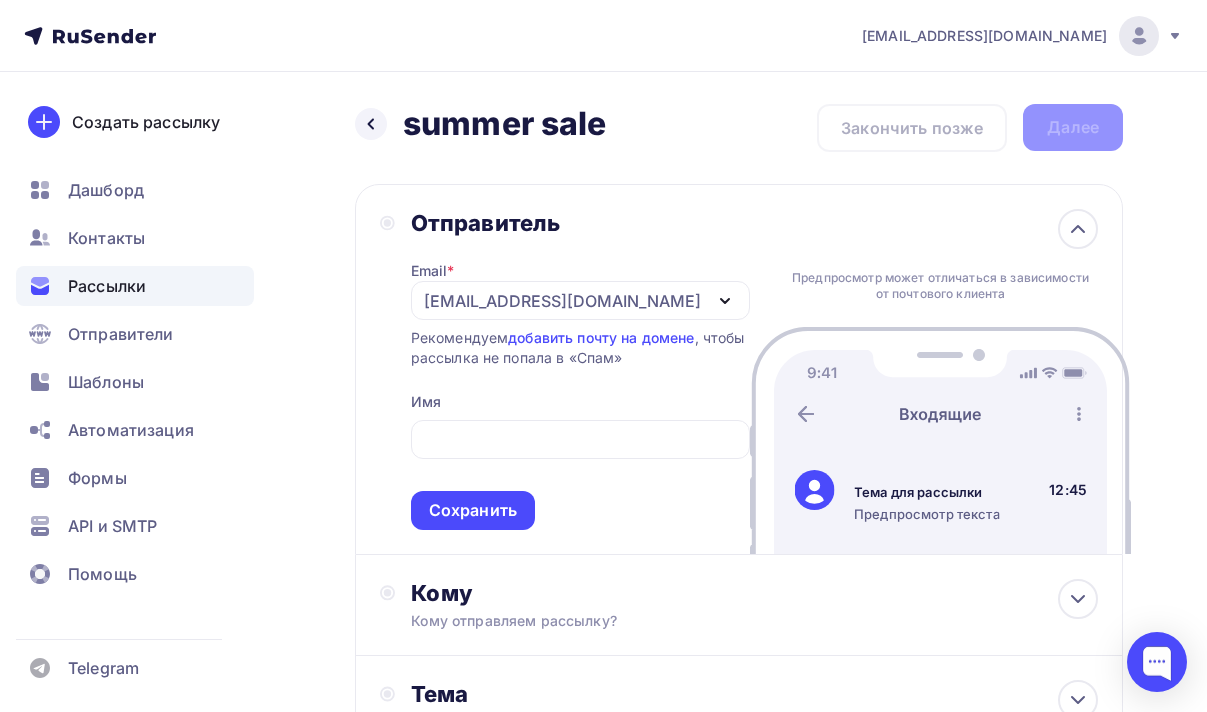 click on "Email  *
zakaz@home-shoes.ru
zakaz@home-shoes.ru               Добавить отправителя
Рекомендуем  добавить почту на домене , чтобы рассылка не попала в «Спам»
Имя                 Сохранить" at bounding box center [580, 383] 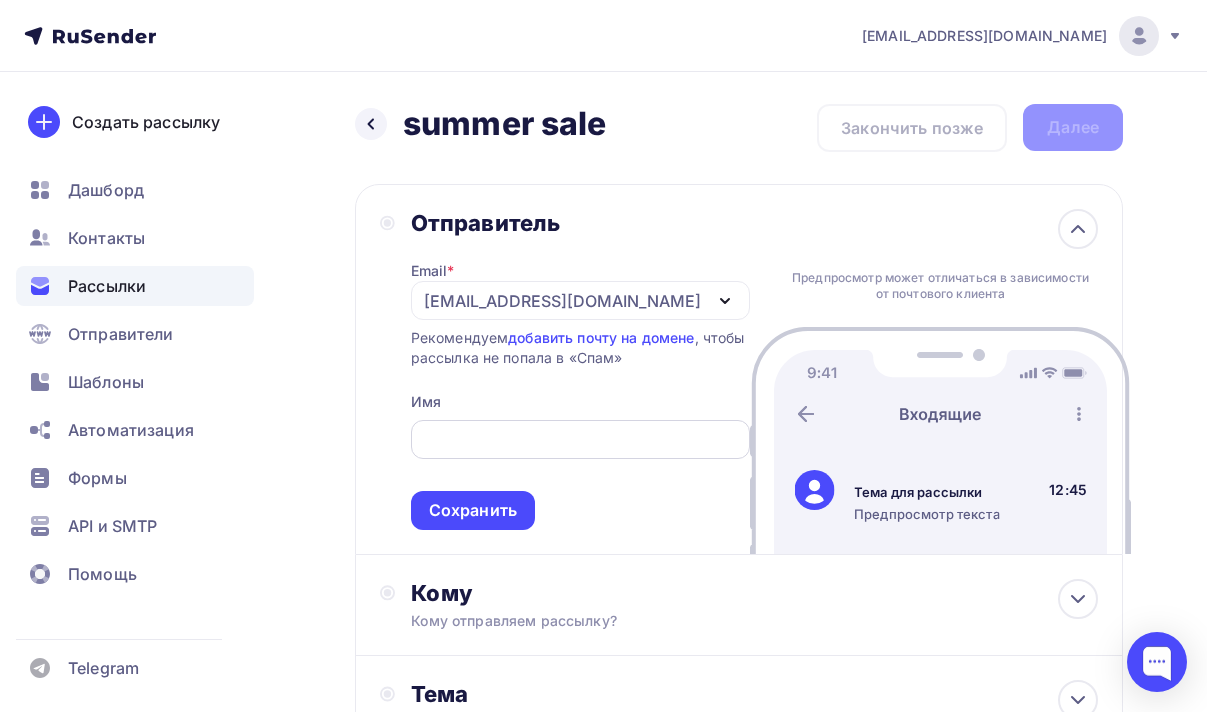 click at bounding box center [580, 440] 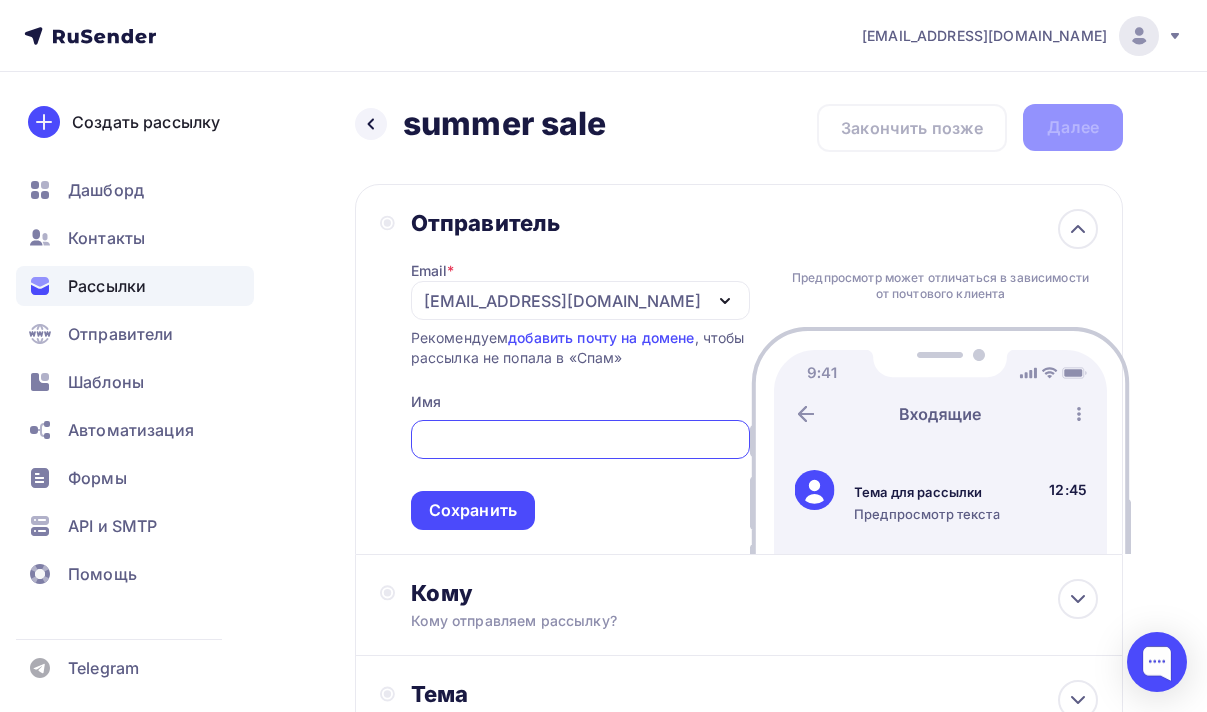 type on "К" 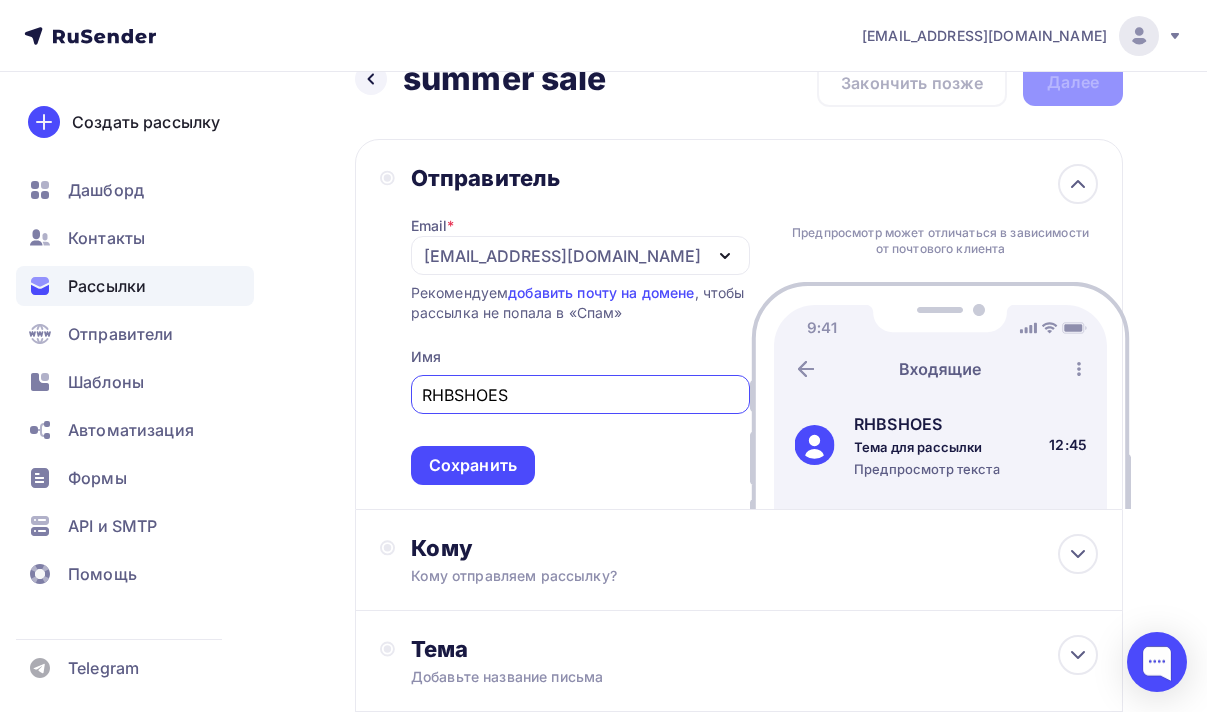 scroll, scrollTop: 46, scrollLeft: 0, axis: vertical 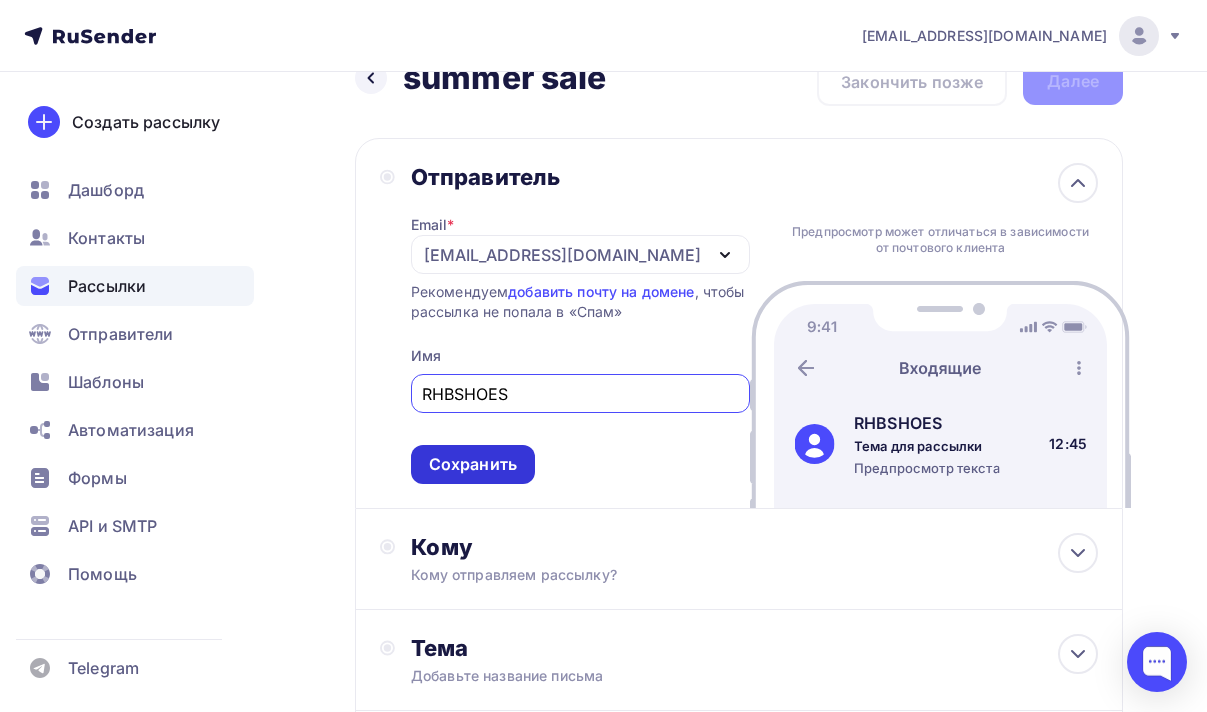 type on "RHBSHOES" 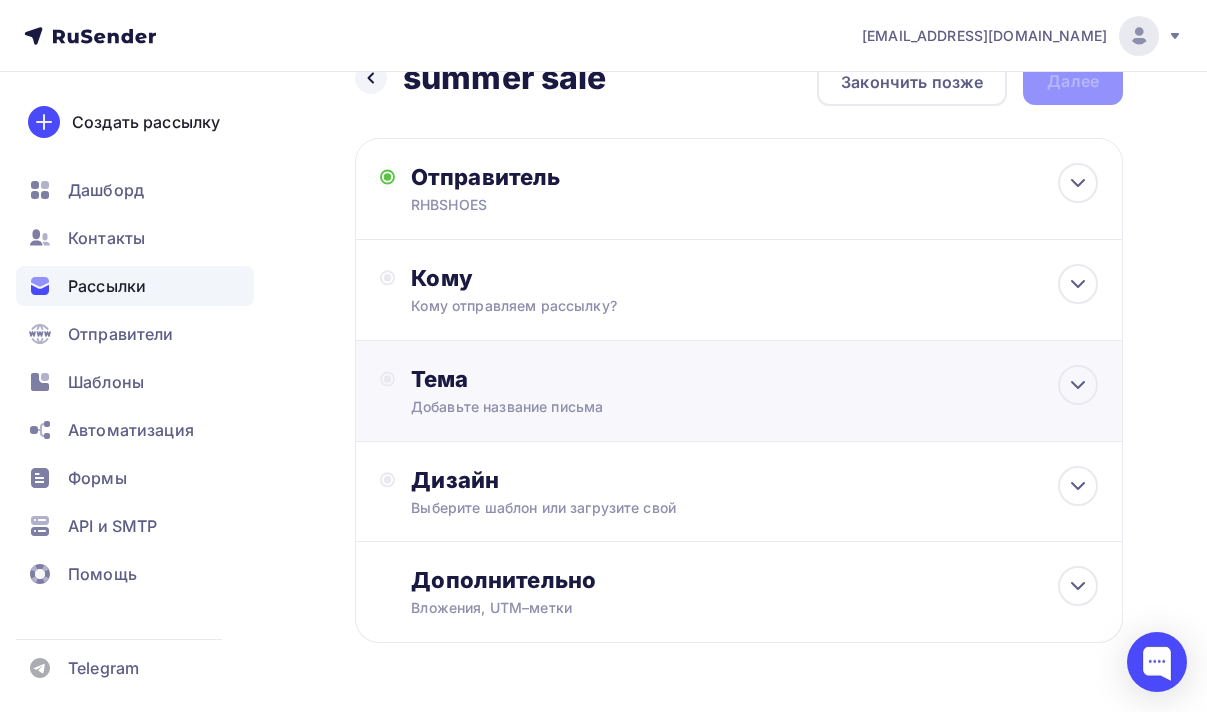 click on "Тема" at bounding box center (608, 379) 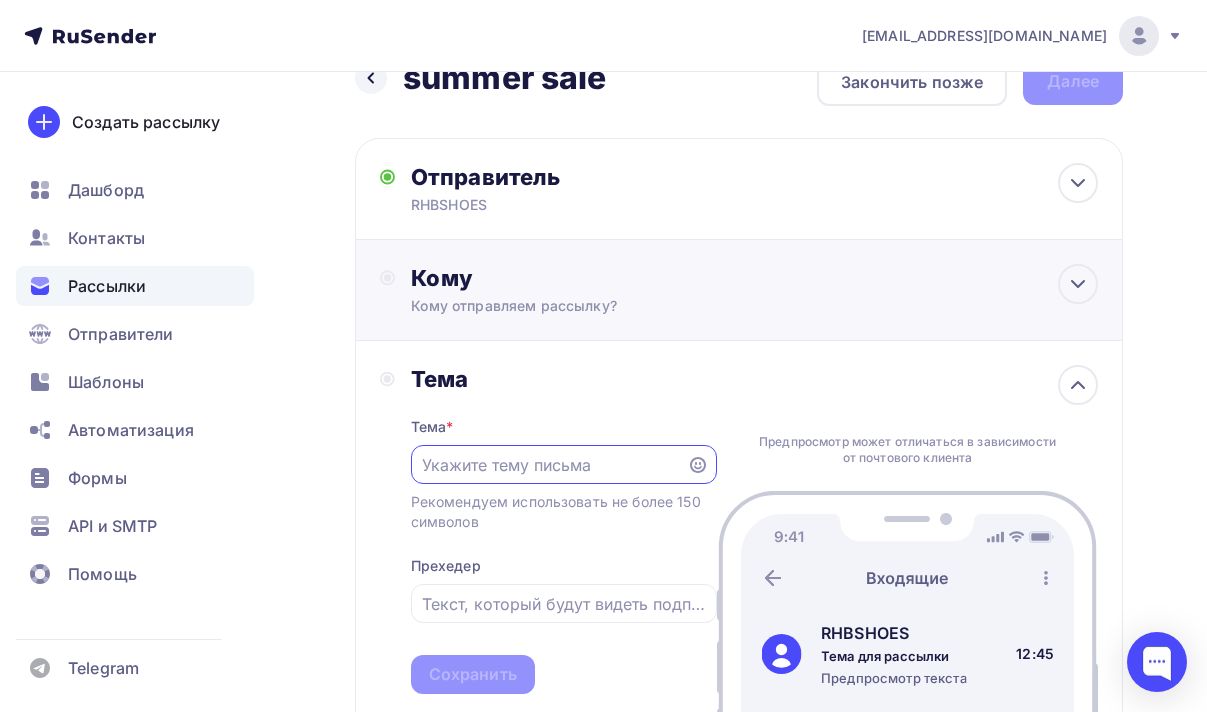 scroll, scrollTop: 0, scrollLeft: 0, axis: both 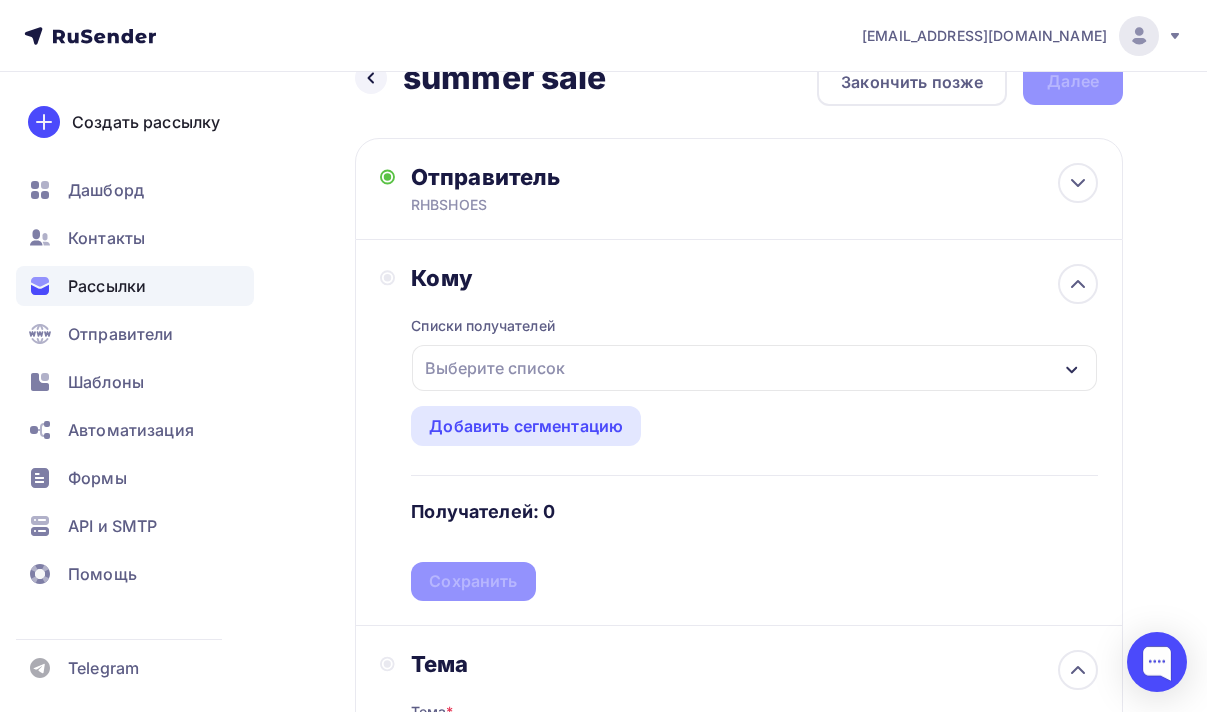 click on "Выберите список" at bounding box center (495, 368) 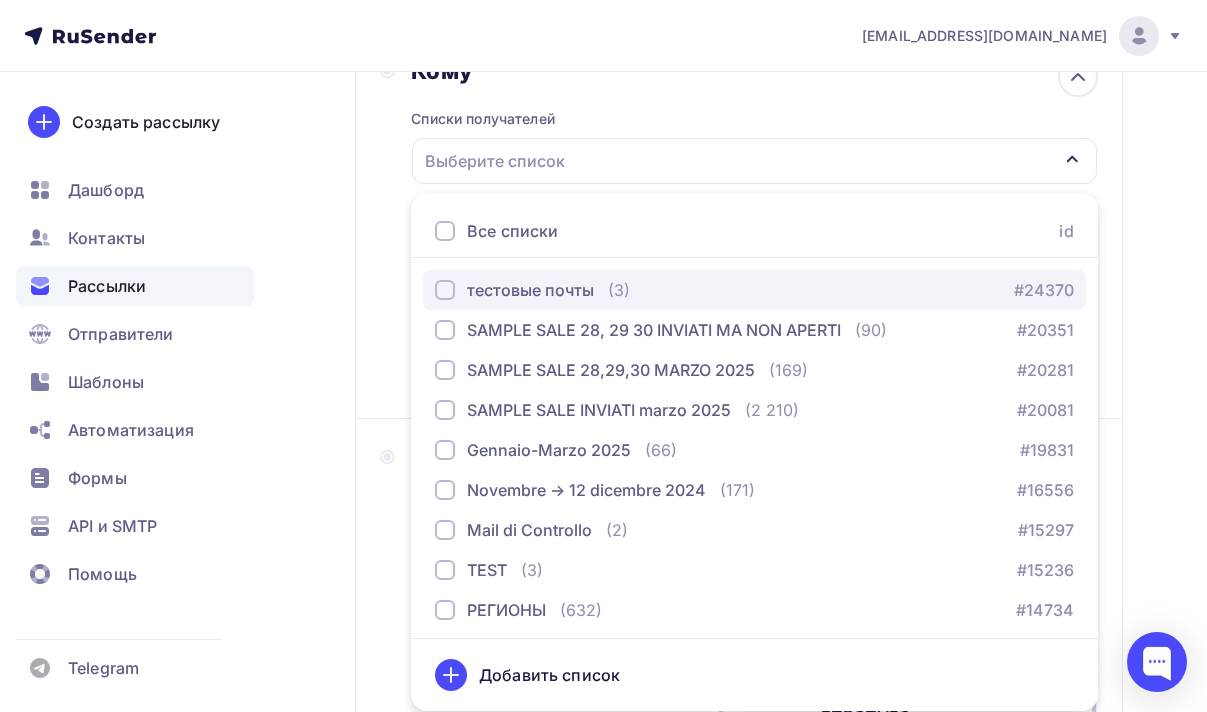 click on "тестовые почты" at bounding box center (530, 290) 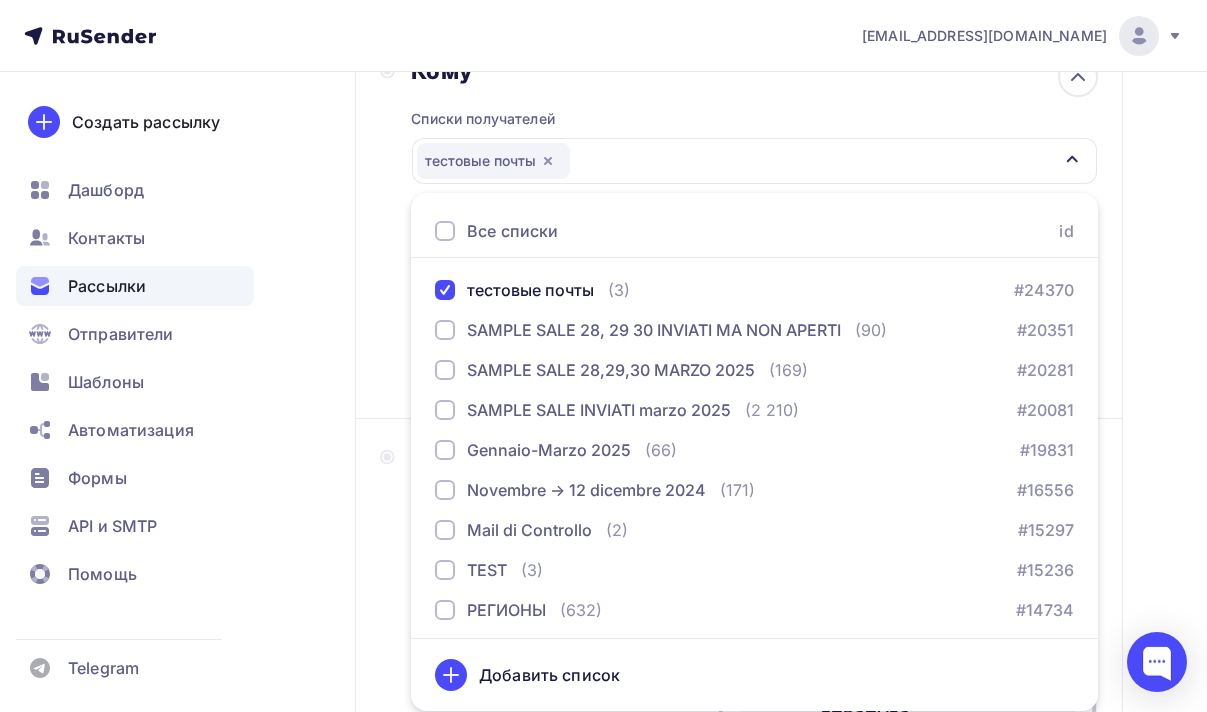 click on "Кому
Списки получателей
тестовые почты
Все списки
id
тестовые почты
(3)
#24370
SAMPLE SALE 28, 29 30 INVIATI MA NON APERTI
(90)
#20351
SAMPLE SALE 28,29,30 MARZO 2025
(169)
#20281
SAMPLE SALE INVIATI marzo 2025
(2 210)
#20081
Gennaio-Marzo 2025
(66)
#19831
Novembre -> 12 dicembre 2024
(171)
#16556
Mail di Controllo" at bounding box center (739, 225) 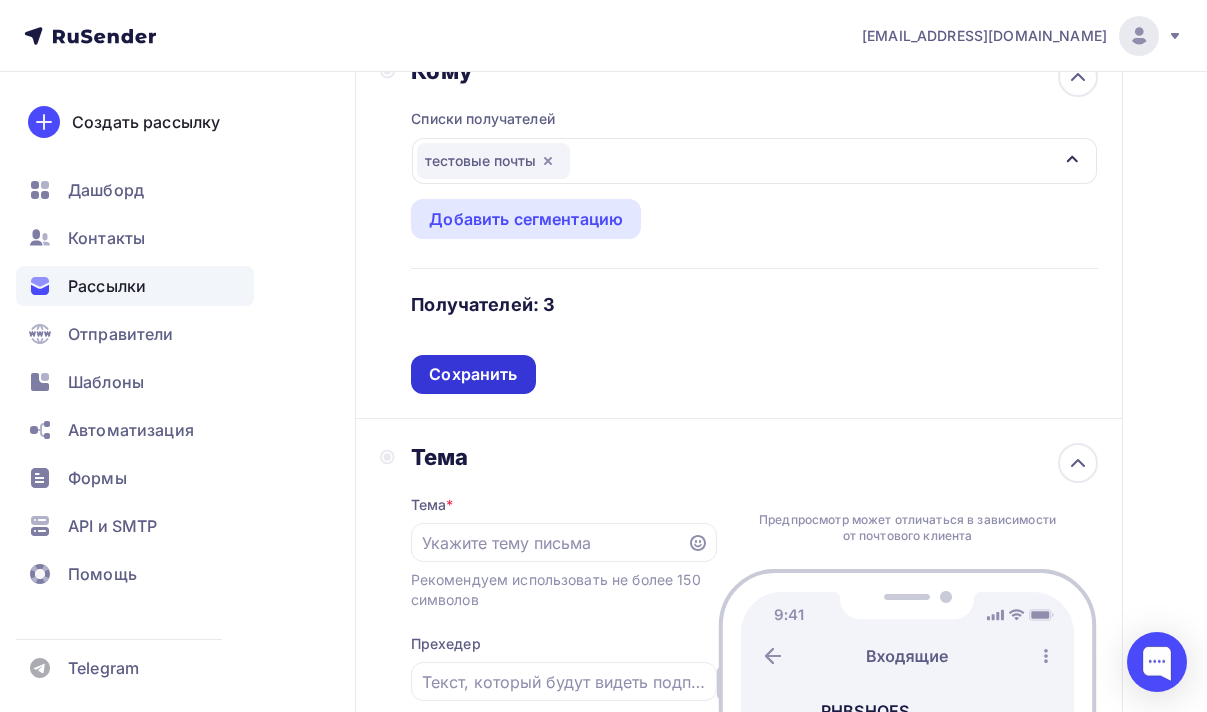 click on "Сохранить" at bounding box center (473, 374) 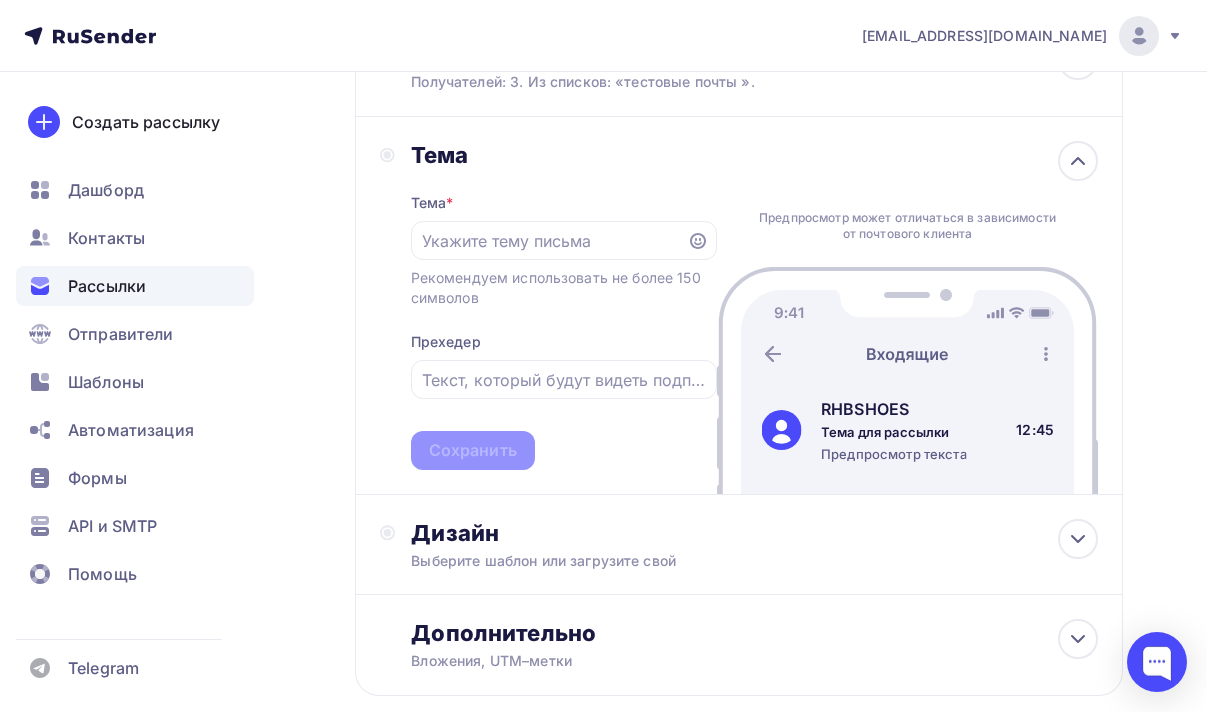 scroll, scrollTop: 272, scrollLeft: 0, axis: vertical 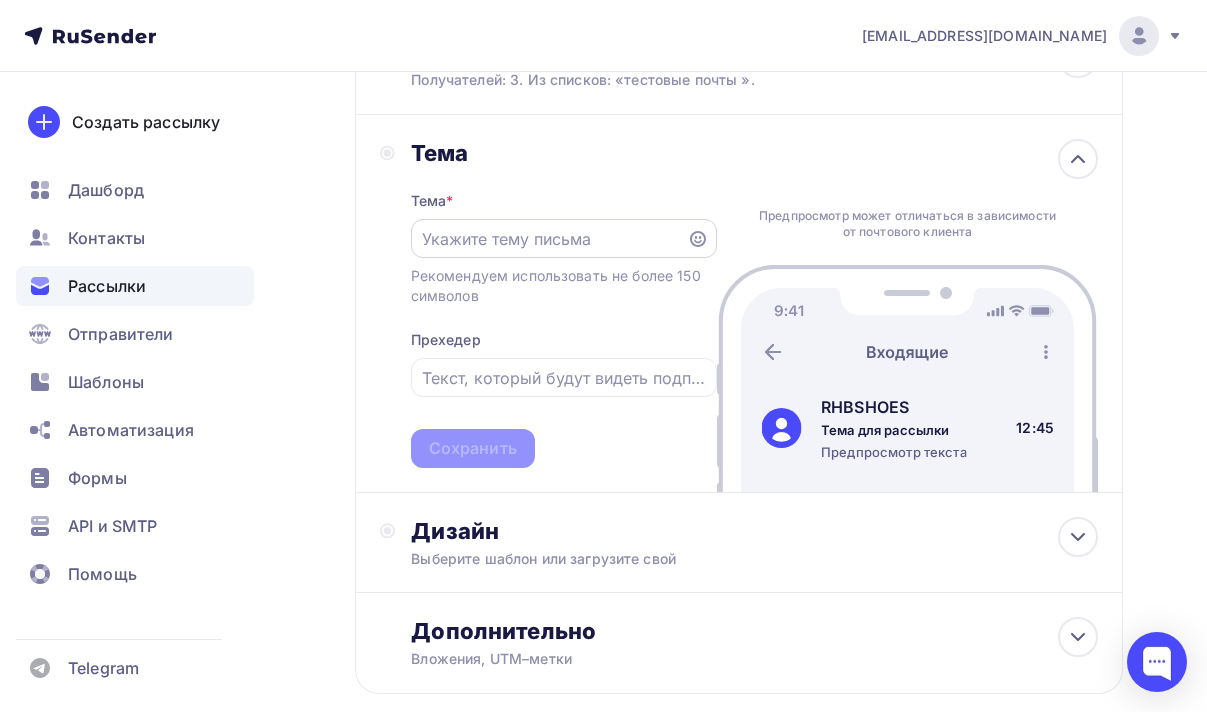 click at bounding box center [548, 239] 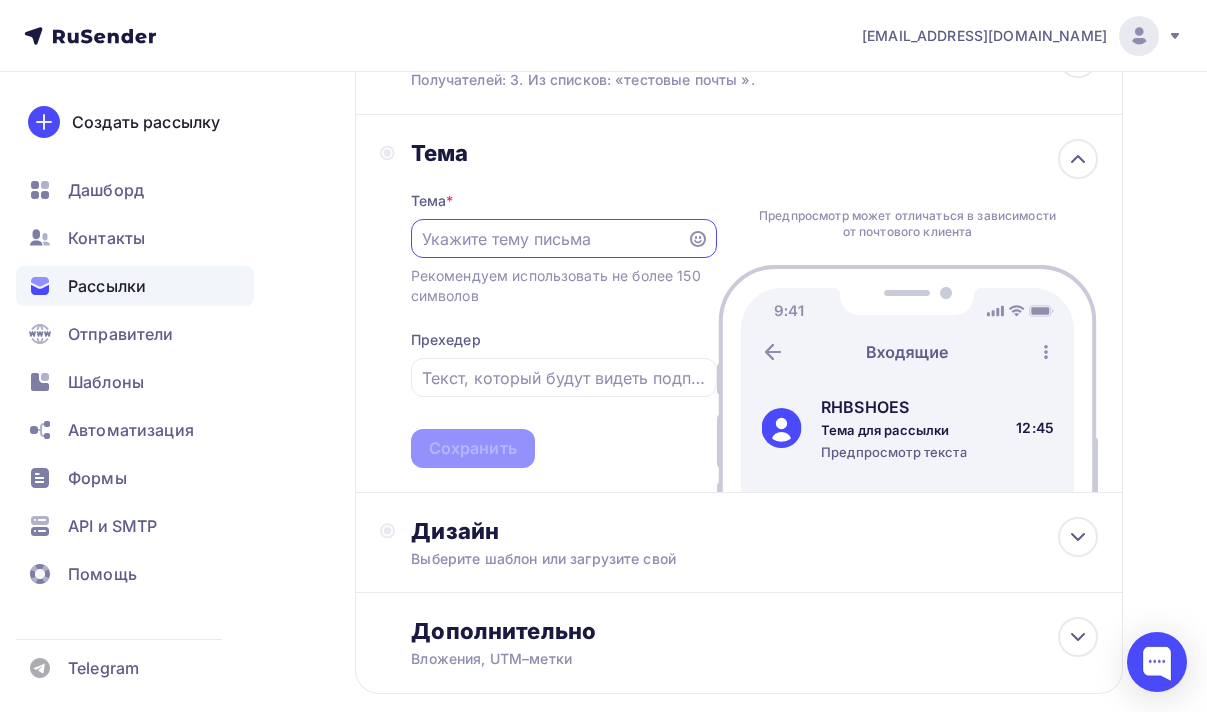 click at bounding box center [548, 239] 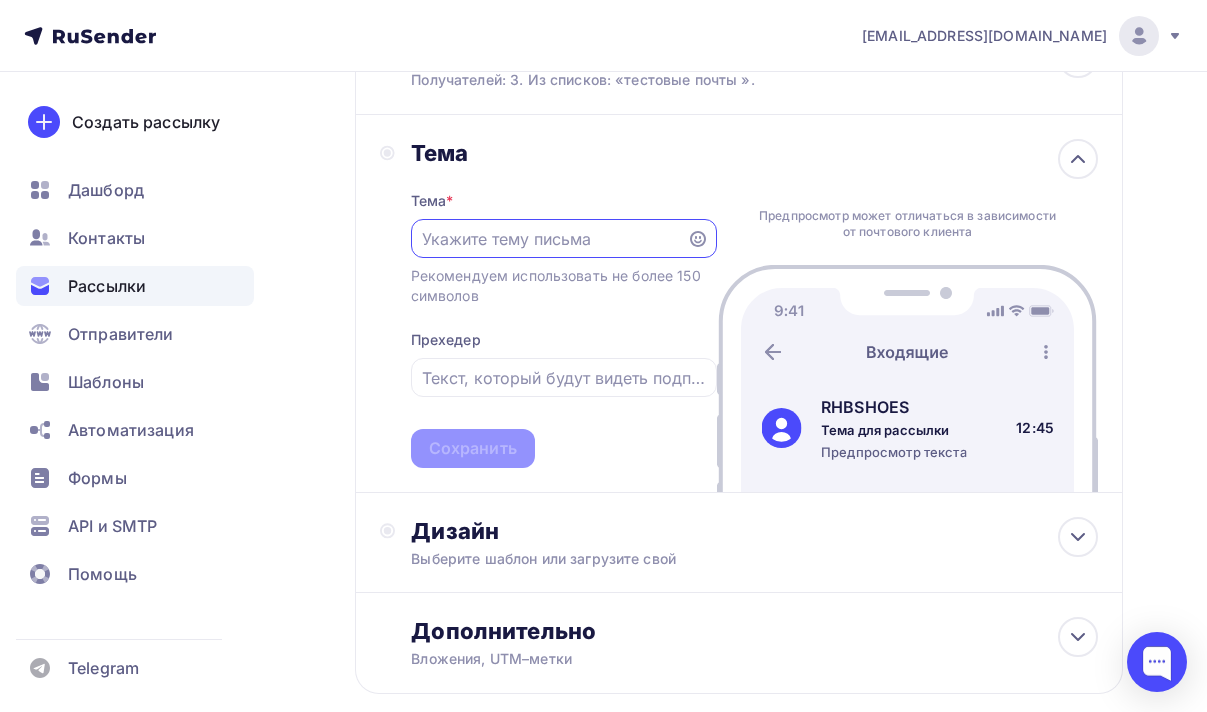 type on "P" 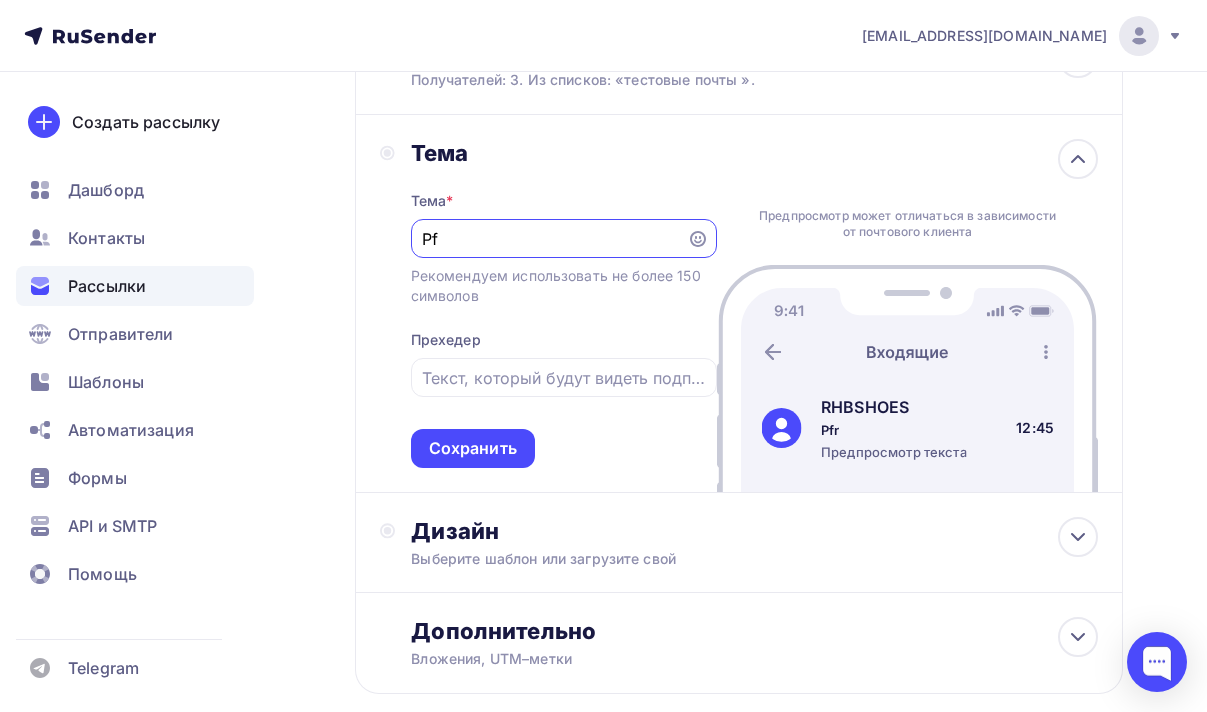 type on "P" 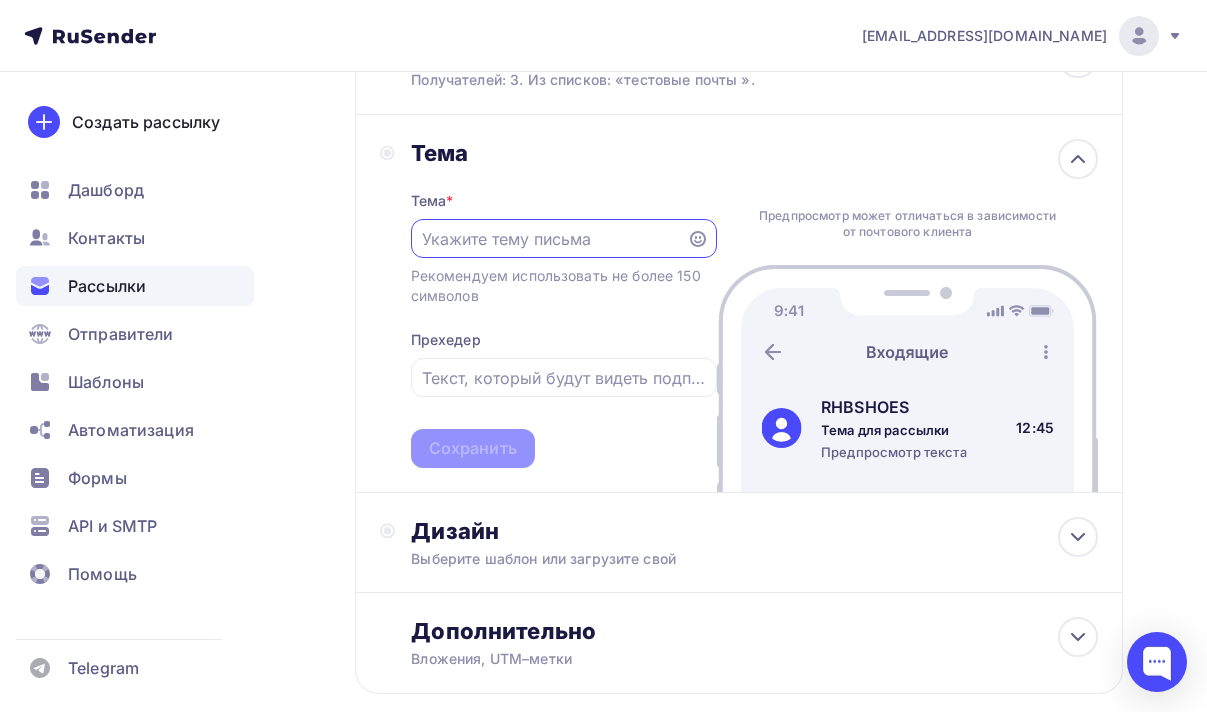 type on "P" 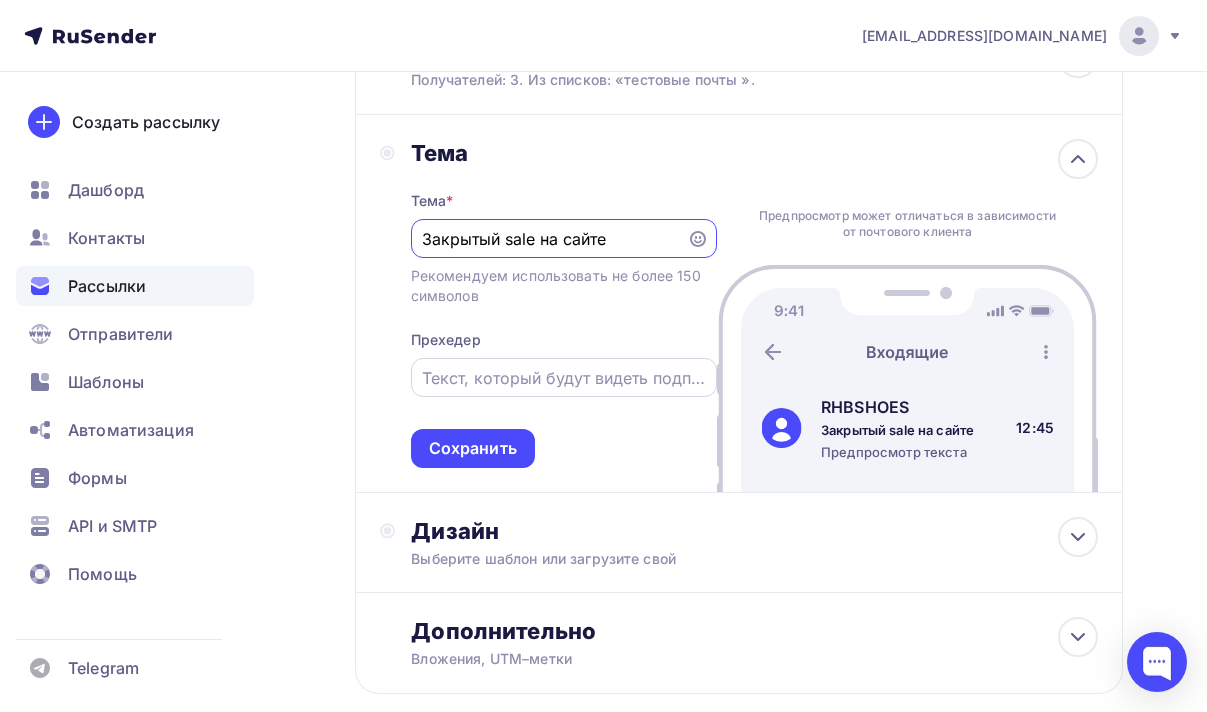 type on "Закрытый sale на сайте" 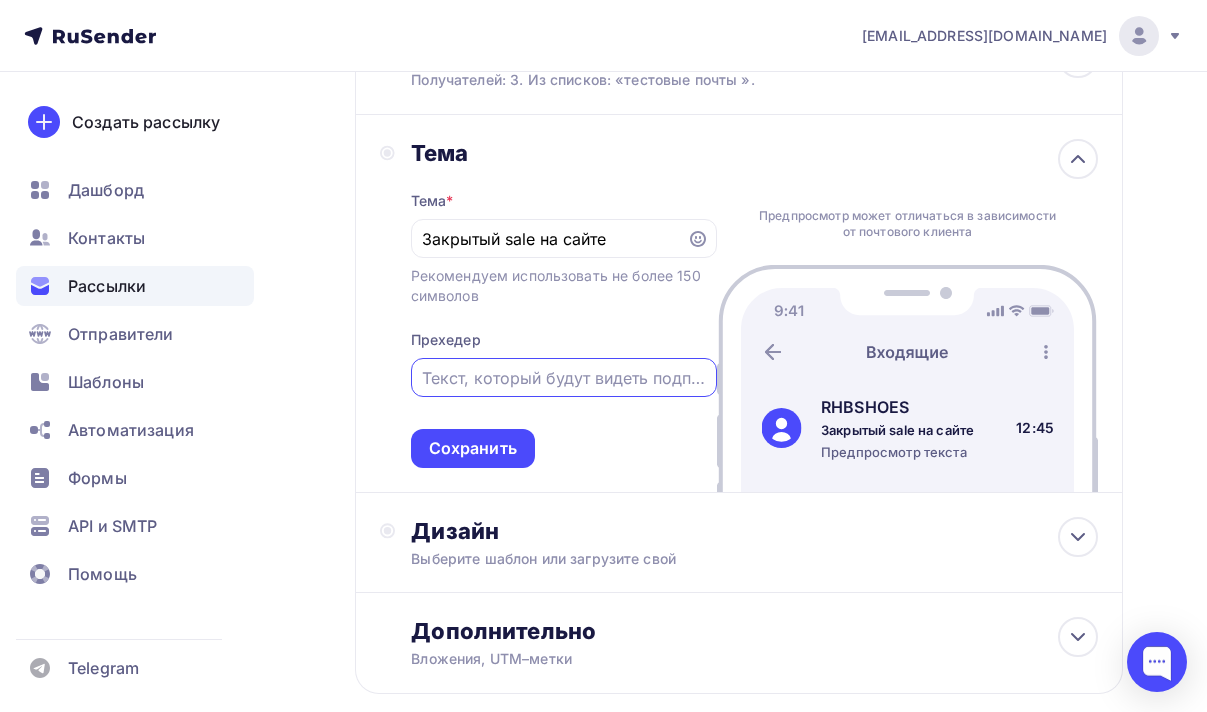 click at bounding box center [563, 378] 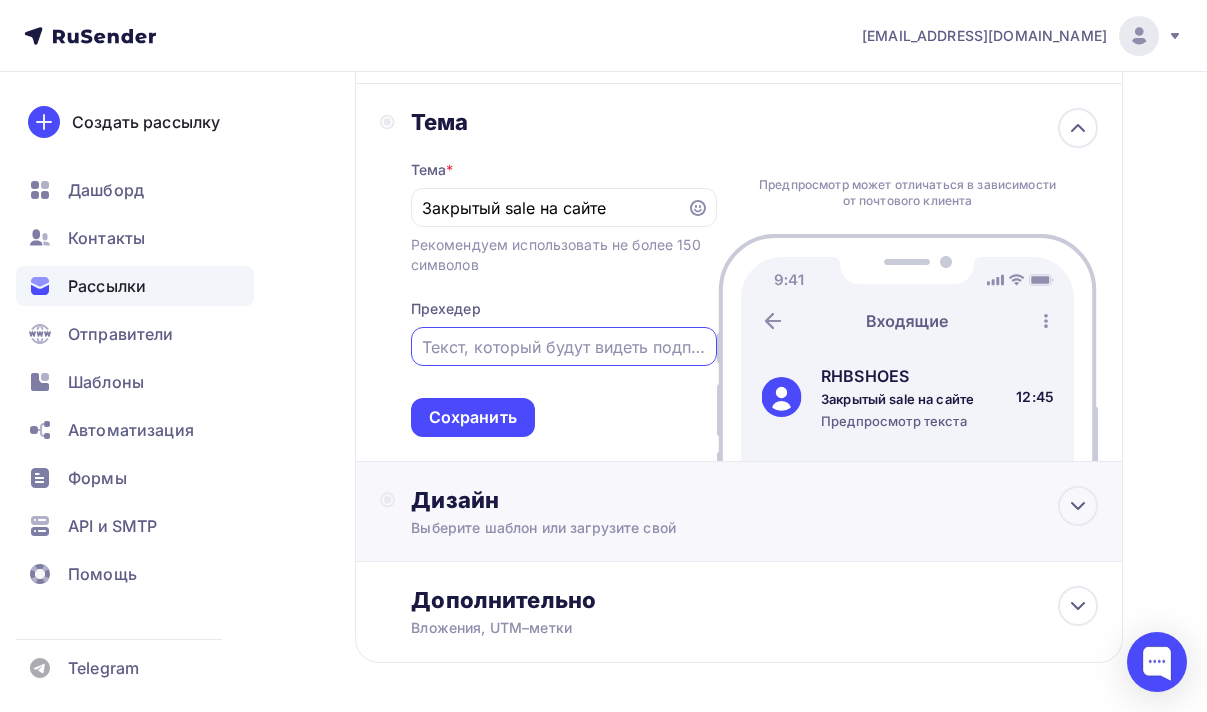 scroll, scrollTop: 311, scrollLeft: 0, axis: vertical 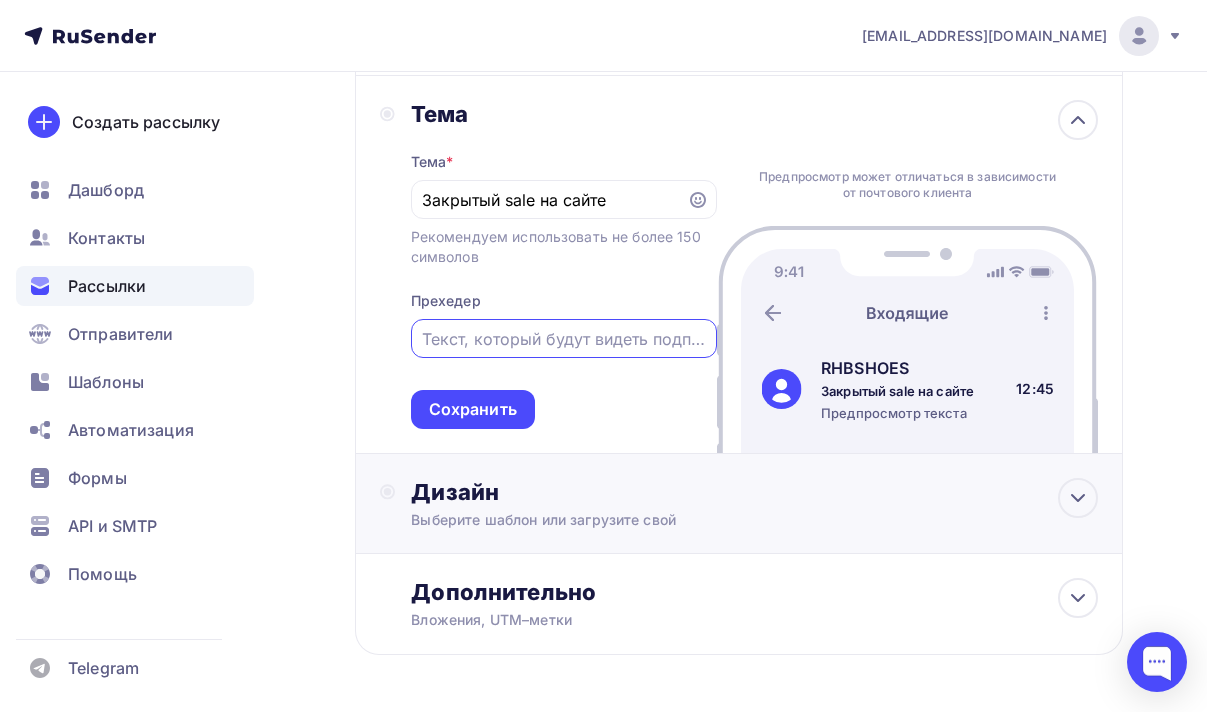 click on "Выберите шаблон или загрузите свой" at bounding box center (720, 520) 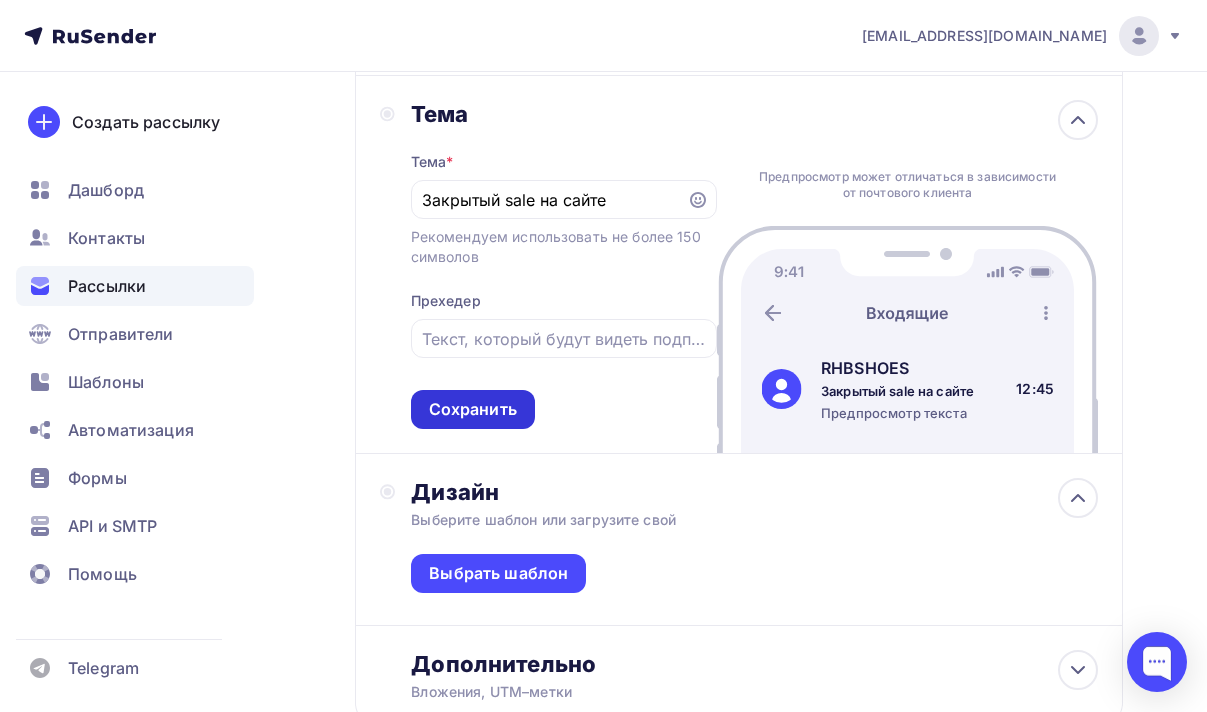 click on "Сохранить" at bounding box center (473, 409) 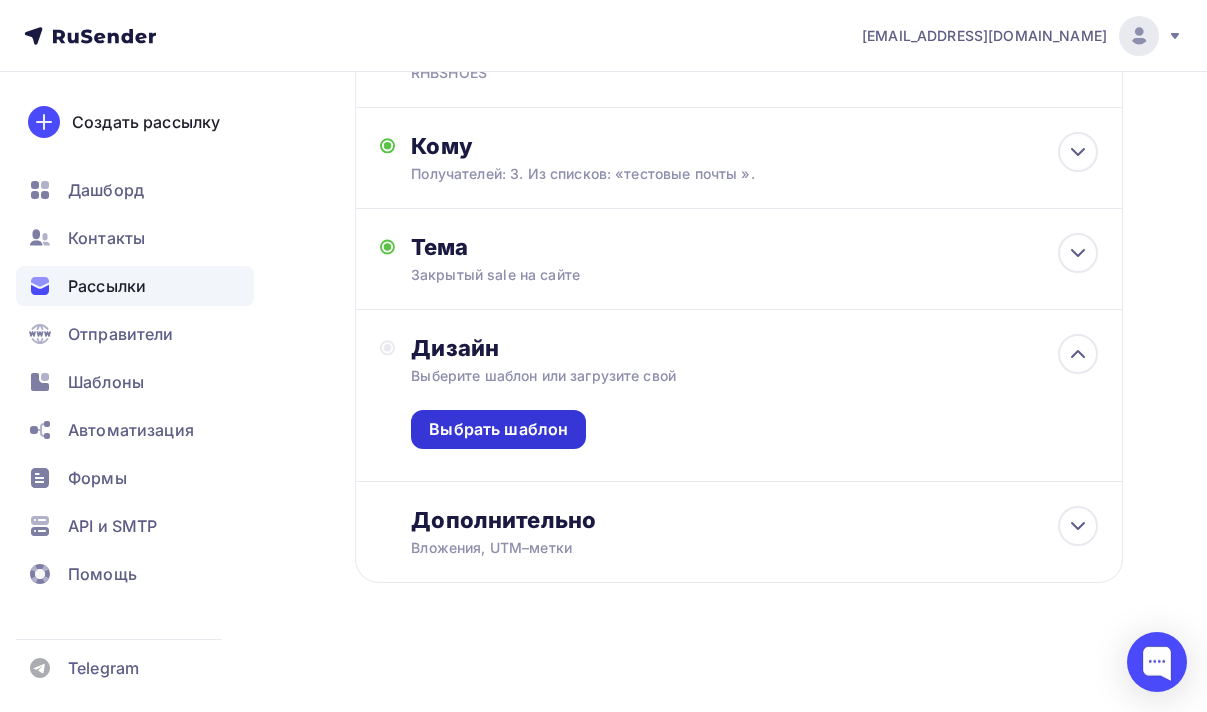 scroll, scrollTop: 181, scrollLeft: 0, axis: vertical 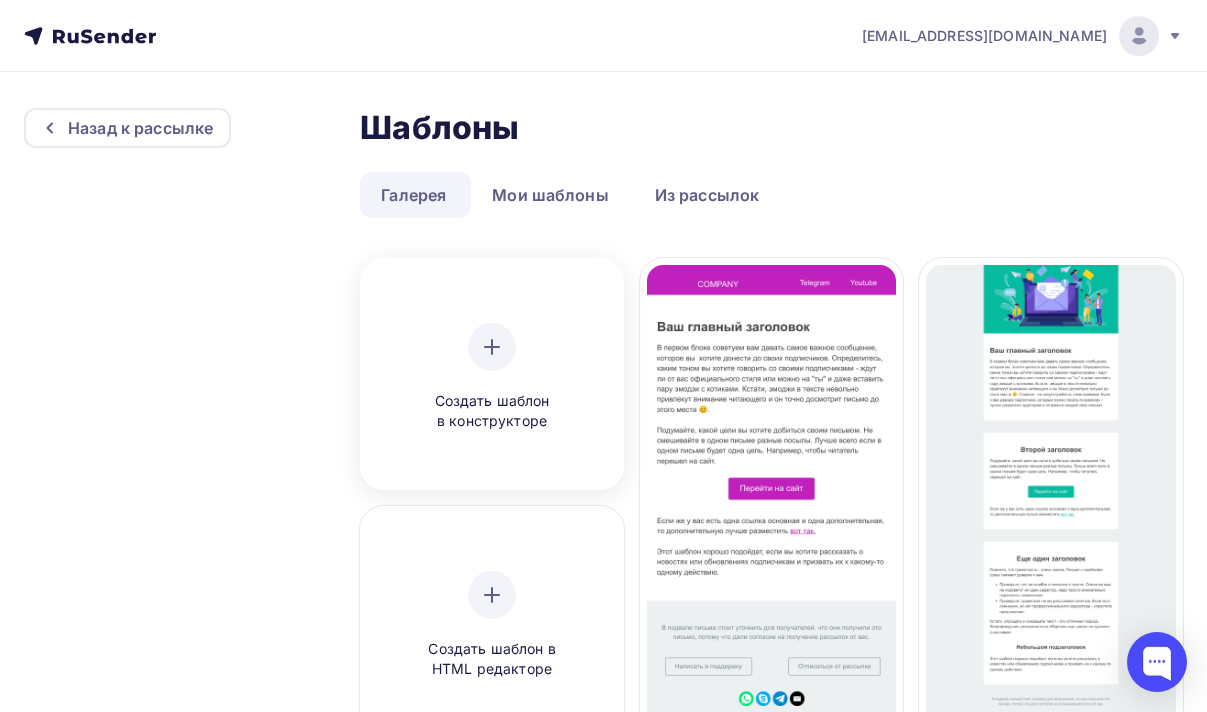 click on "Создать шаблон в конструкторе" at bounding box center (492, 377) 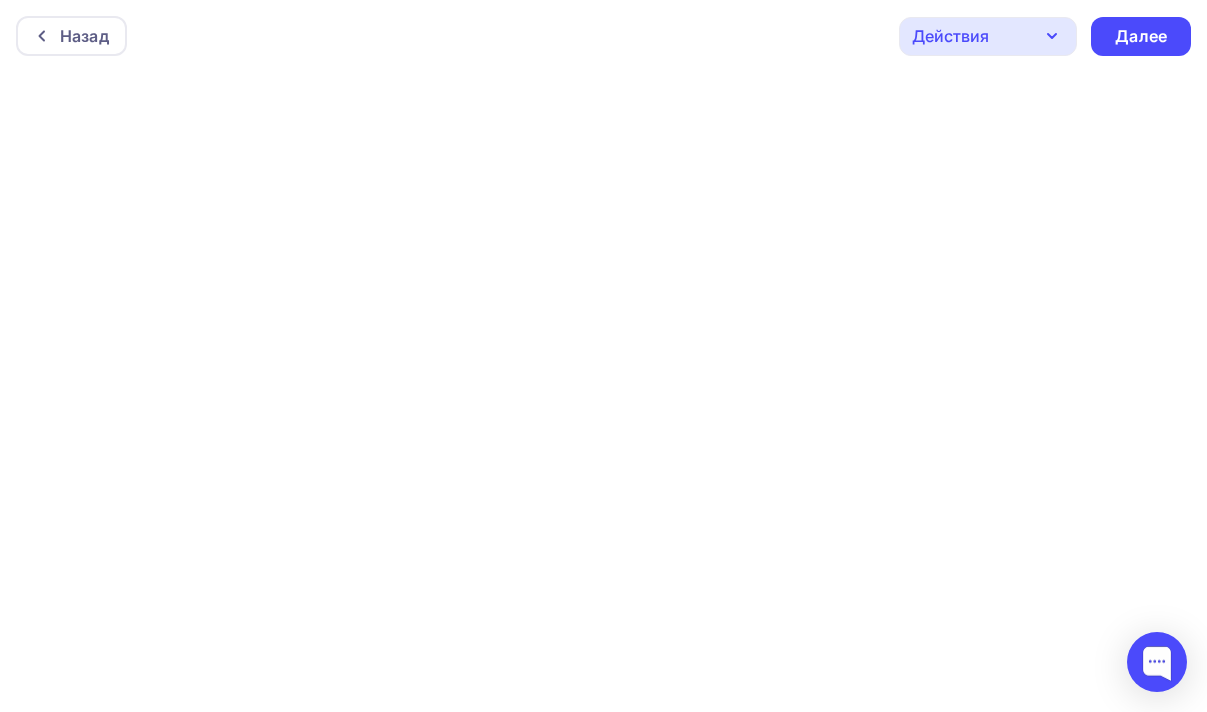 scroll, scrollTop: 5, scrollLeft: 0, axis: vertical 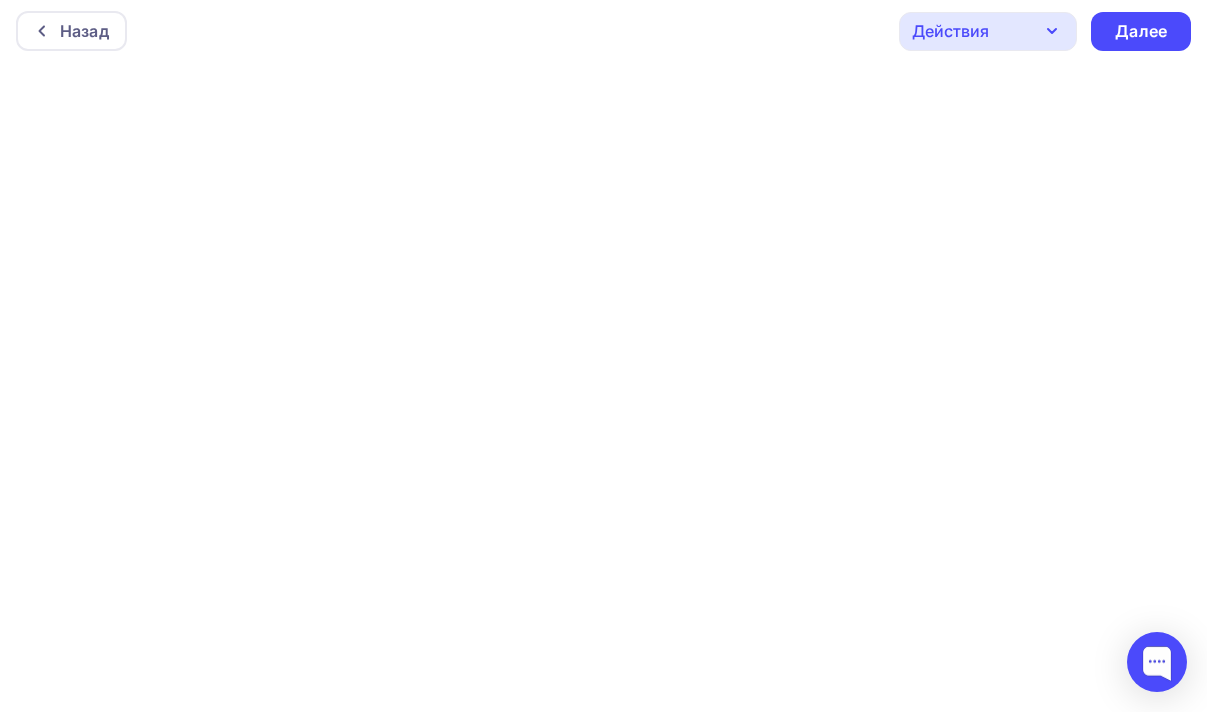 click 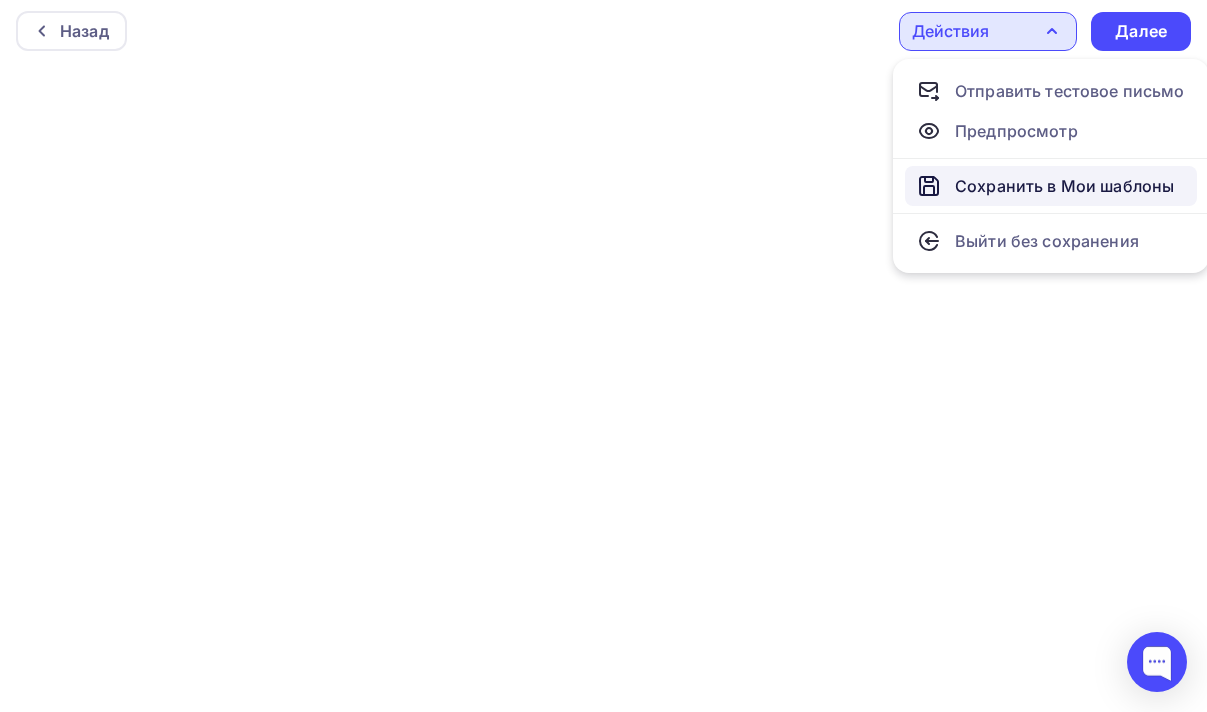 click on "Сохранить в Мои шаблоны" at bounding box center [1064, 186] 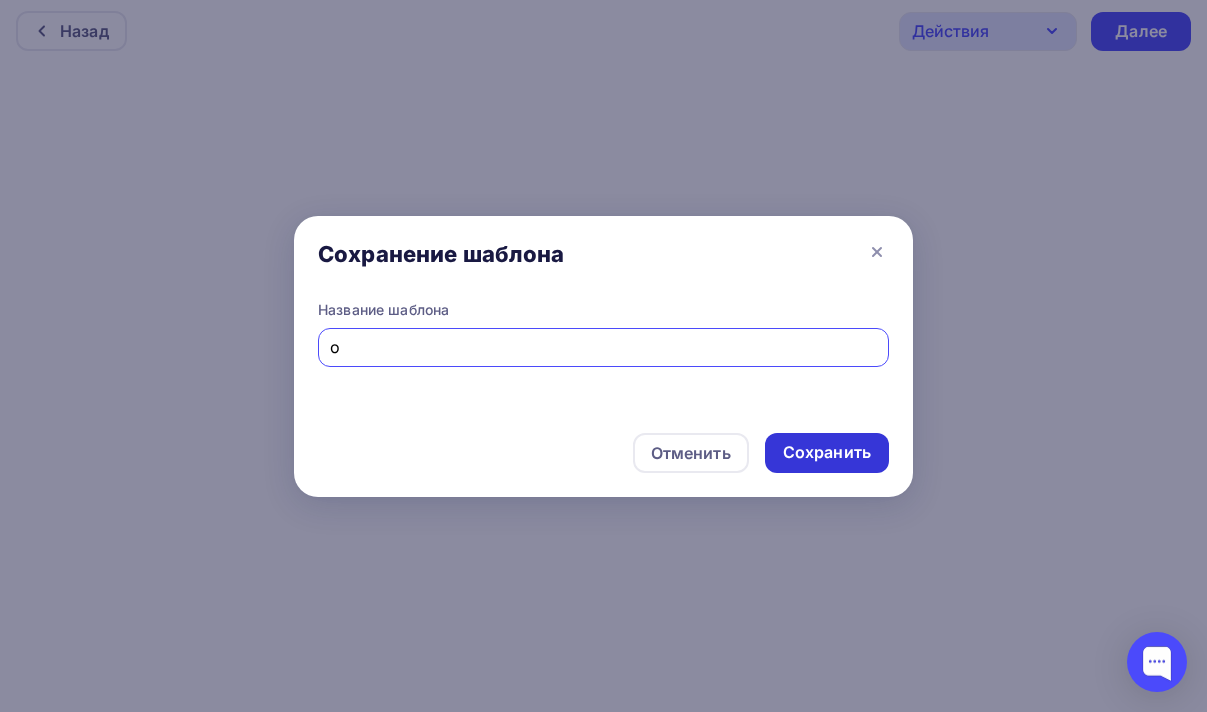 type on "о" 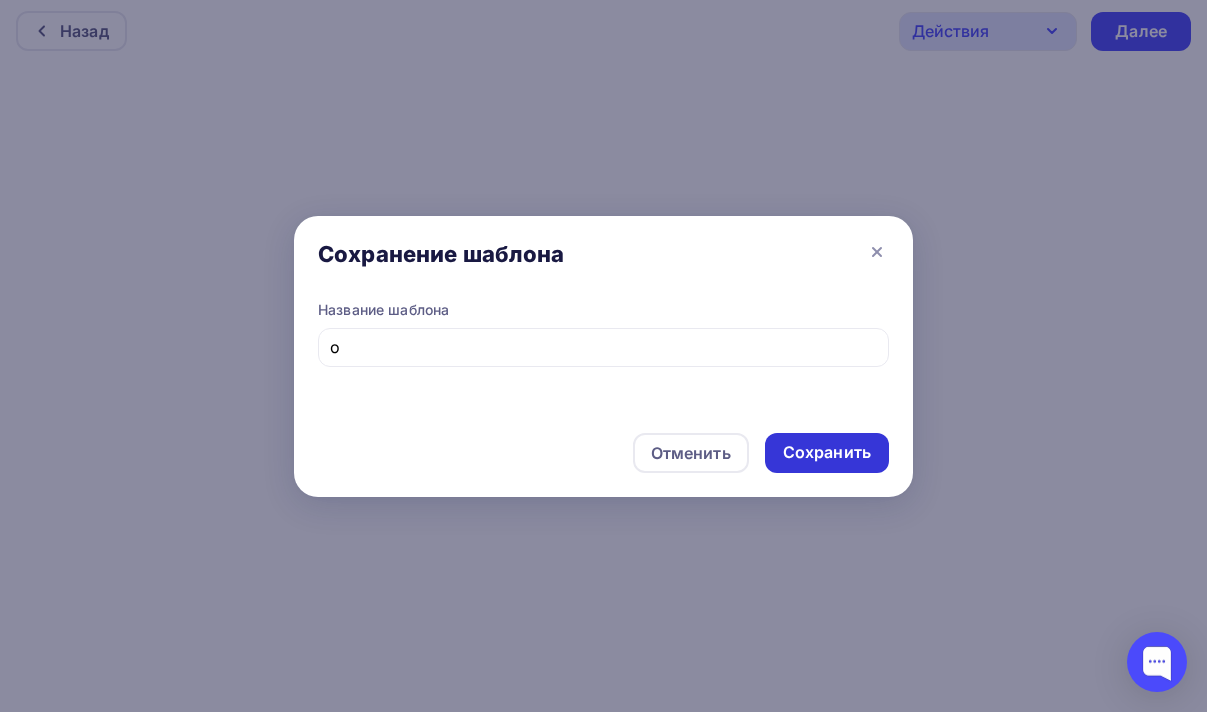click on "Сохранить" at bounding box center [827, 452] 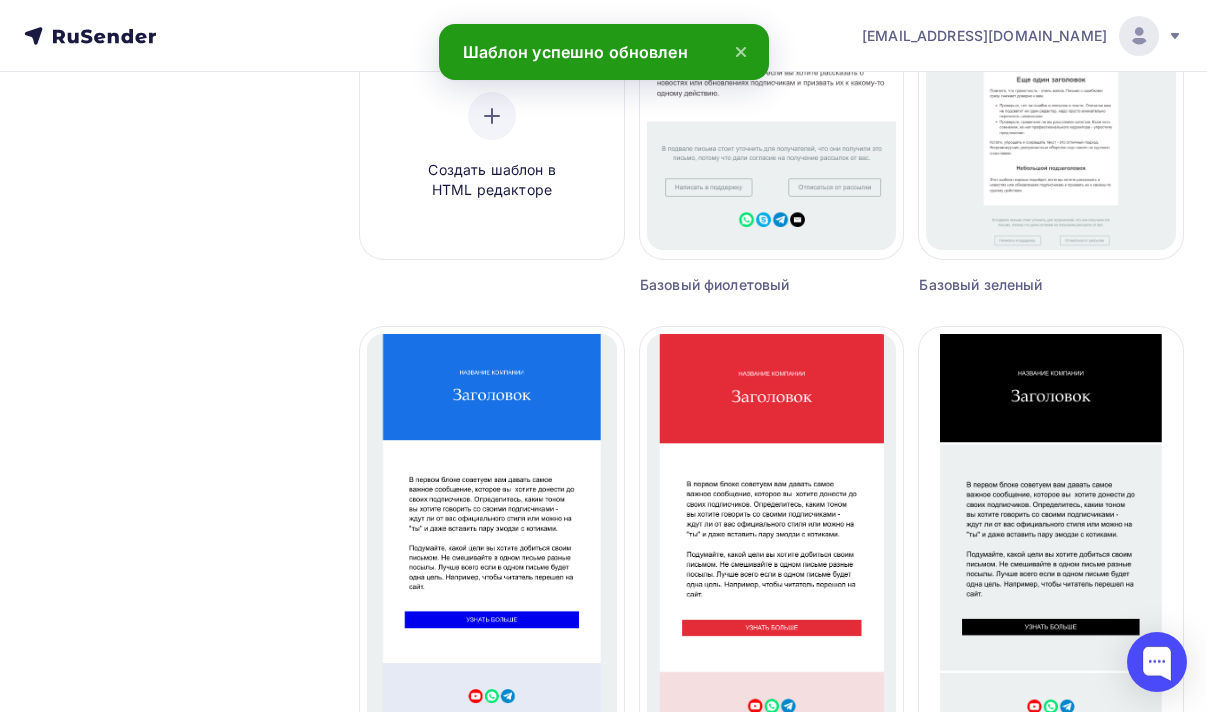 scroll, scrollTop: 0, scrollLeft: 0, axis: both 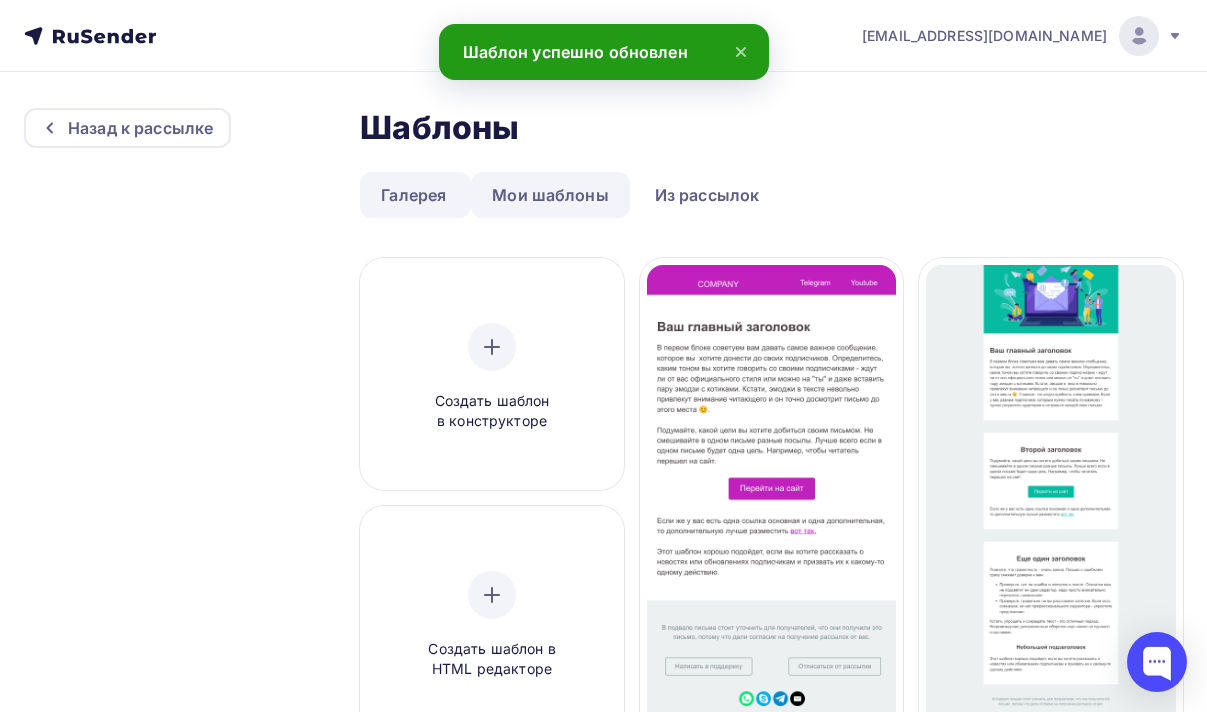 click on "Мои шаблоны" at bounding box center [550, 195] 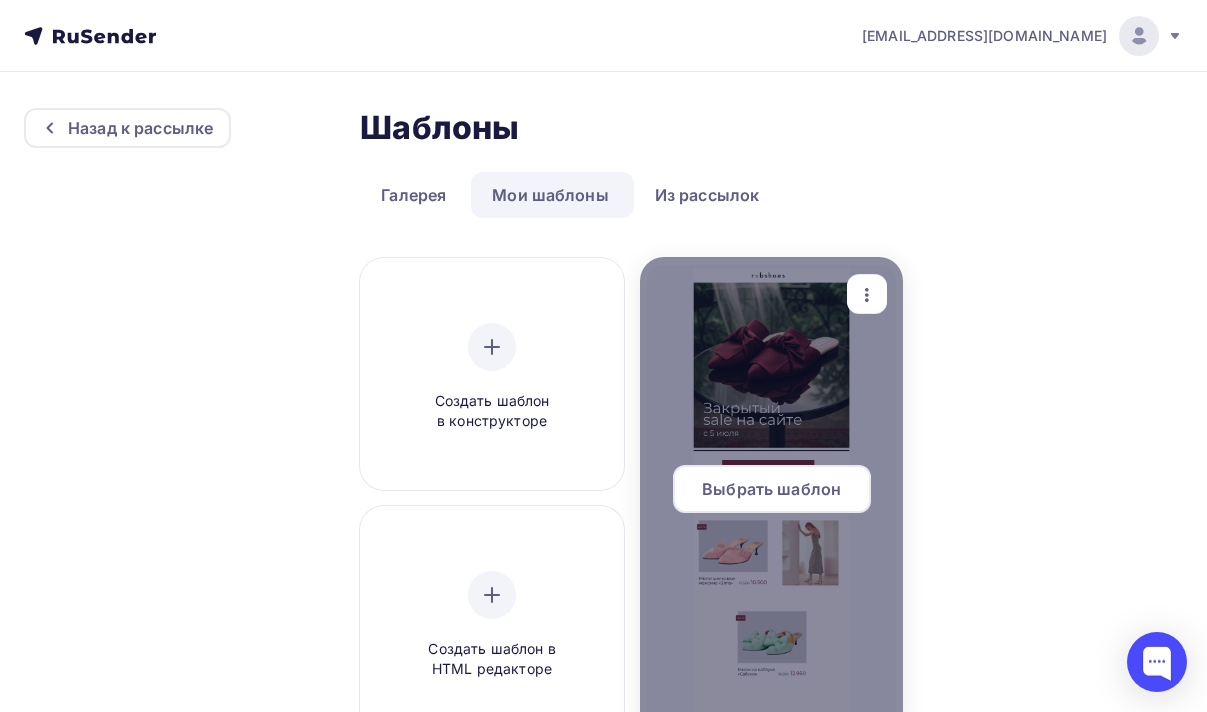 click on "Выбрать шаблон" at bounding box center (771, 489) 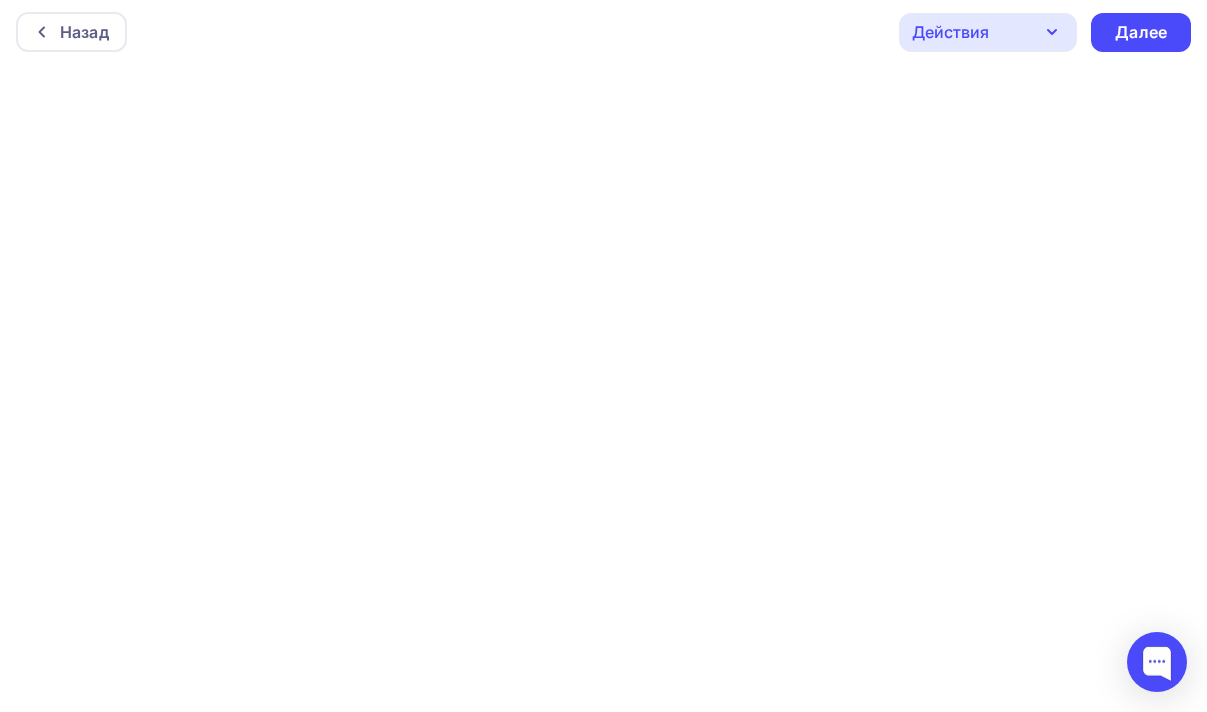 scroll, scrollTop: 5, scrollLeft: 0, axis: vertical 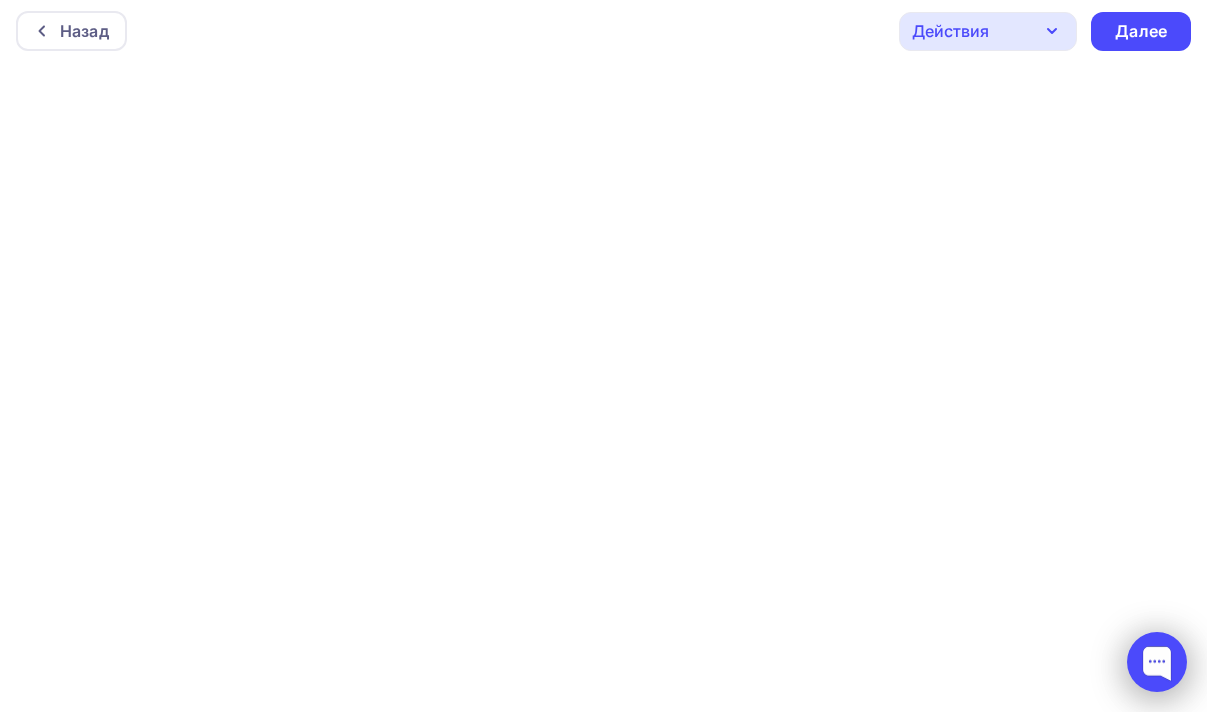 click at bounding box center [1157, 662] 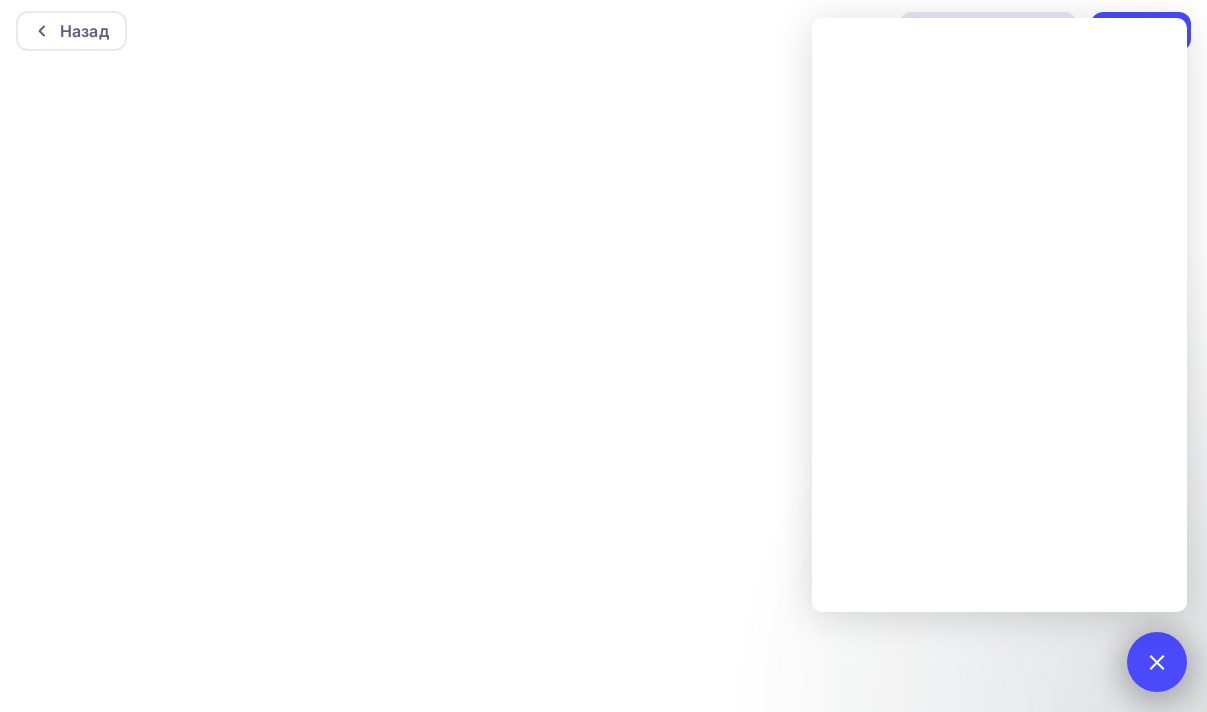 click at bounding box center (1157, 662) 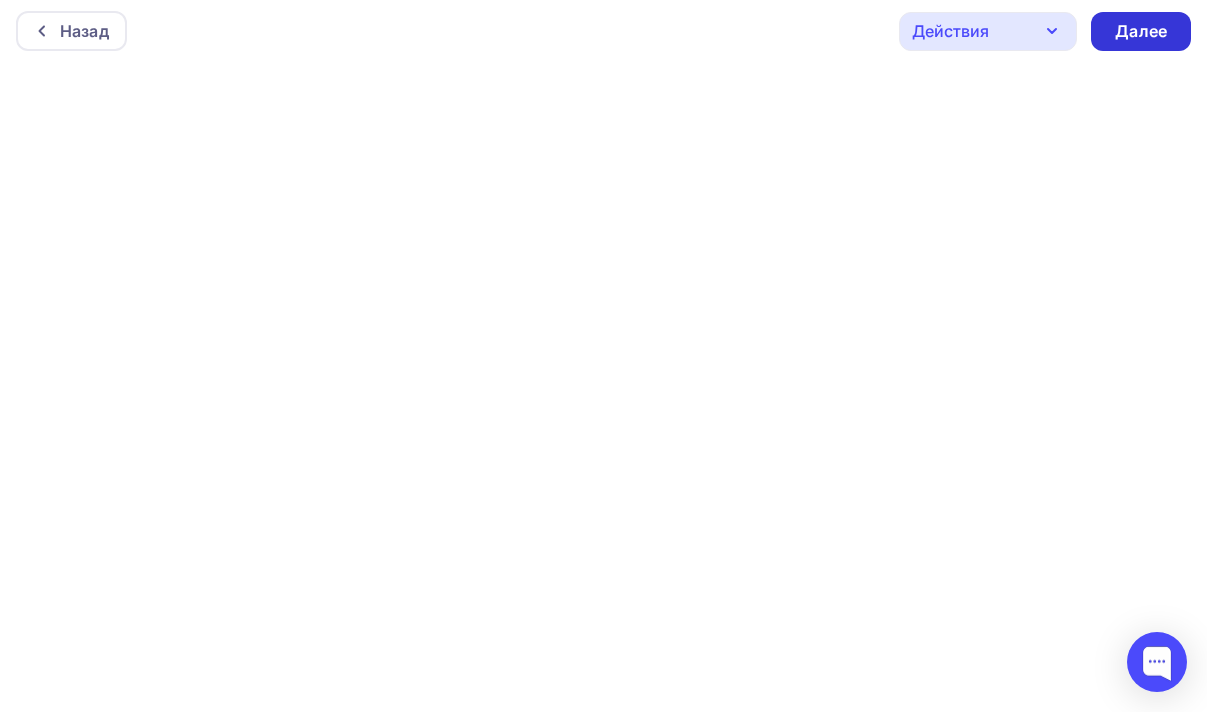click on "Далее" at bounding box center (1141, 31) 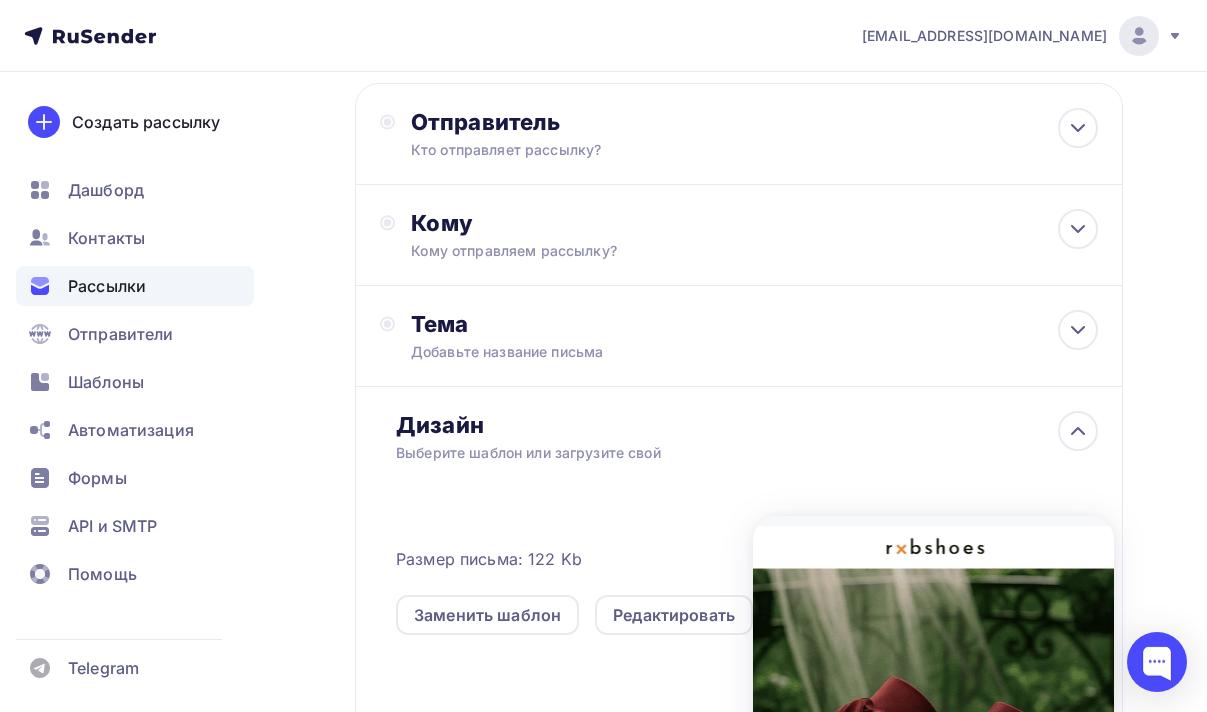 scroll, scrollTop: 103, scrollLeft: 0, axis: vertical 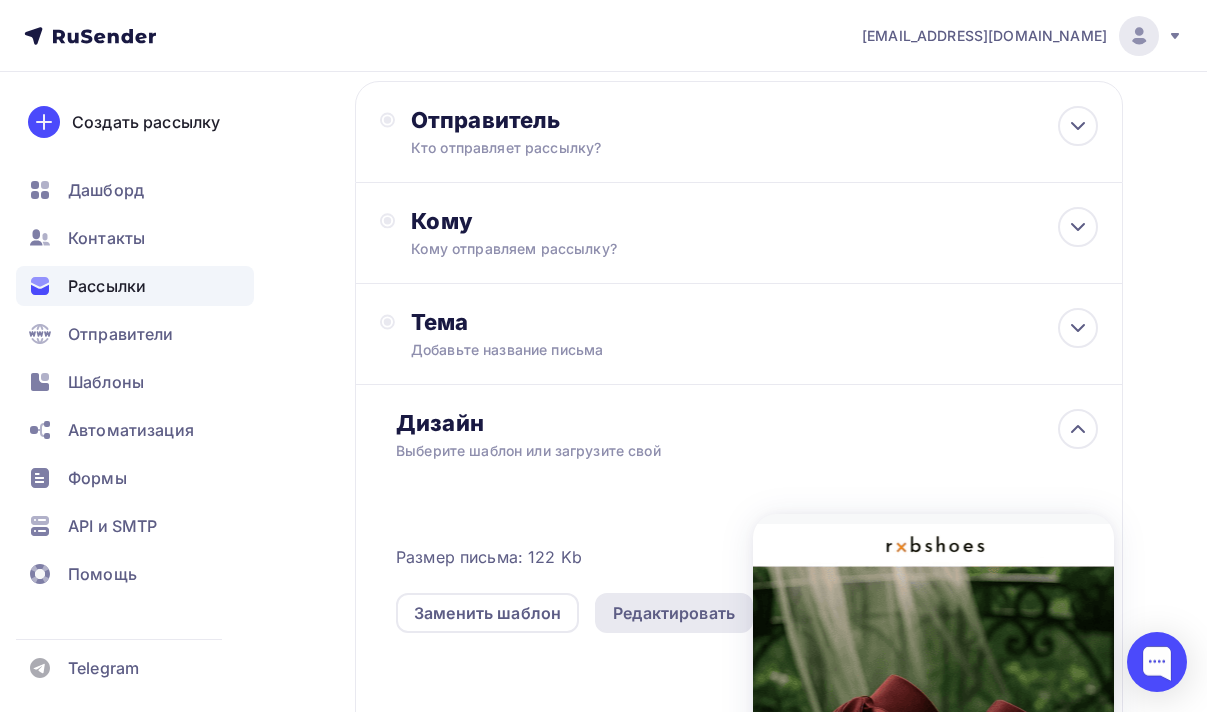 click on "Редактировать" at bounding box center (674, 613) 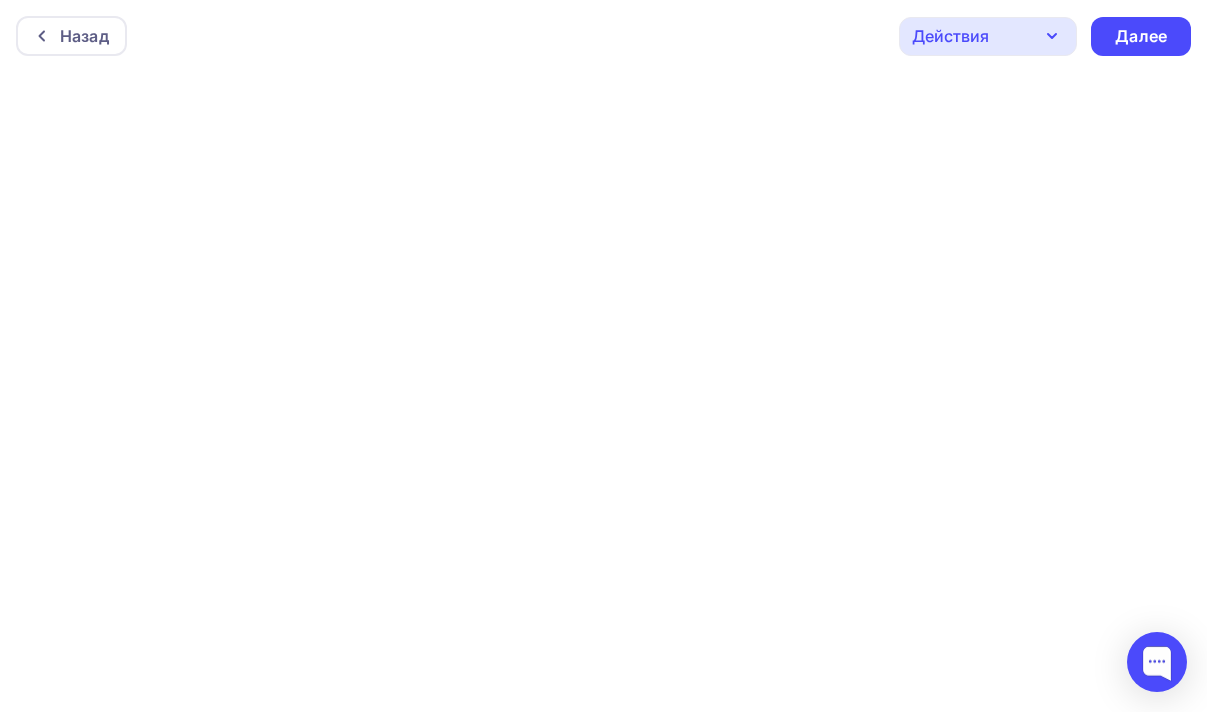click on "Действия" at bounding box center [988, 36] 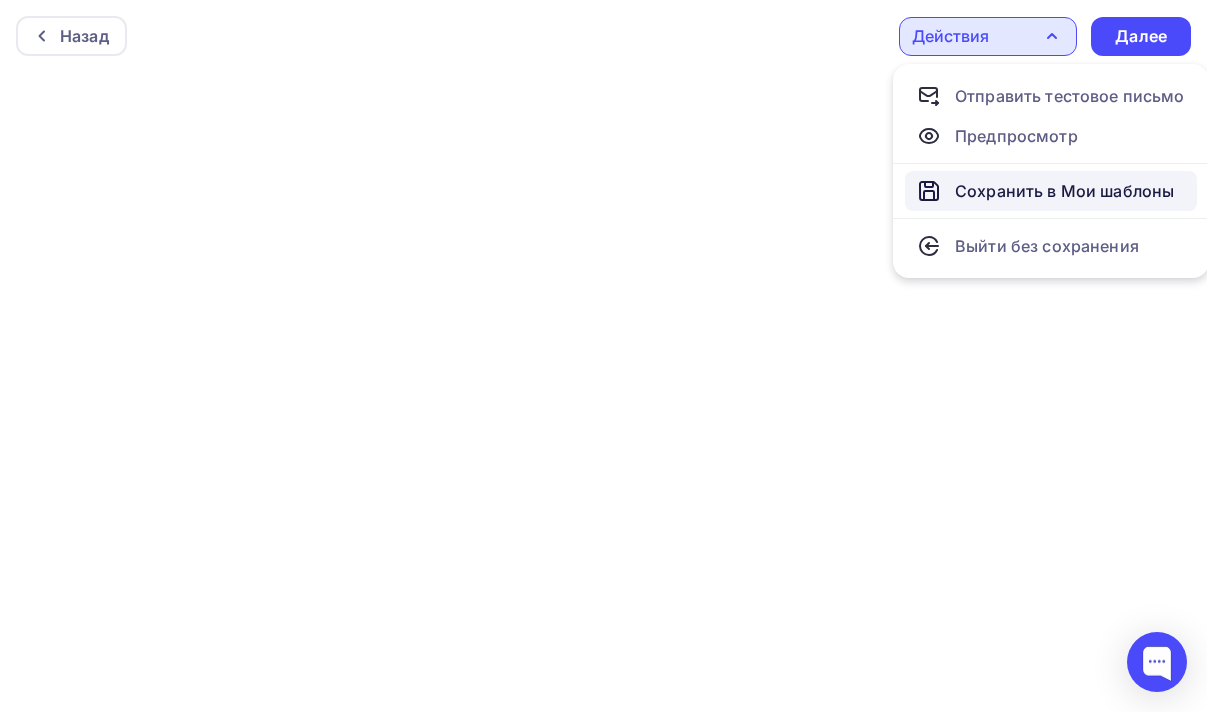 click on "Сохранить в Мои шаблоны" at bounding box center (1064, 191) 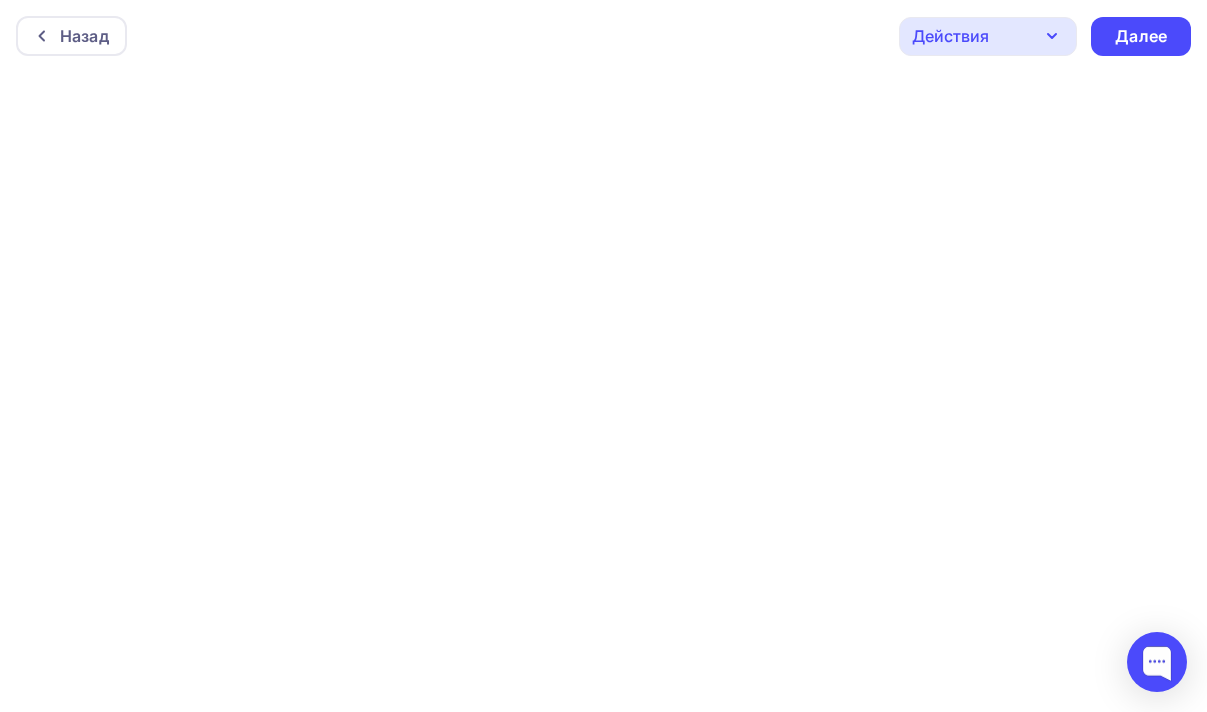 scroll, scrollTop: 5, scrollLeft: 0, axis: vertical 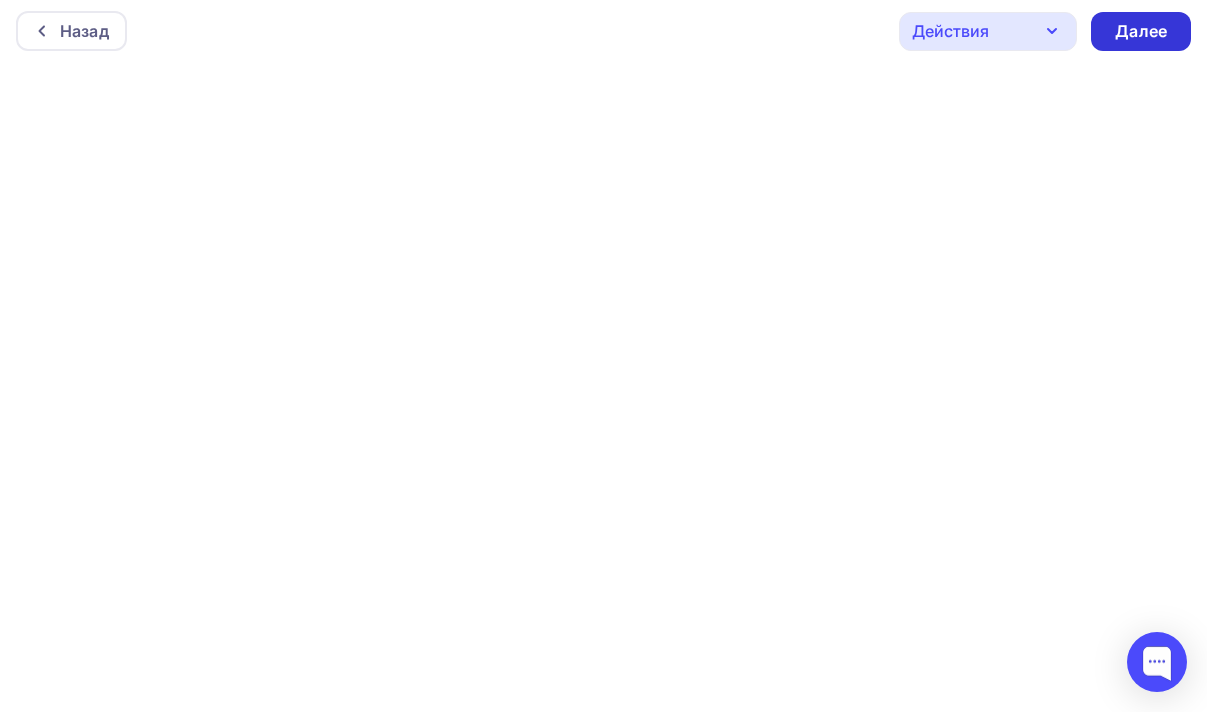 click on "Далее" at bounding box center (1141, 31) 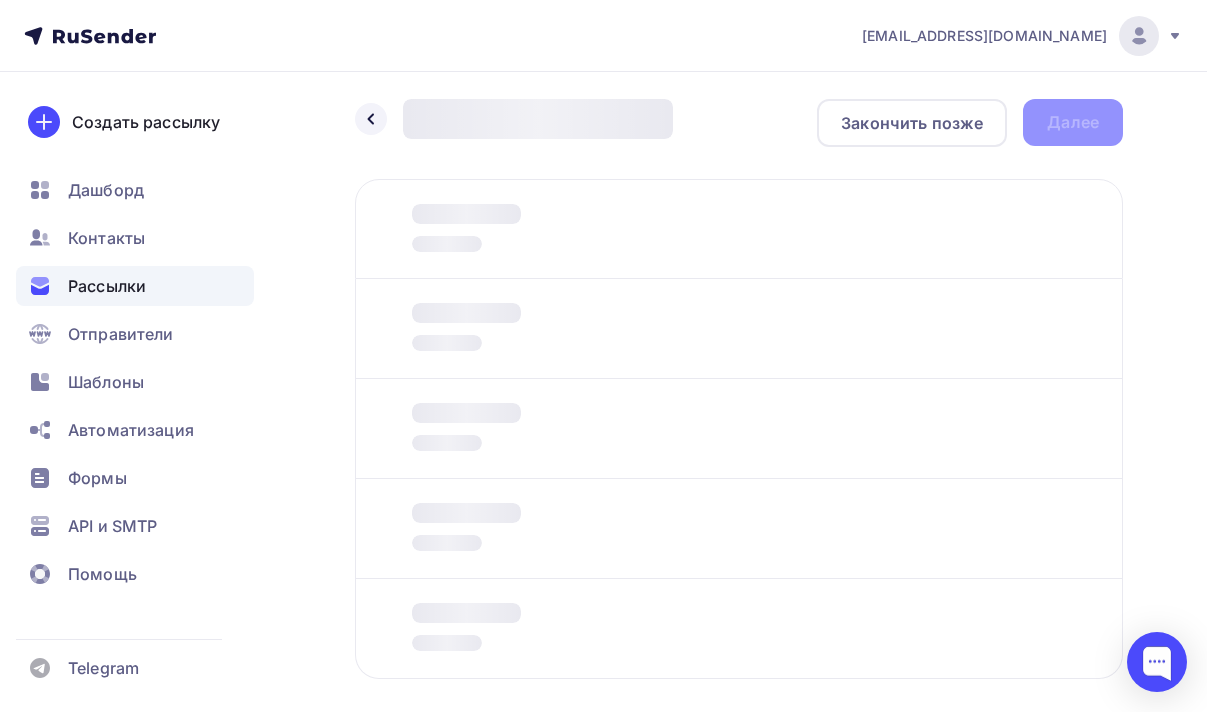 scroll, scrollTop: 0, scrollLeft: 0, axis: both 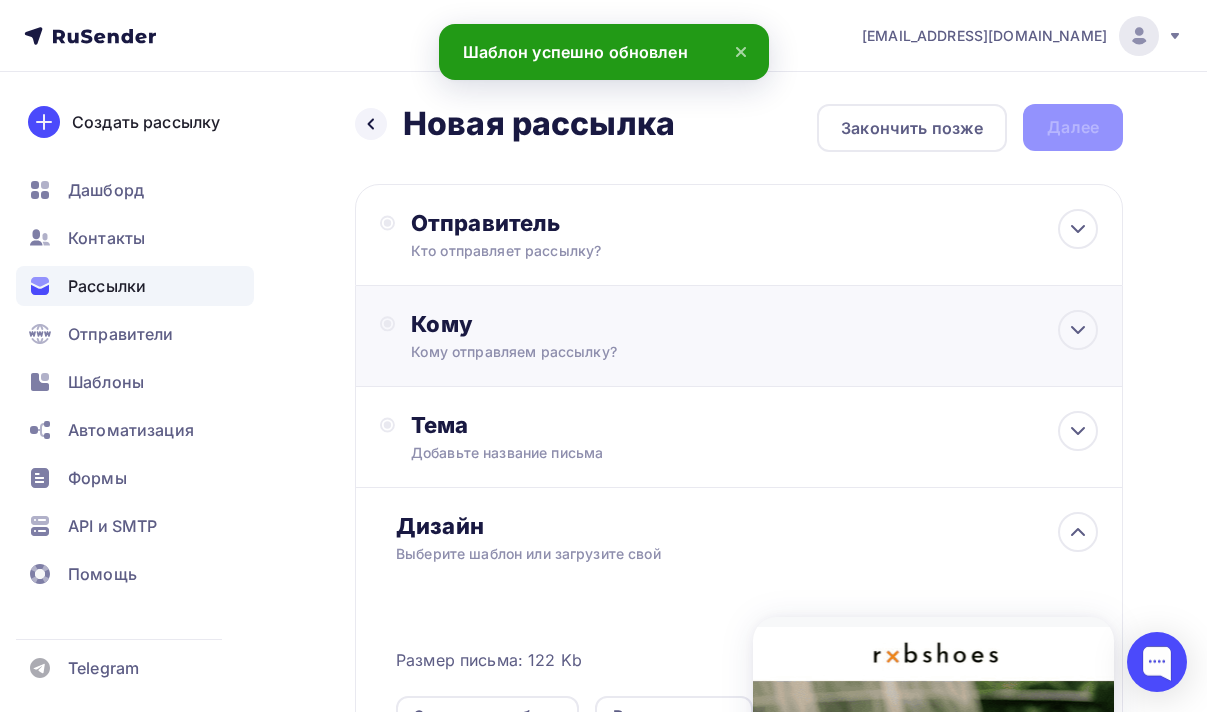click on "Кому отправляем рассылку?" at bounding box center [720, 352] 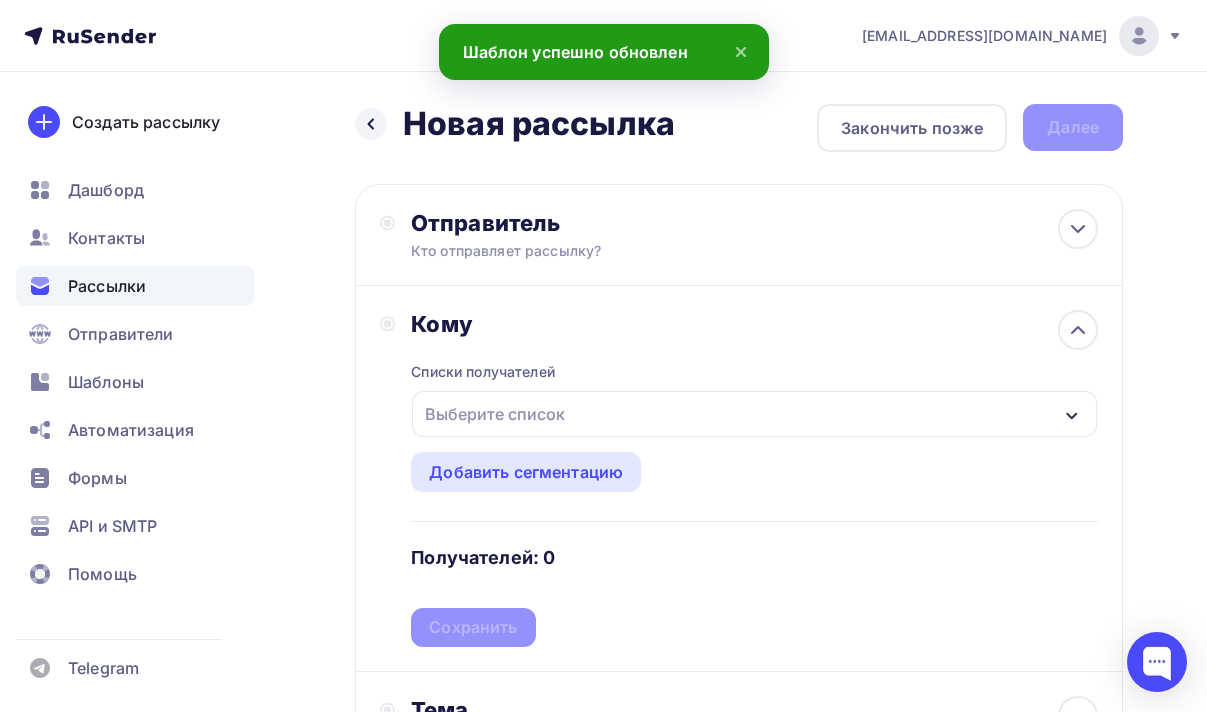 click on "Выберите список" at bounding box center (754, 414) 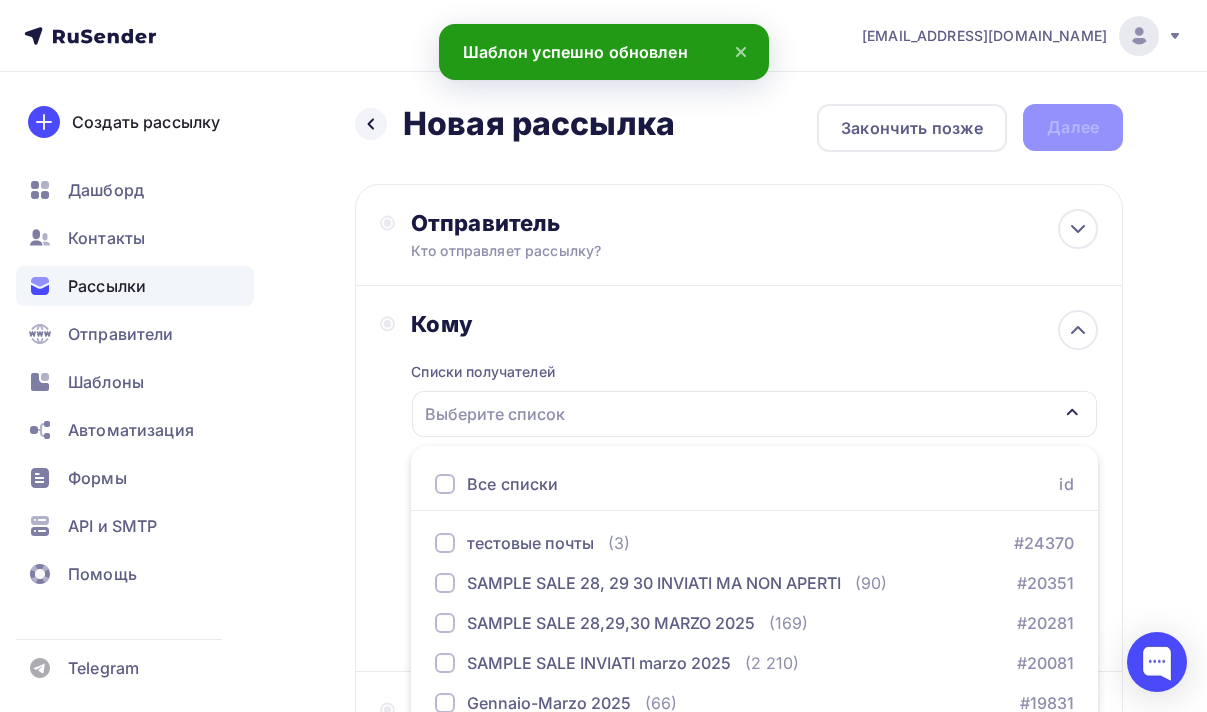 scroll, scrollTop: 253, scrollLeft: 0, axis: vertical 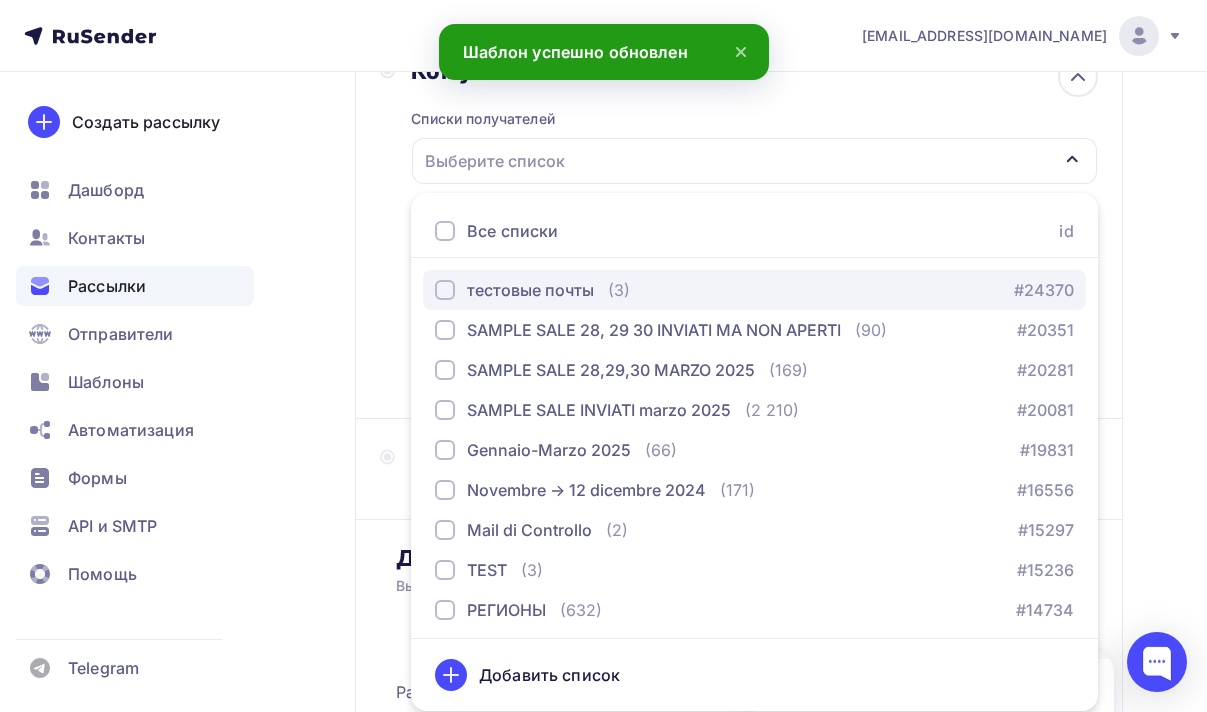 click on "(3)" at bounding box center [619, 290] 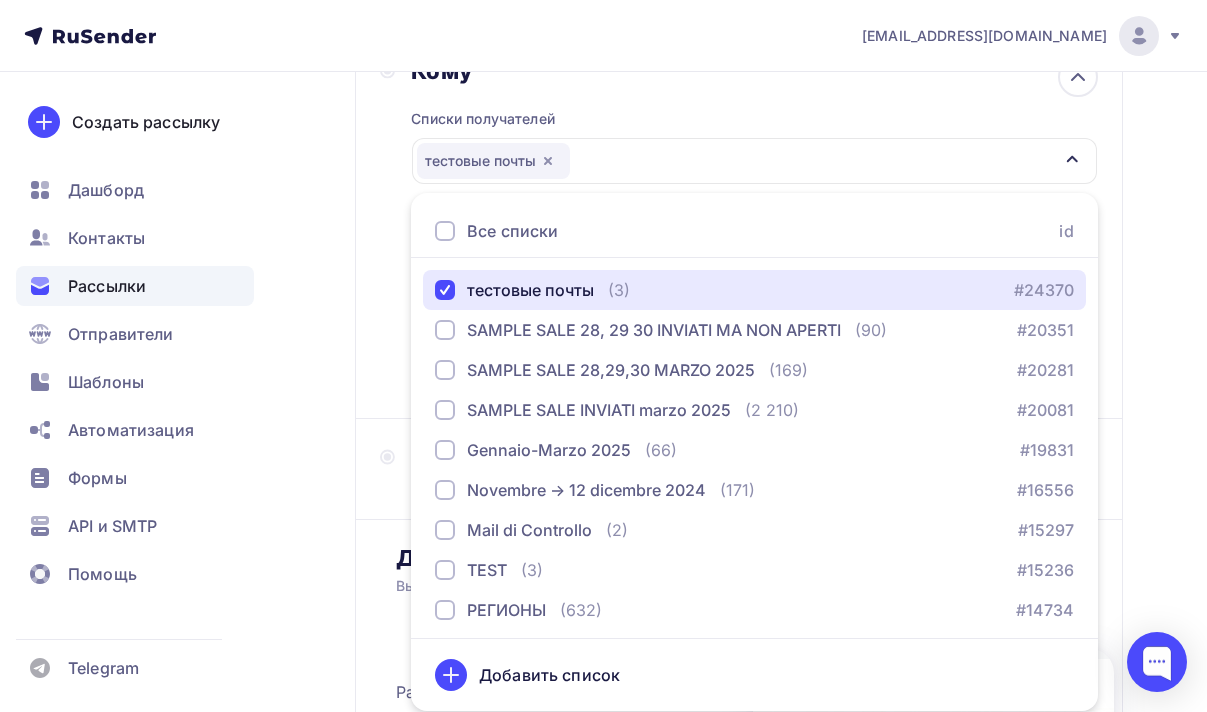 click on "тестовые почты" at bounding box center [754, 161] 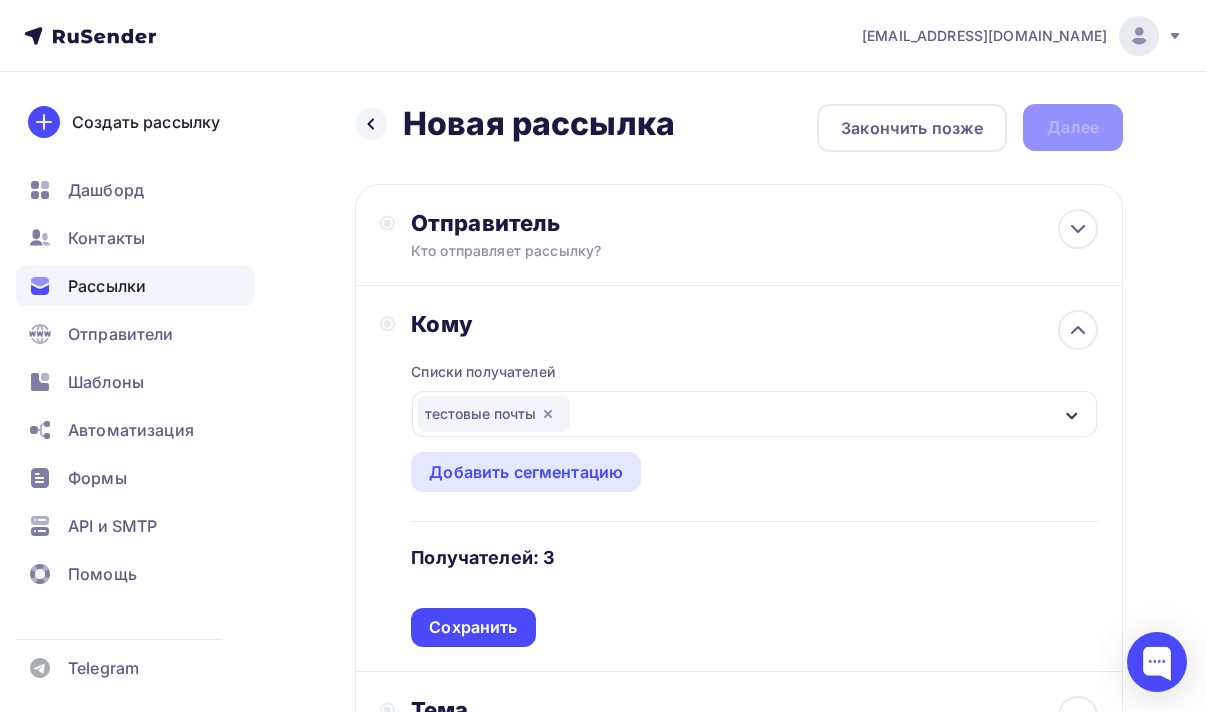 scroll, scrollTop: 3, scrollLeft: 0, axis: vertical 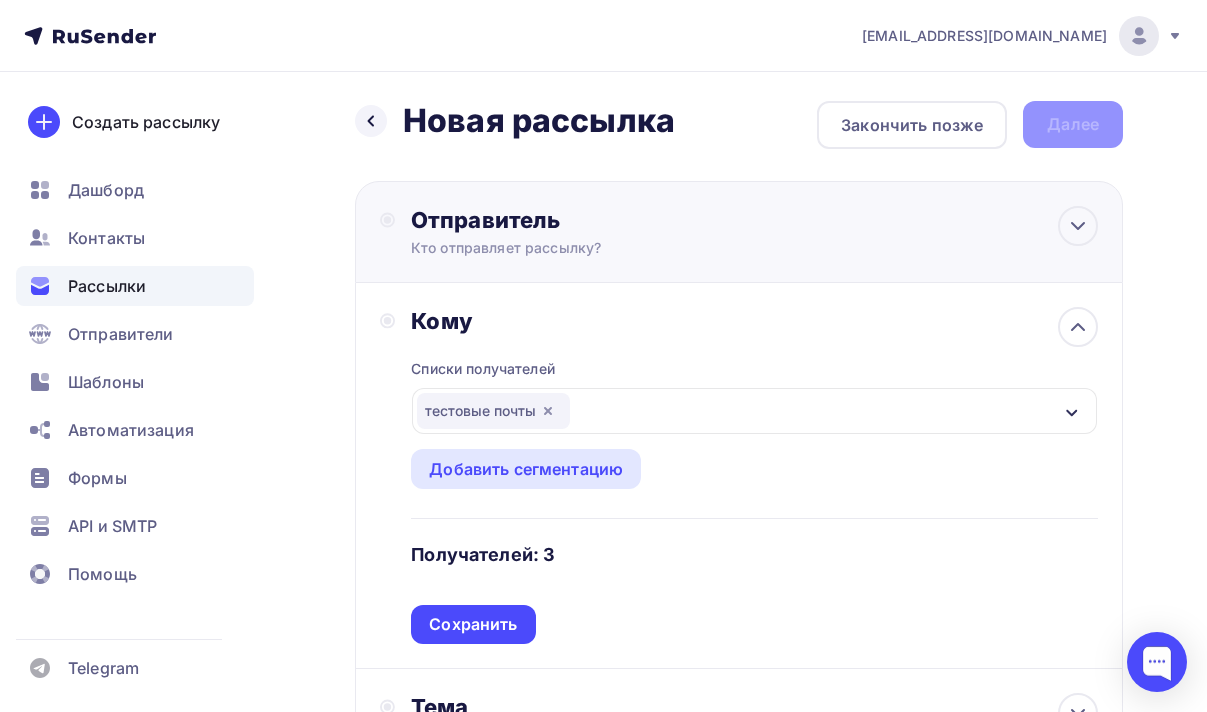 click on "Кто отправляет рассылку?" at bounding box center [606, 248] 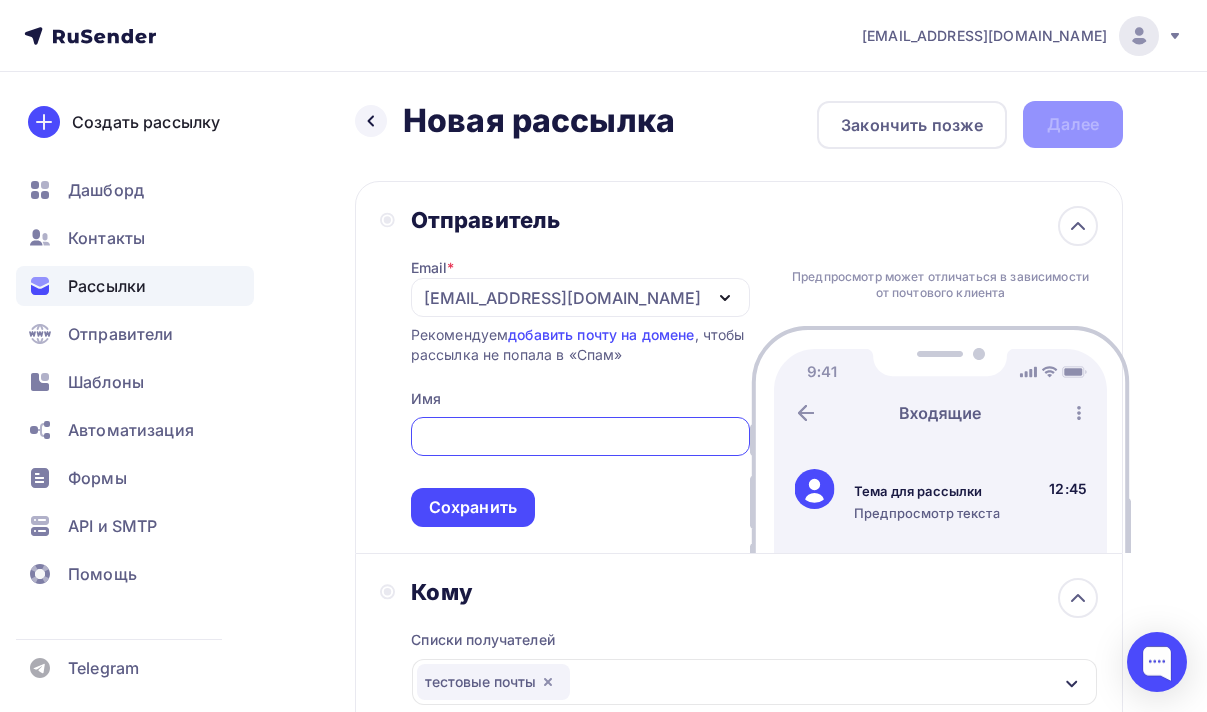 scroll, scrollTop: 0, scrollLeft: 0, axis: both 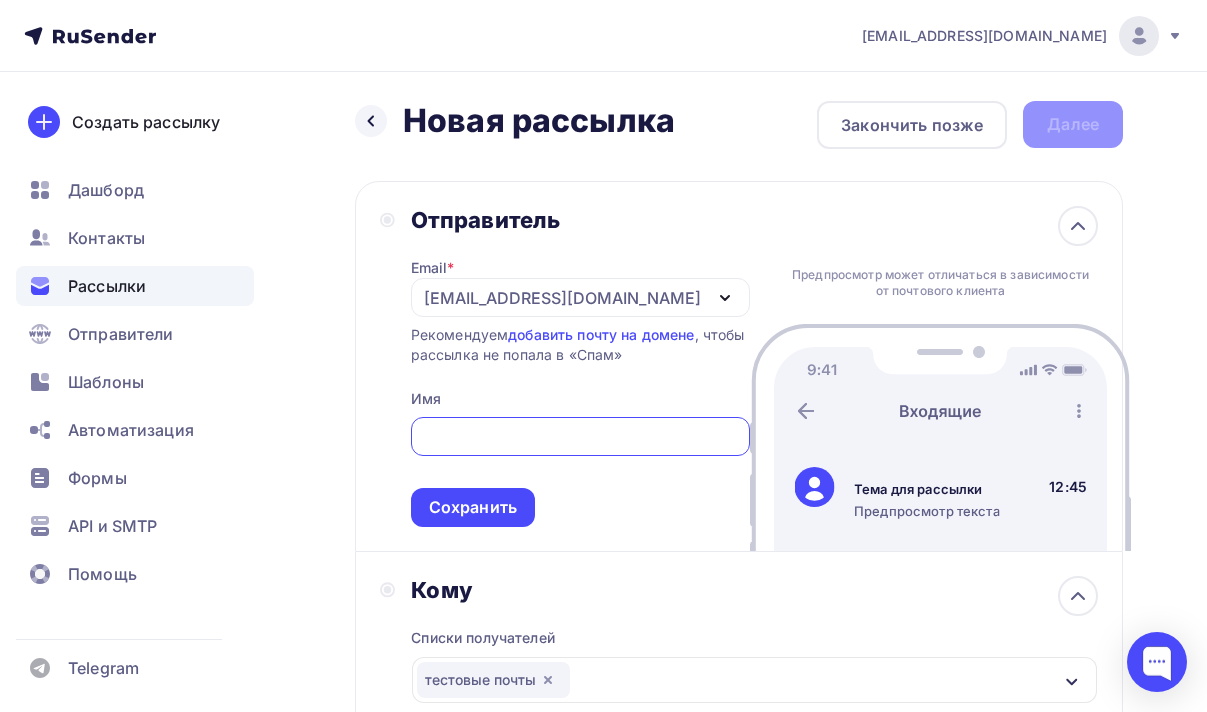 type on "к" 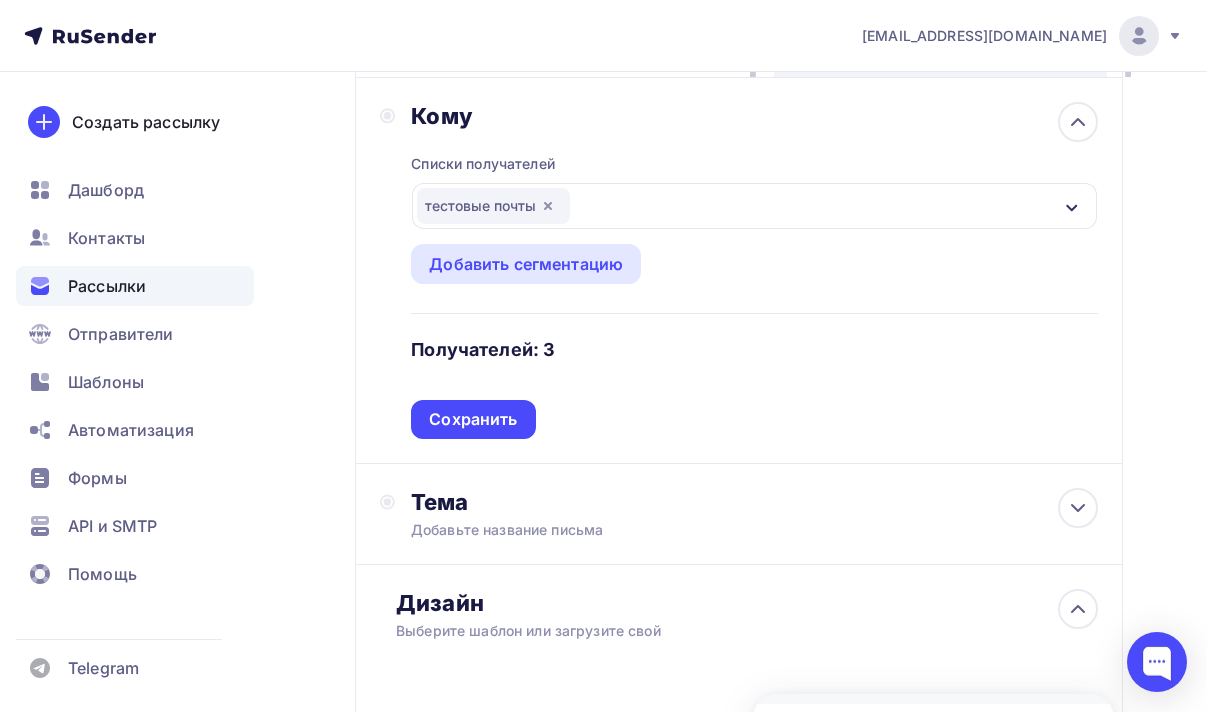 scroll, scrollTop: 488, scrollLeft: 0, axis: vertical 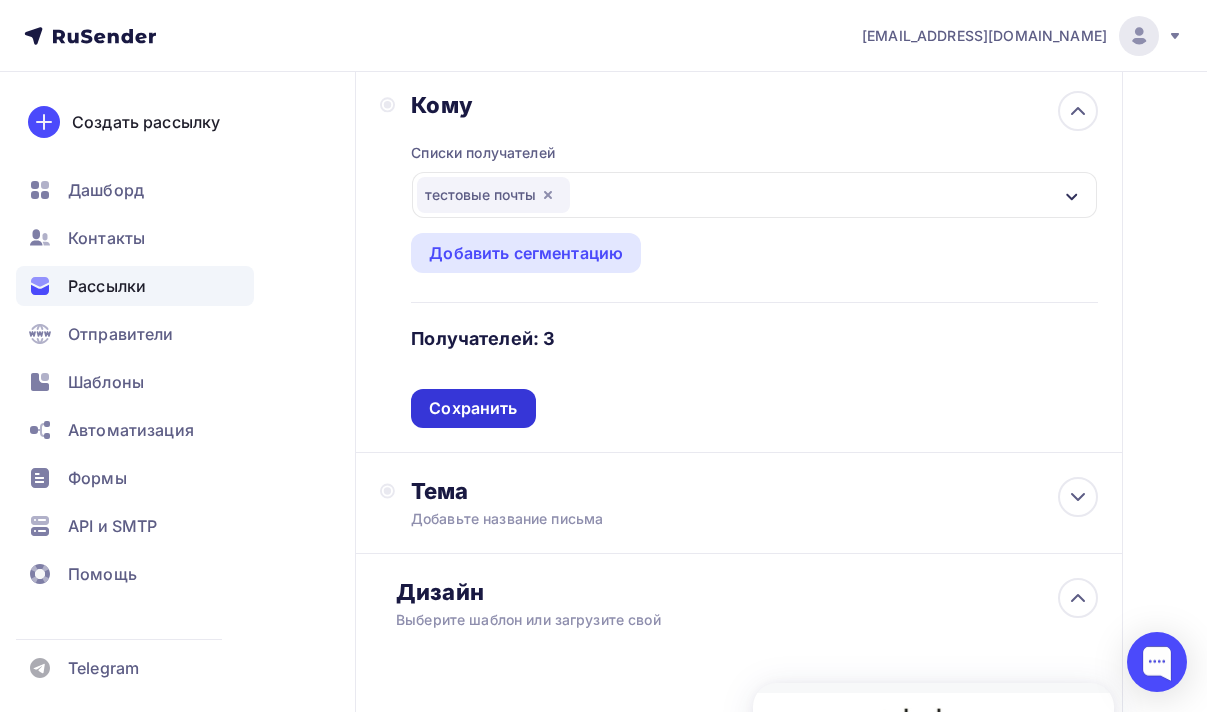 type on "rhbshoes" 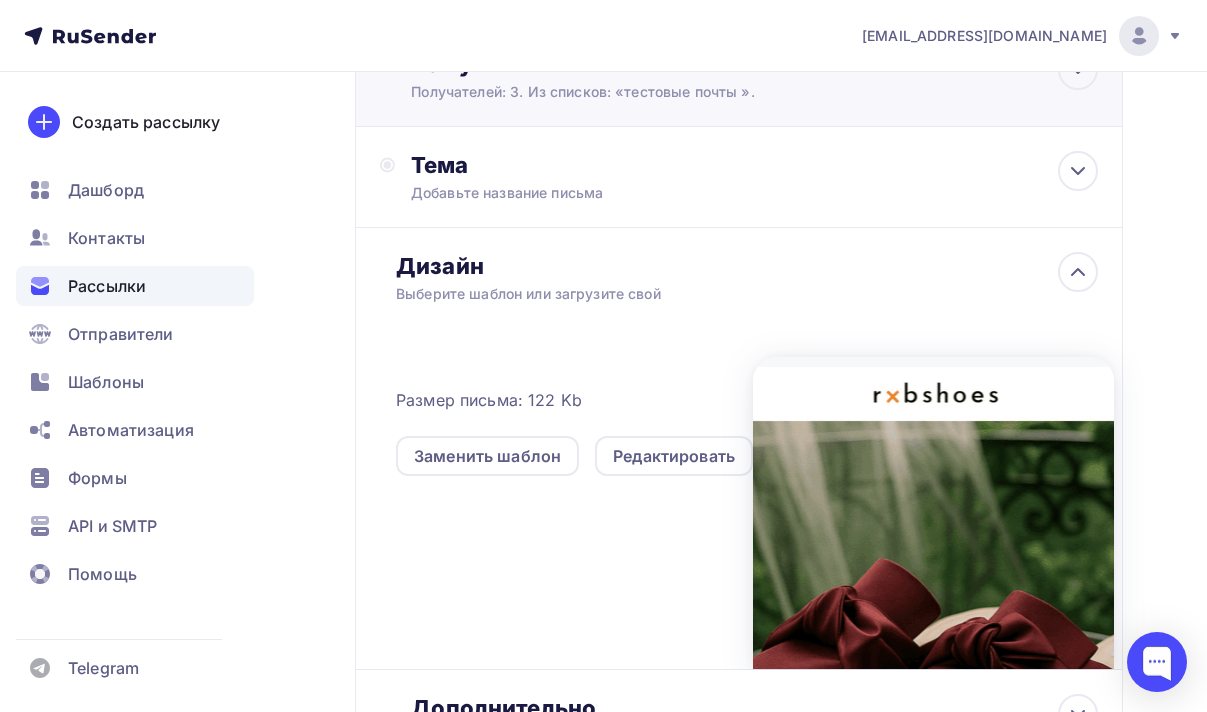 scroll, scrollTop: 530, scrollLeft: 0, axis: vertical 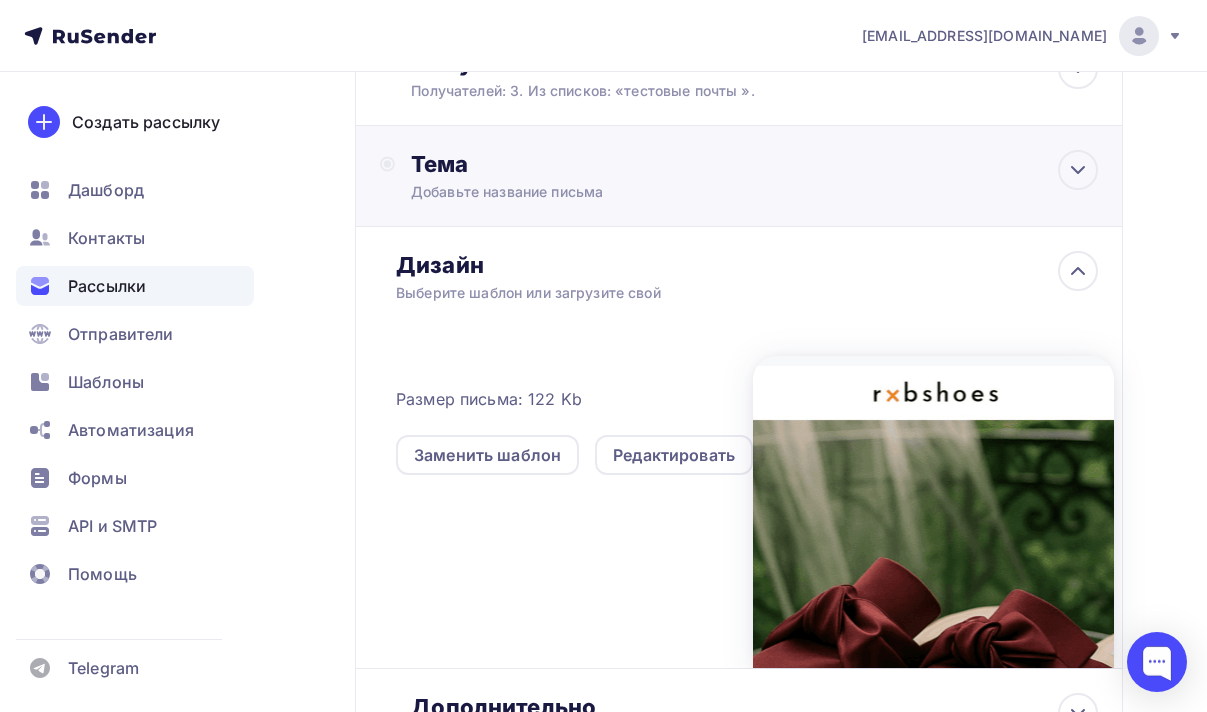 click on "Тема" at bounding box center [608, 164] 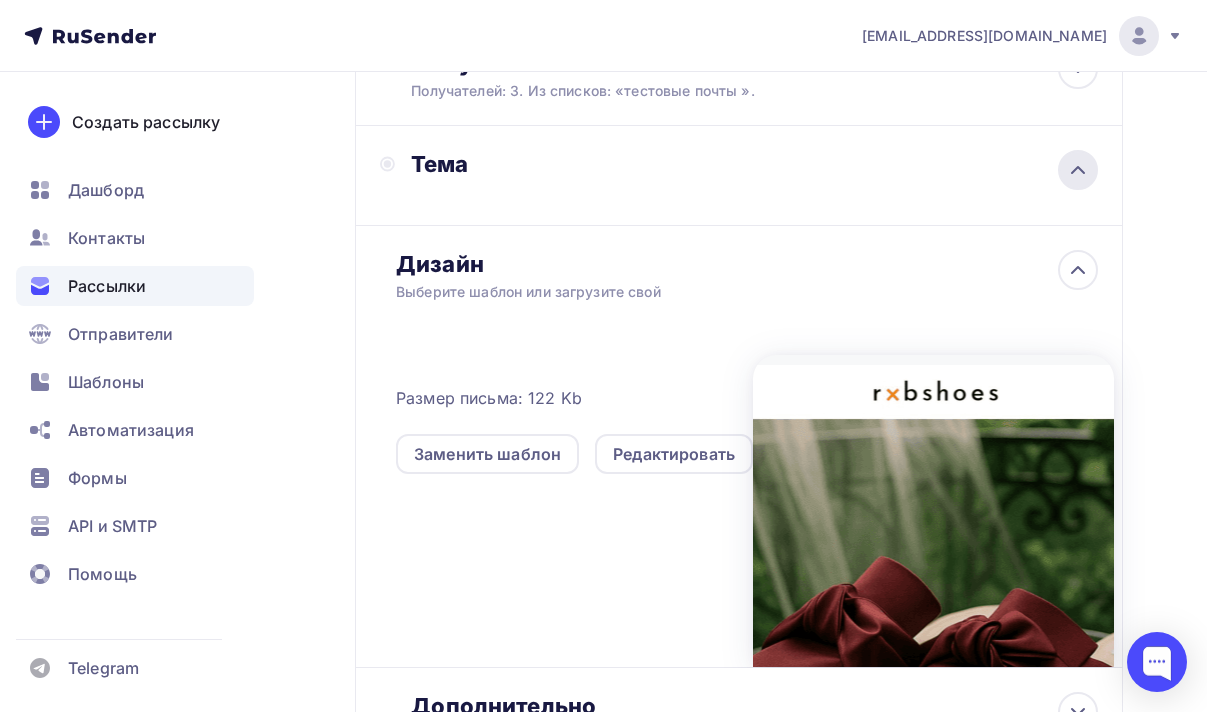 click 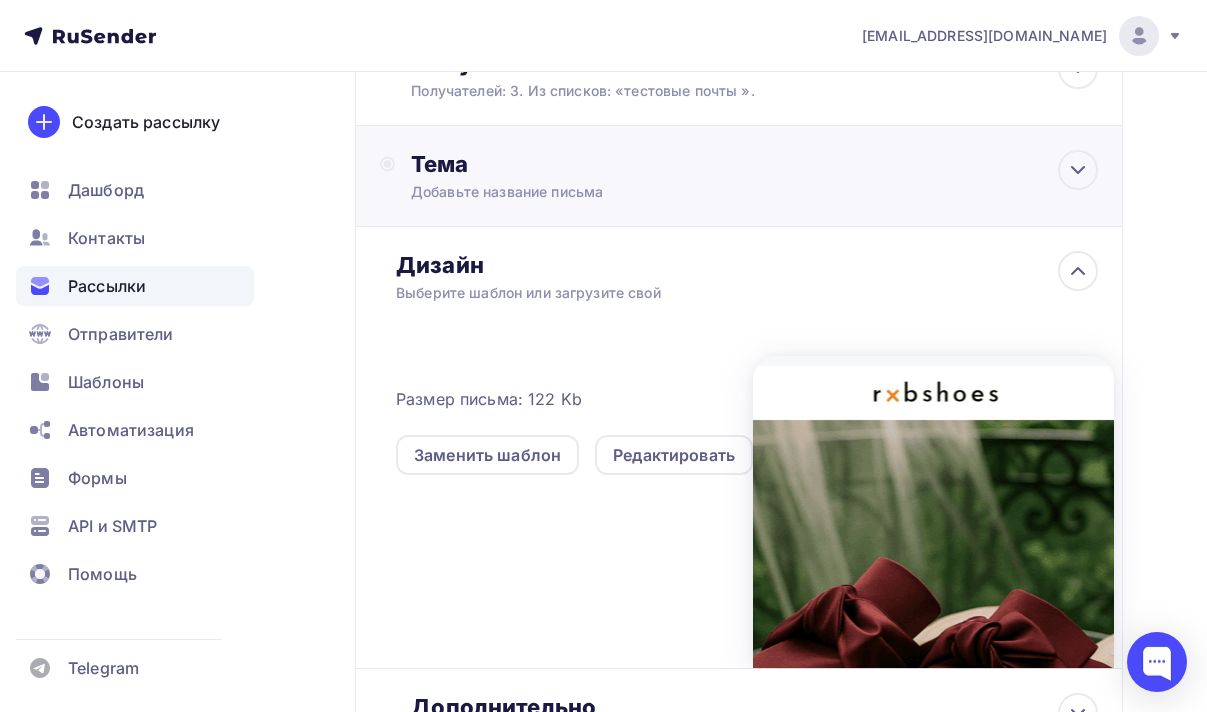 click on "Тема
Добавьте название письма" at bounding box center (739, 176) 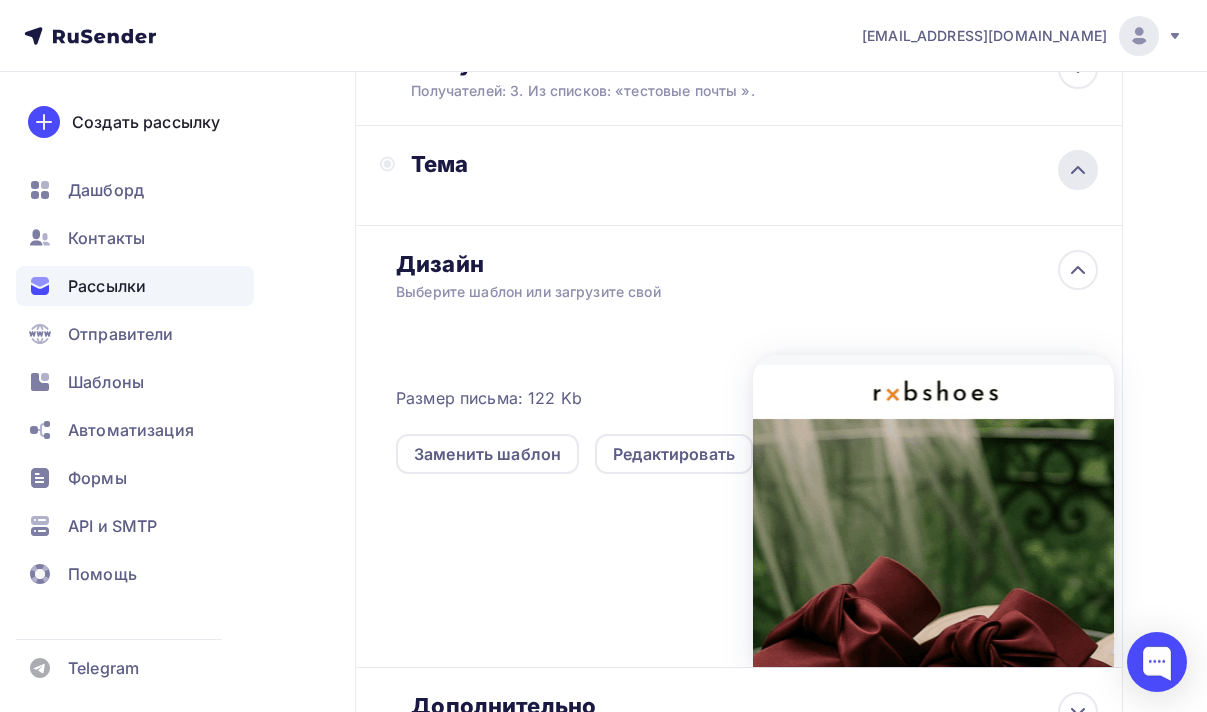 click 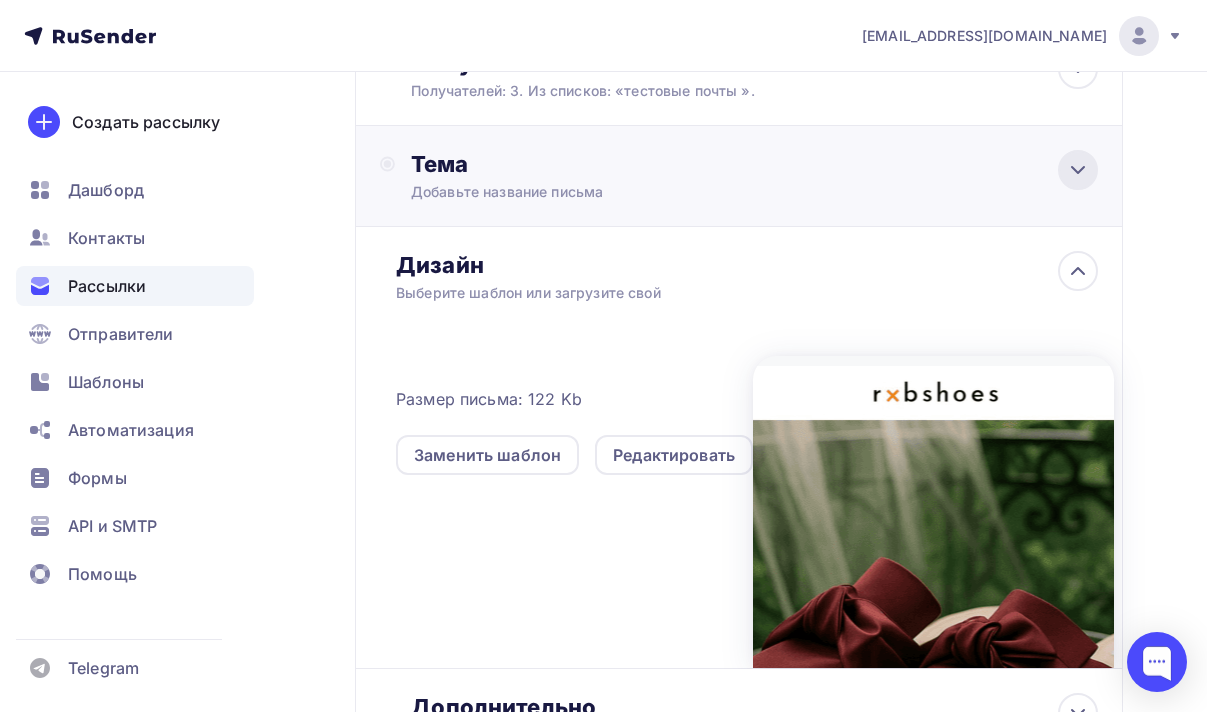 click 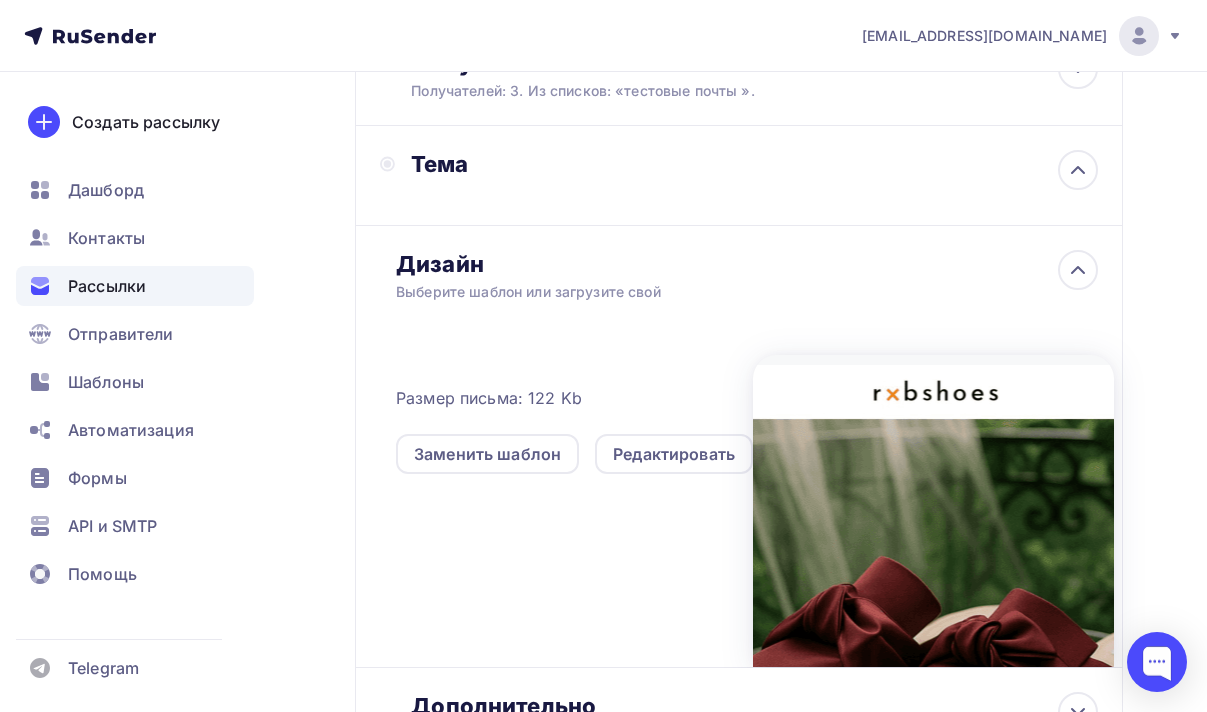 click on "Выберите шаблон или загрузите свой" at bounding box center (719, 292) 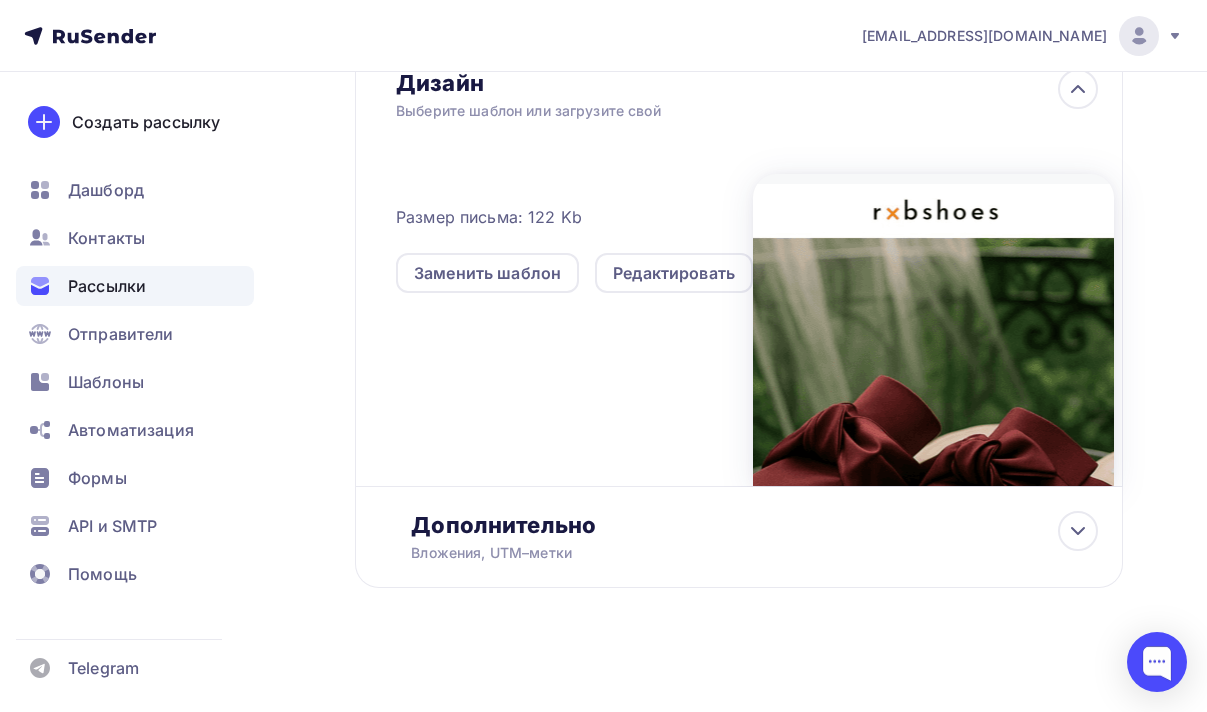 scroll, scrollTop: 720, scrollLeft: 0, axis: vertical 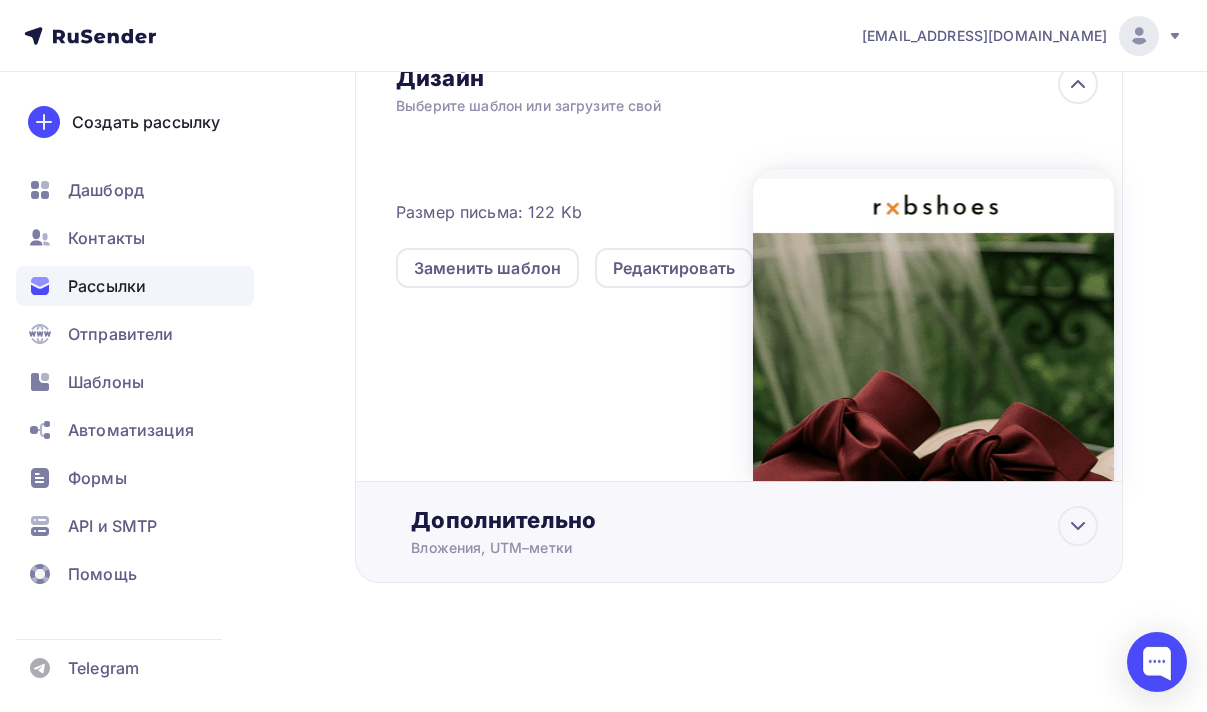 click on "Дополнительно
Вложения, UTM–метки
Вложения       Добавить файл
Максимальный суммарный размер прикрепляемых файлов — 5 Мб.
UTM-метки
Название кампании
Источник кампании
Тип трафика              Сохранить" at bounding box center (739, 532) 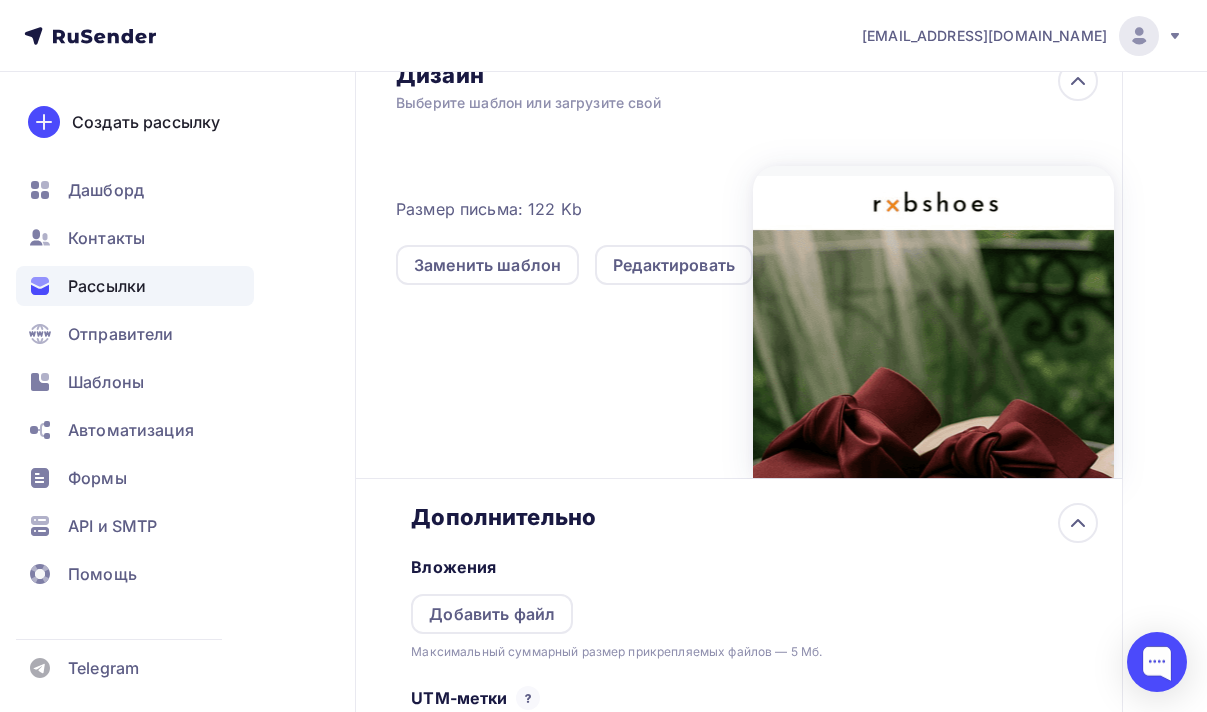 scroll, scrollTop: 0, scrollLeft: 0, axis: both 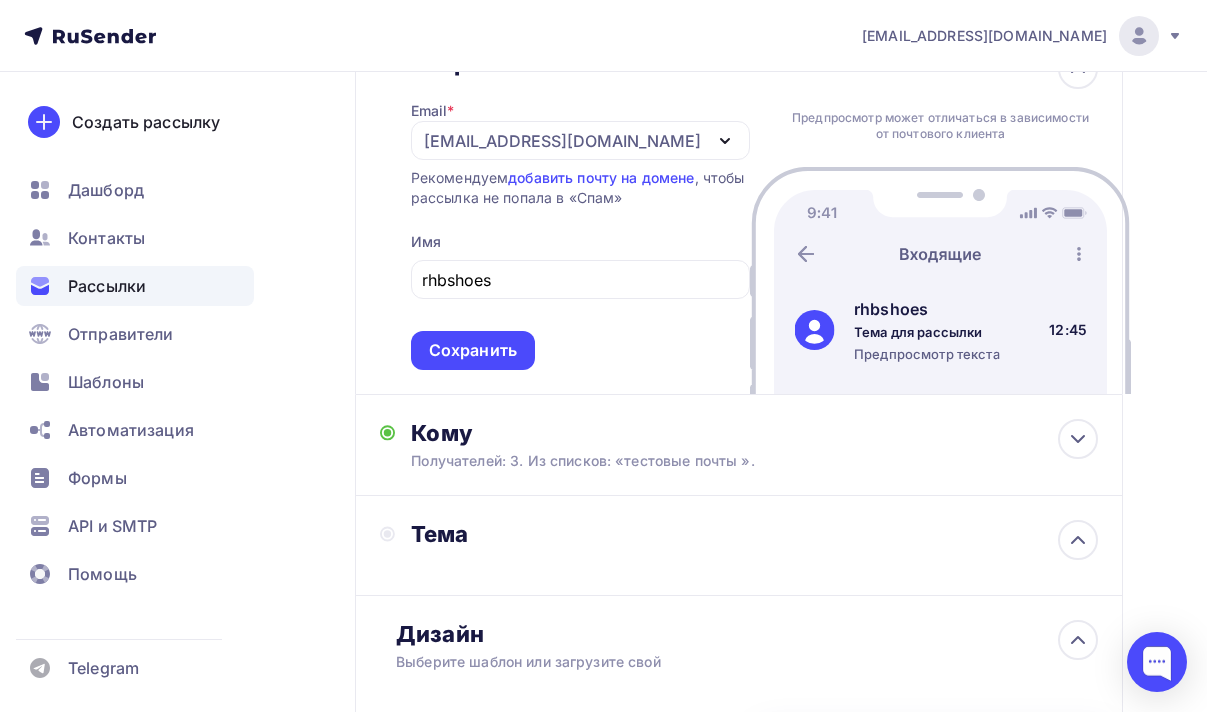 click on "Тема" at bounding box center [593, 545] 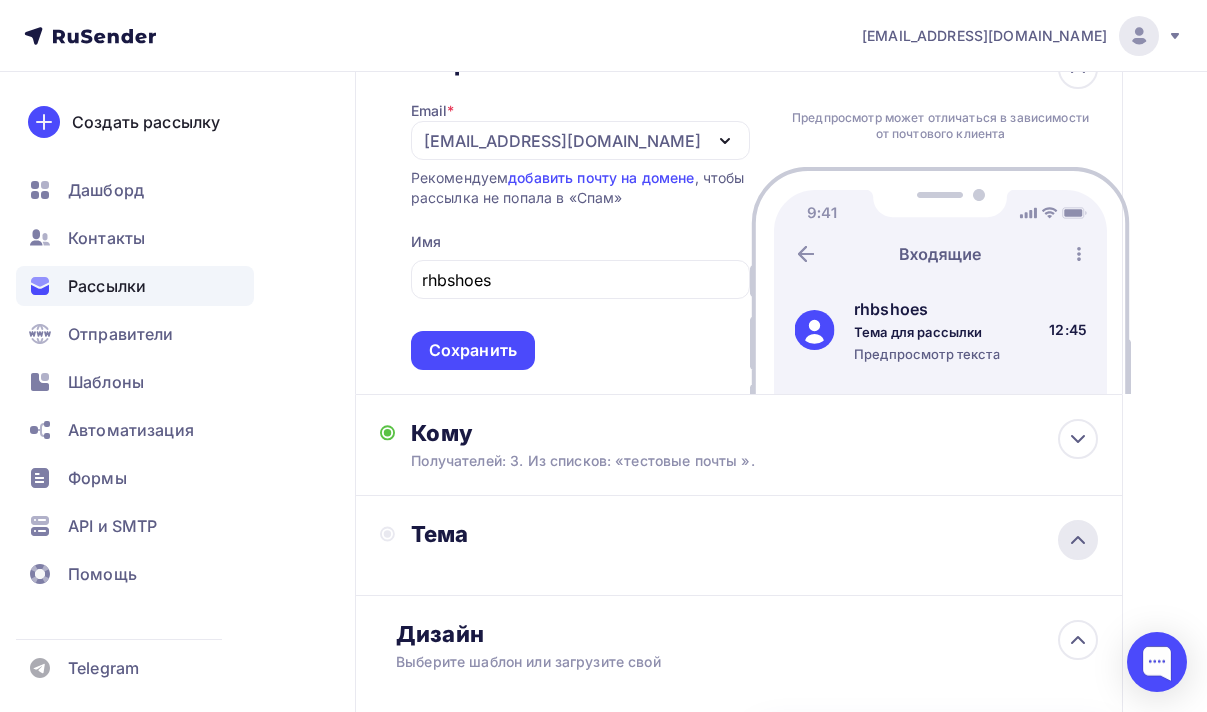 click 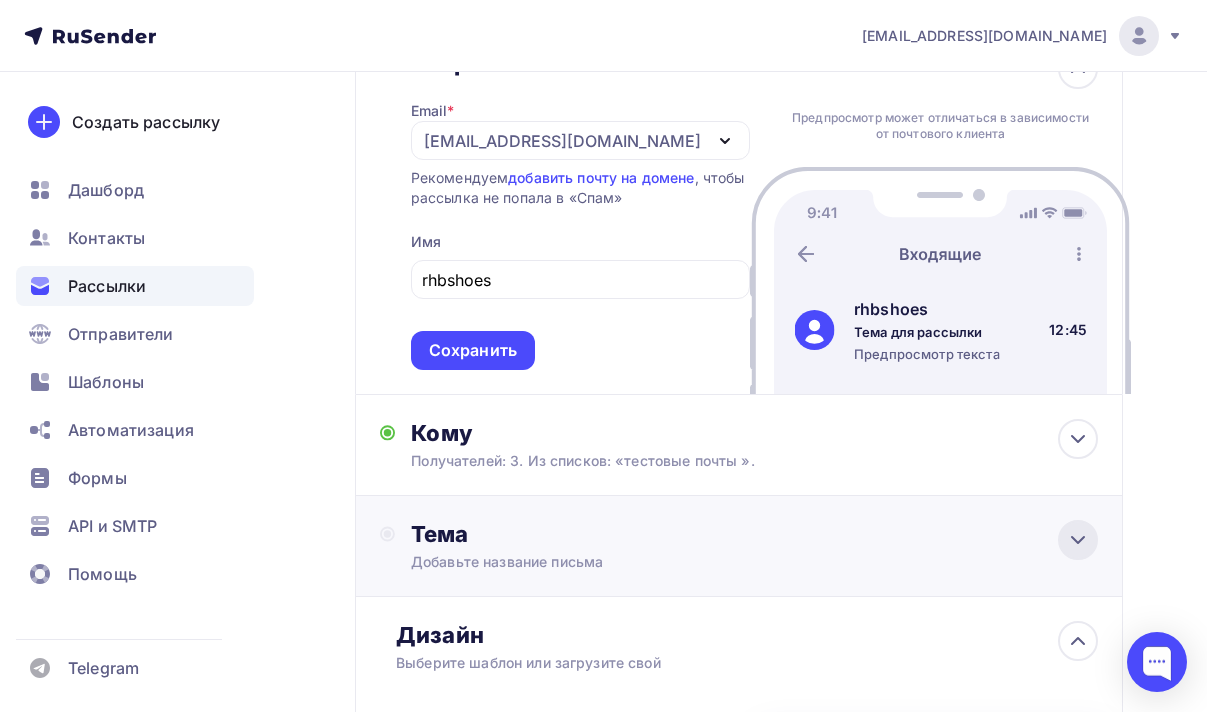 click 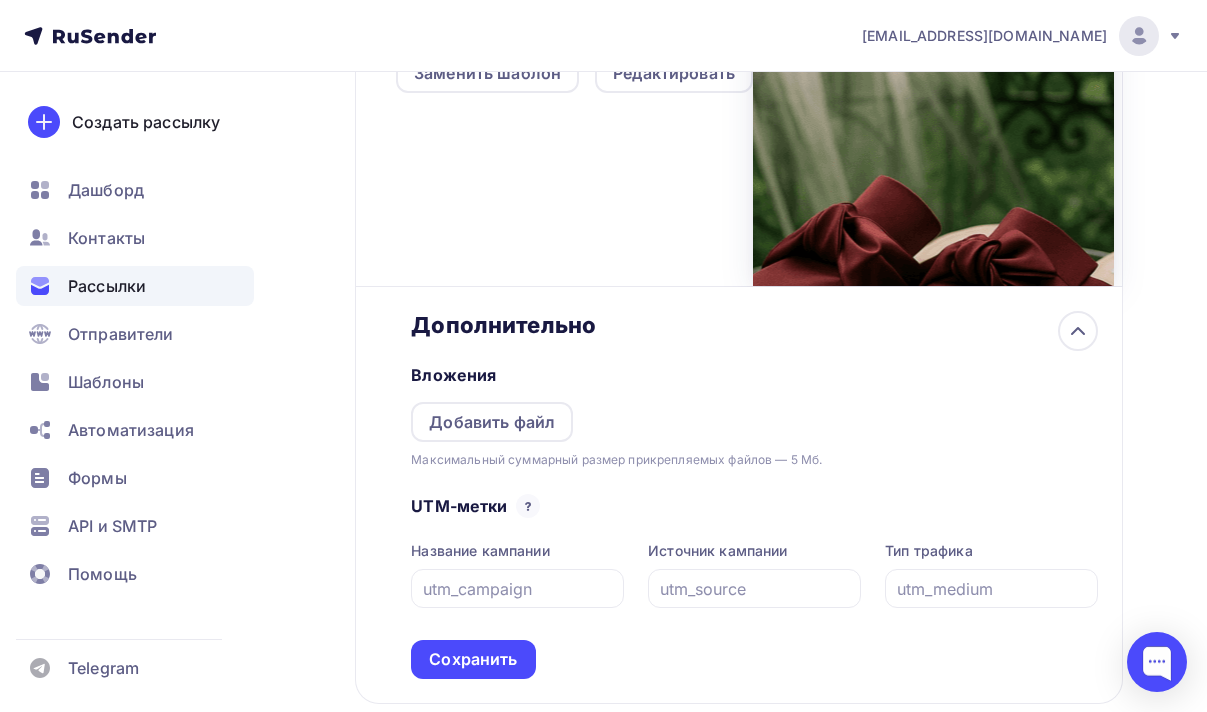 scroll, scrollTop: 1037, scrollLeft: 0, axis: vertical 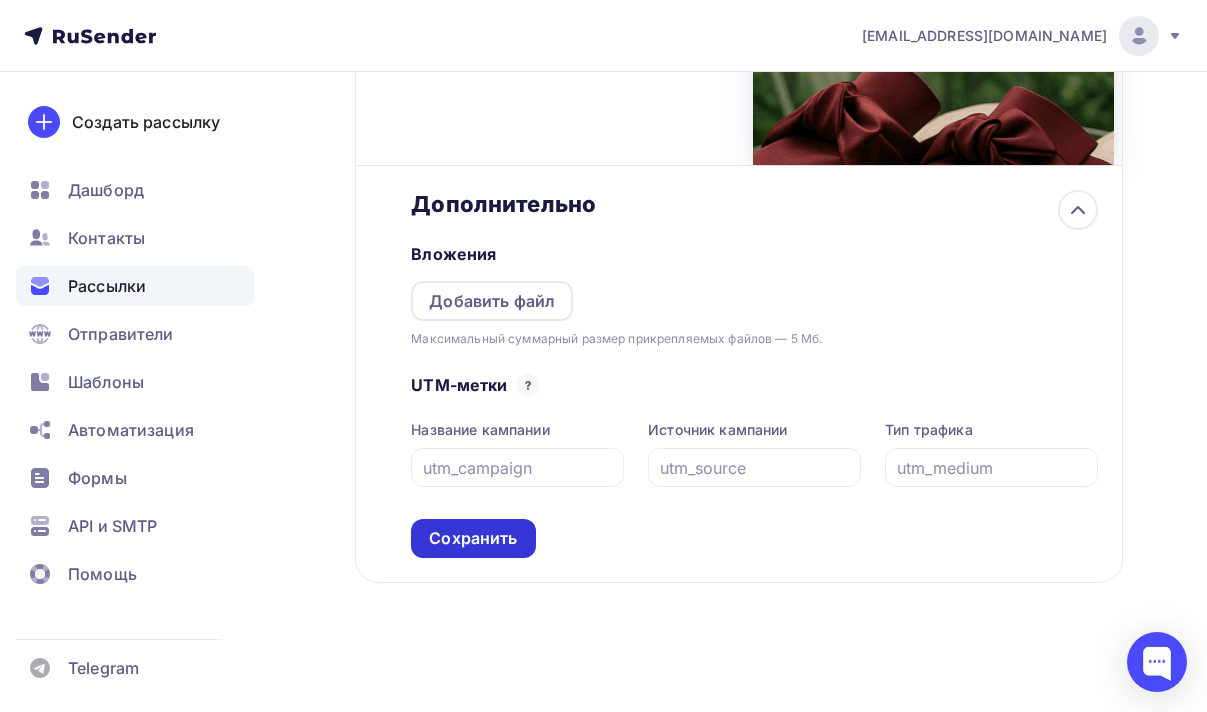 click on "Сохранить" at bounding box center [473, 538] 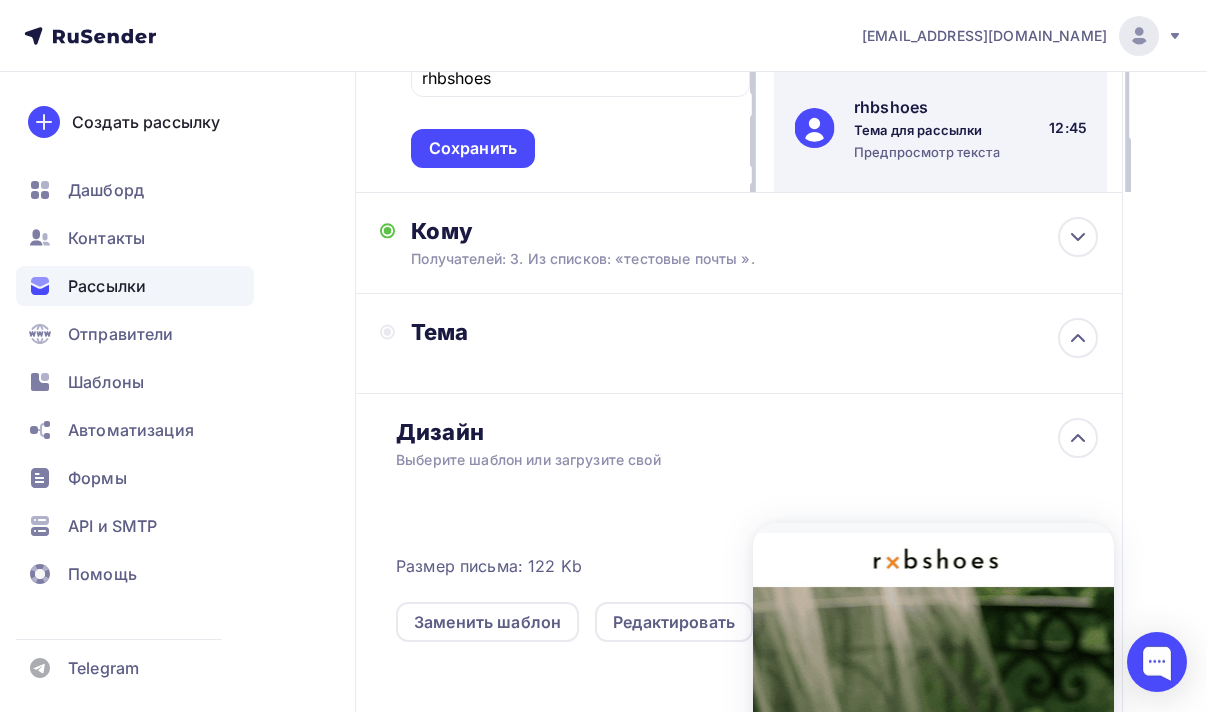 scroll, scrollTop: 352, scrollLeft: 0, axis: vertical 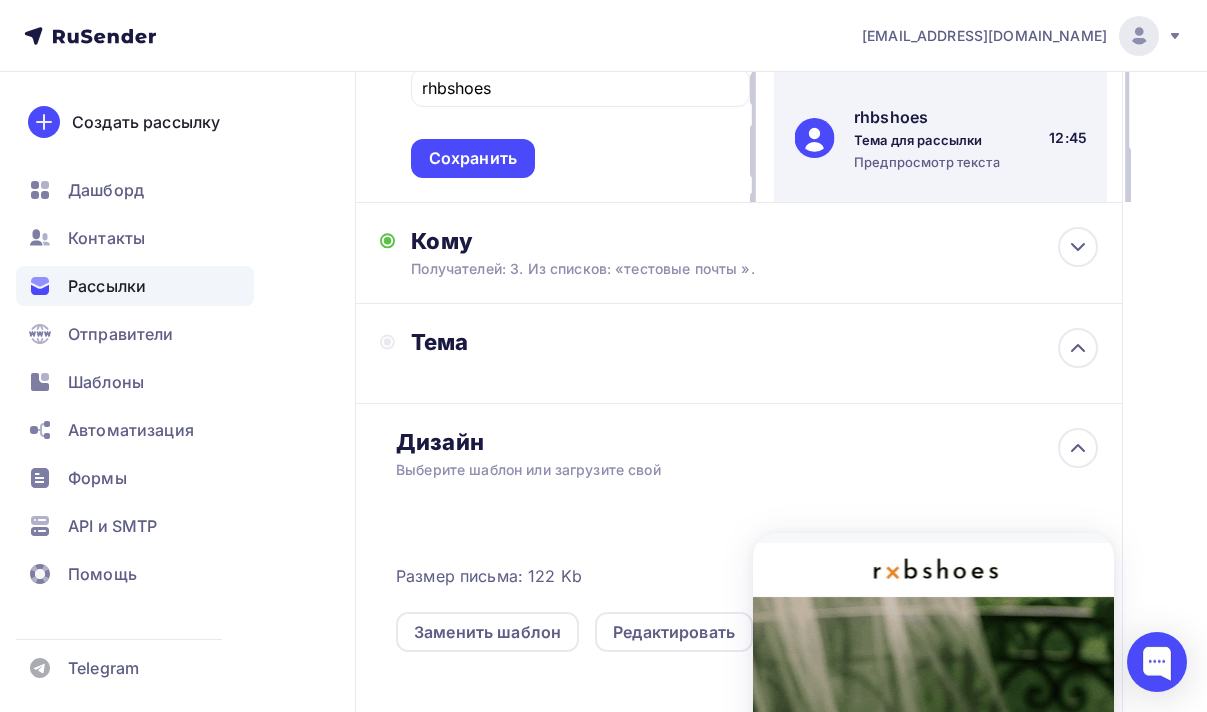 click on "Тема" at bounding box center [739, 354] 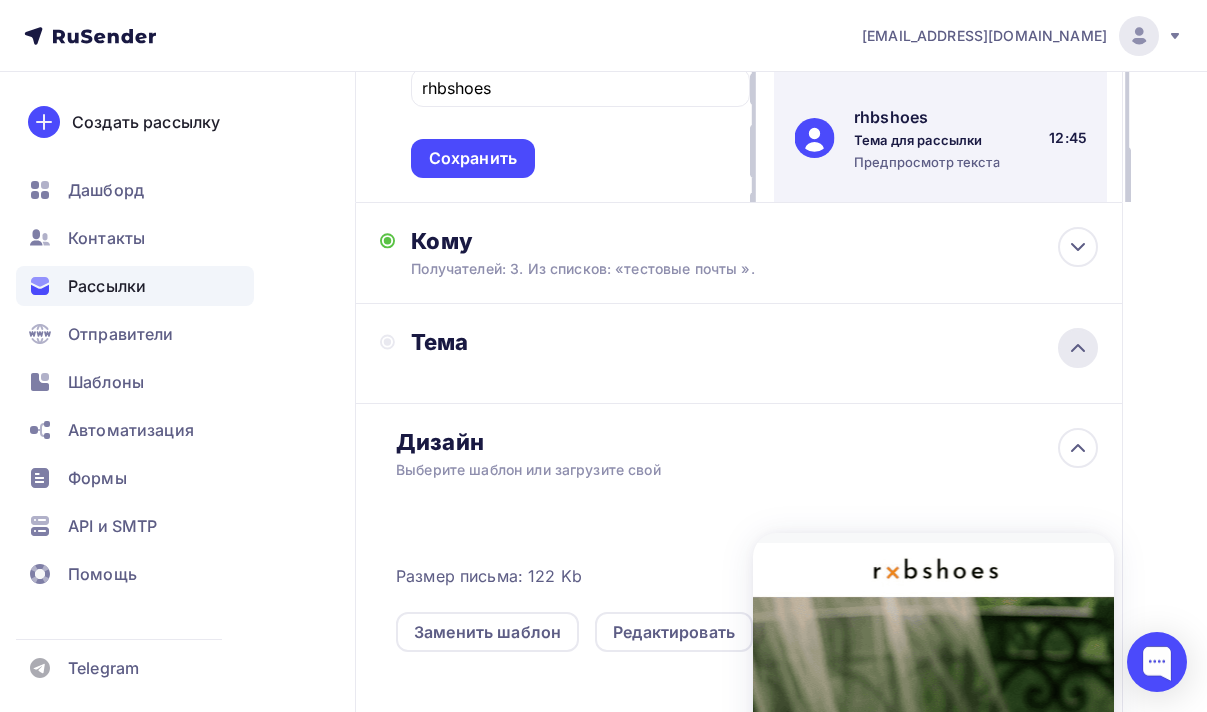 click 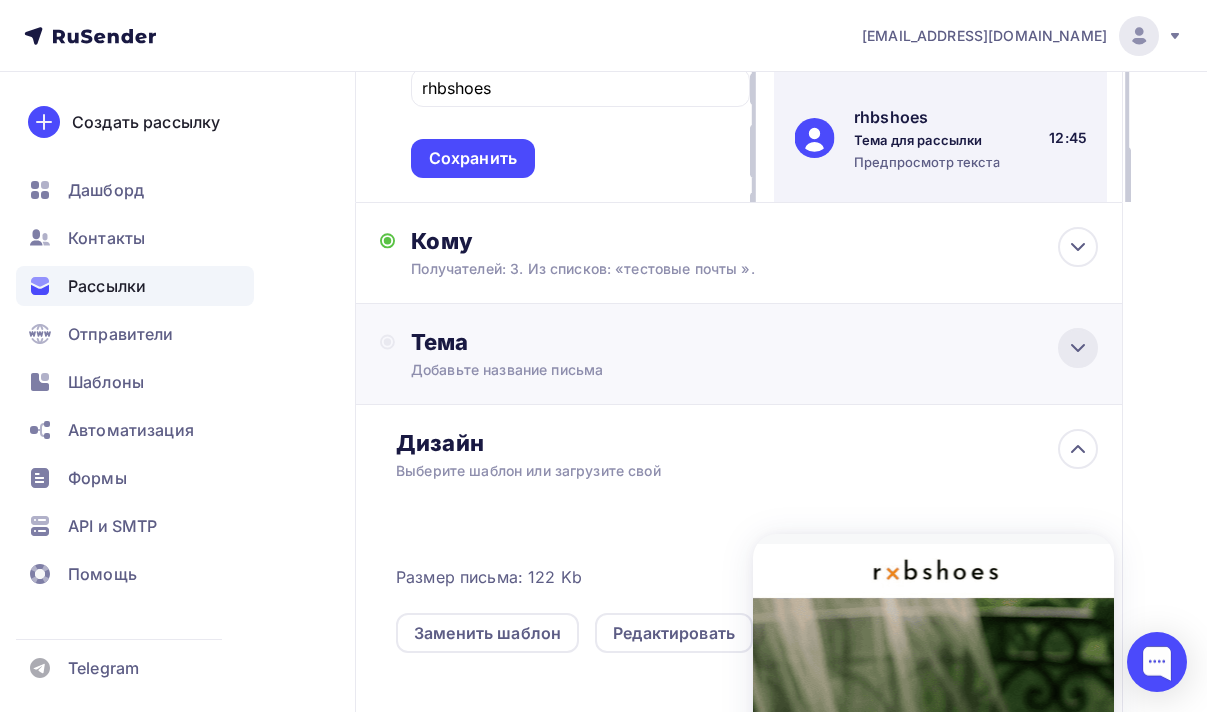 click 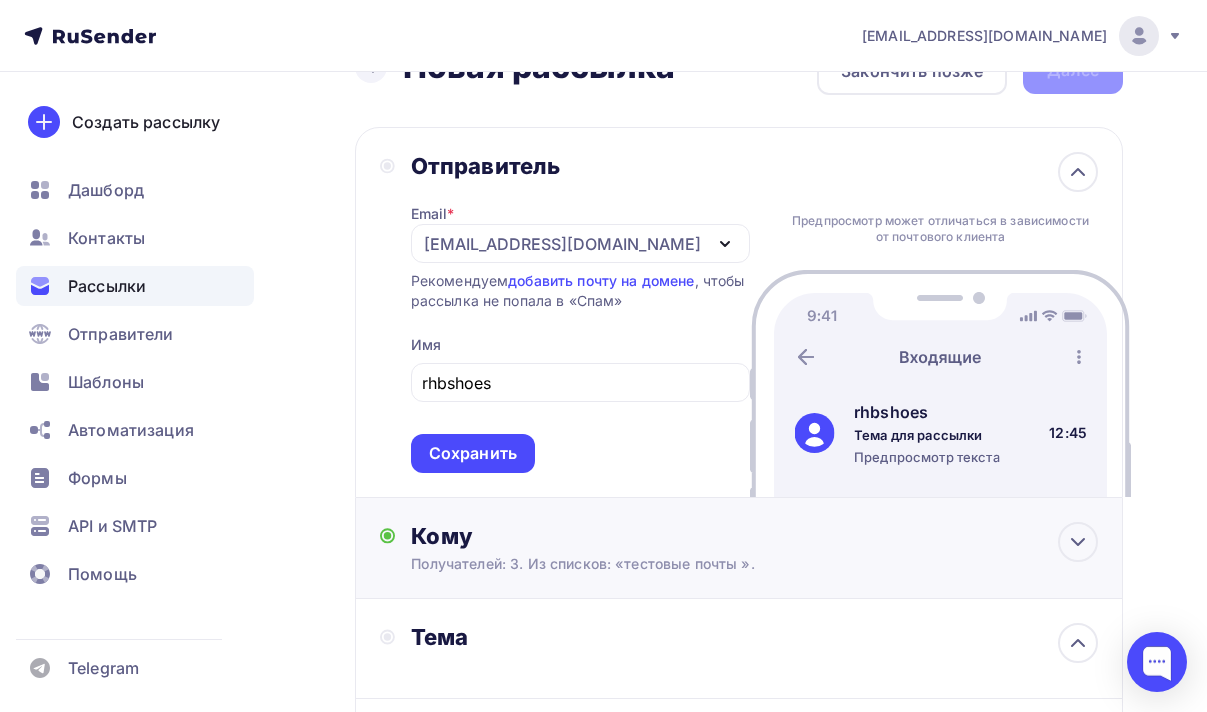 scroll, scrollTop: 59, scrollLeft: 0, axis: vertical 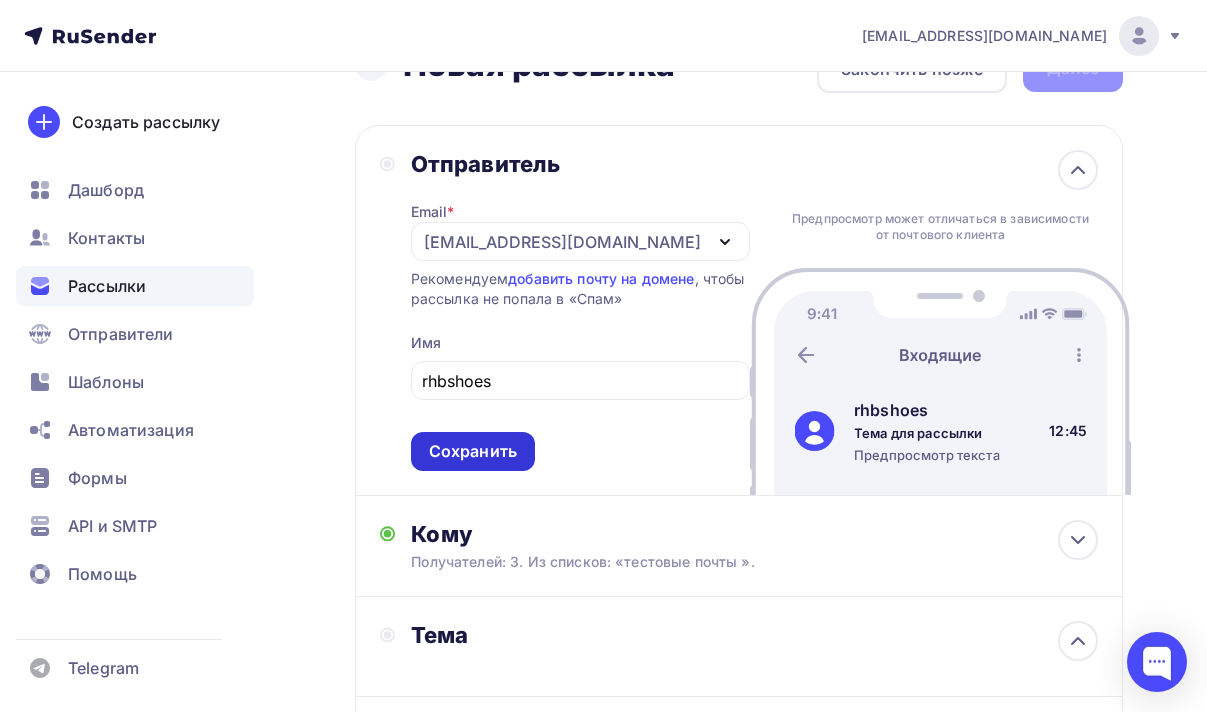 click on "Сохранить" at bounding box center [473, 451] 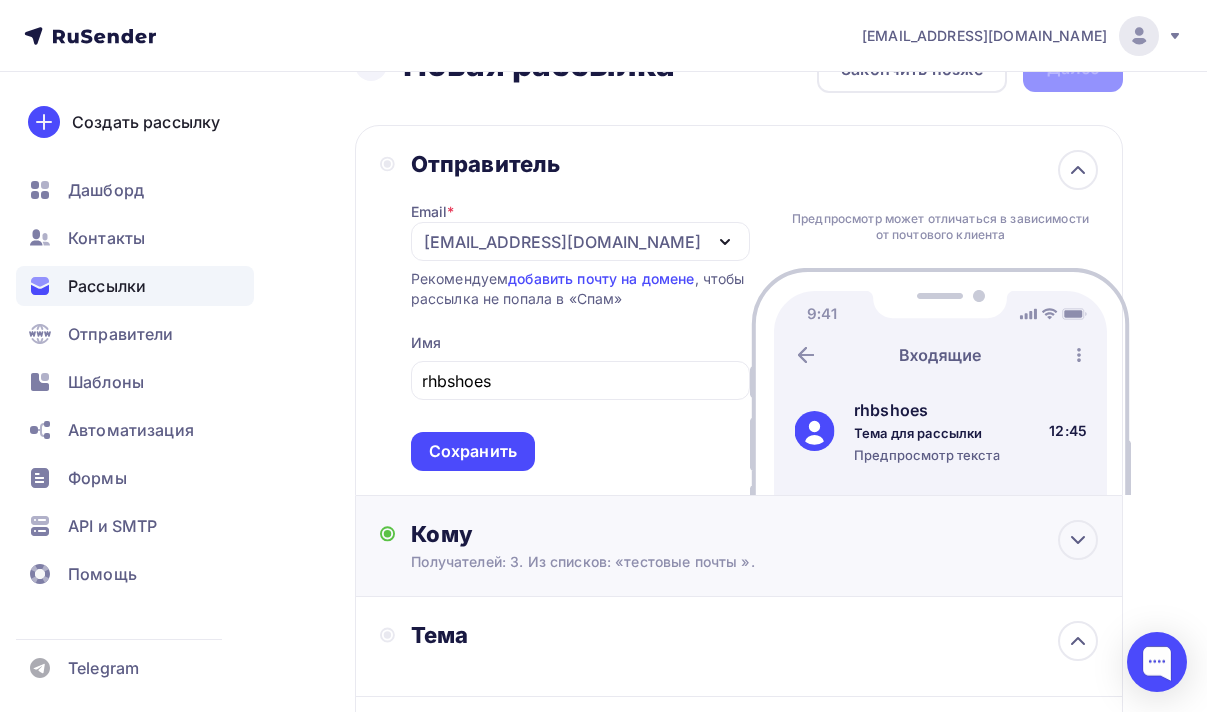 scroll, scrollTop: 0, scrollLeft: 0, axis: both 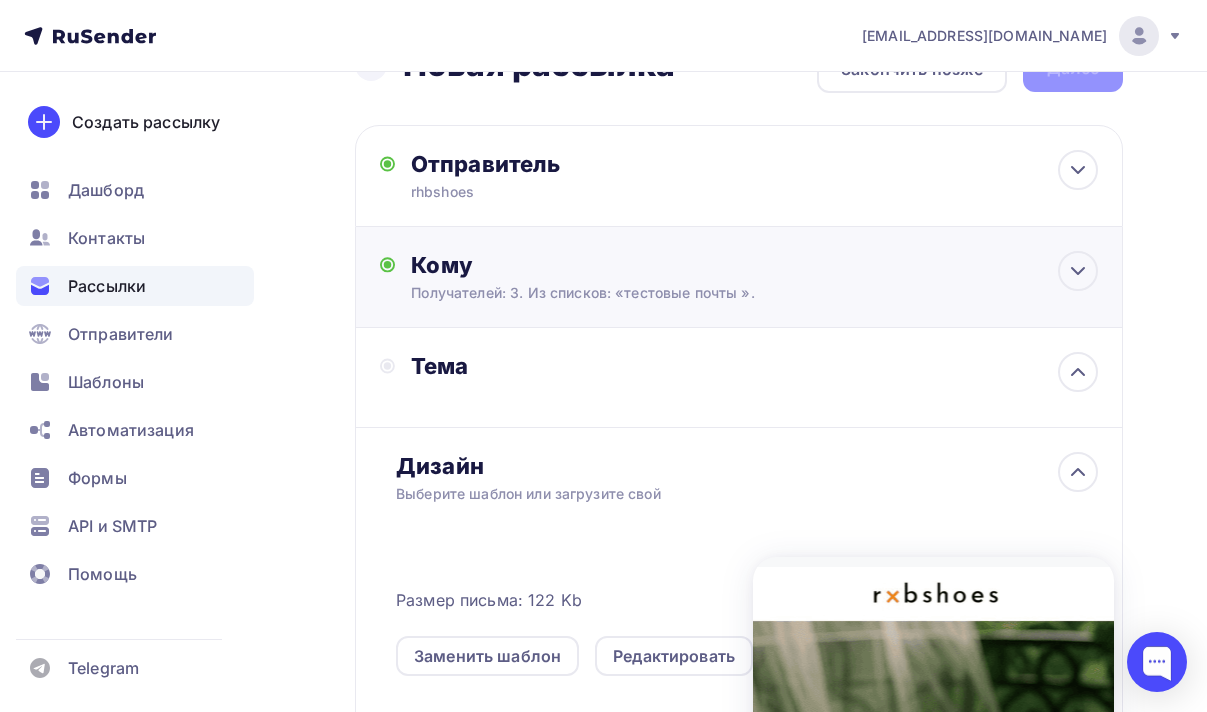 click on "Кому
Получателей: 3. Из
списков: «тестовые почты ».
Списки получателей
тестовые почты
Все списки
id
тестовые почты
(3)
#24370
SAMPLE SALE 28, 29 30 INVIATI MA NON APERTI
(90)
#20351
SAMPLE SALE 28,29,30 MARZO 2025
(169)
#20281
SAMPLE SALE INVIATI marzo 2025
(2 210)
#20081
Gennaio-Marzo 2025
(66)
#19831
Novembre -> 12 dicembre 2024" at bounding box center (739, 277) 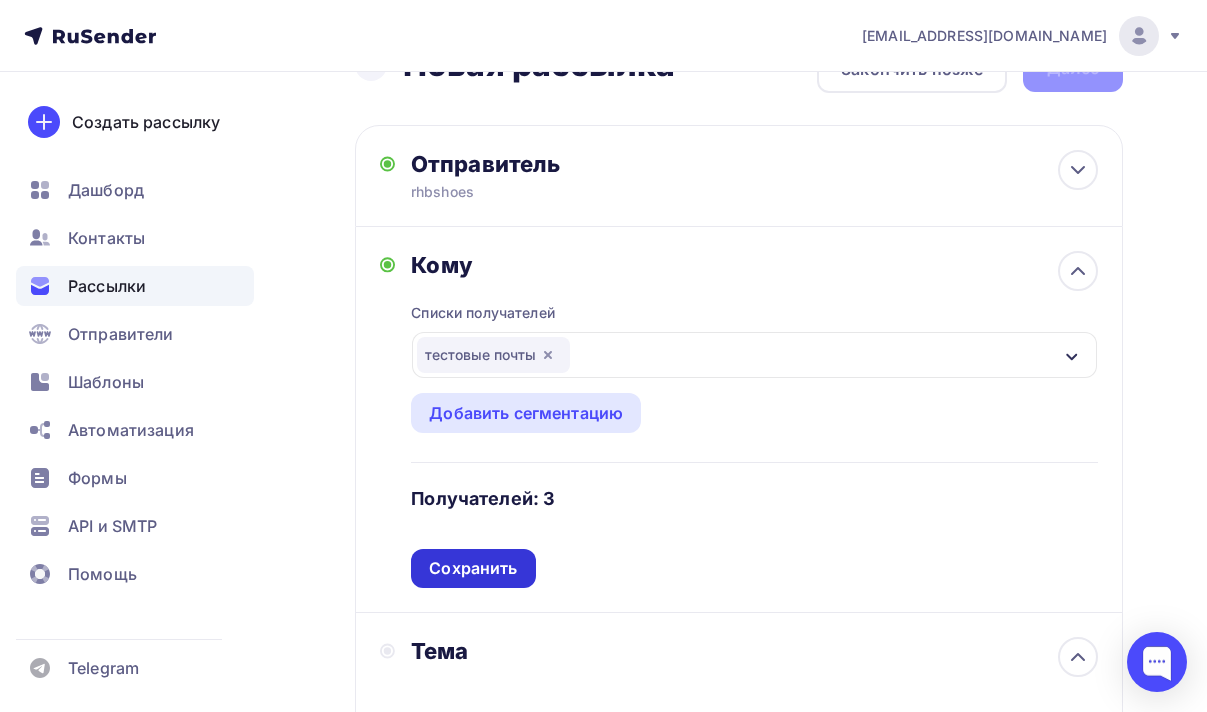 click on "Сохранить" at bounding box center [473, 568] 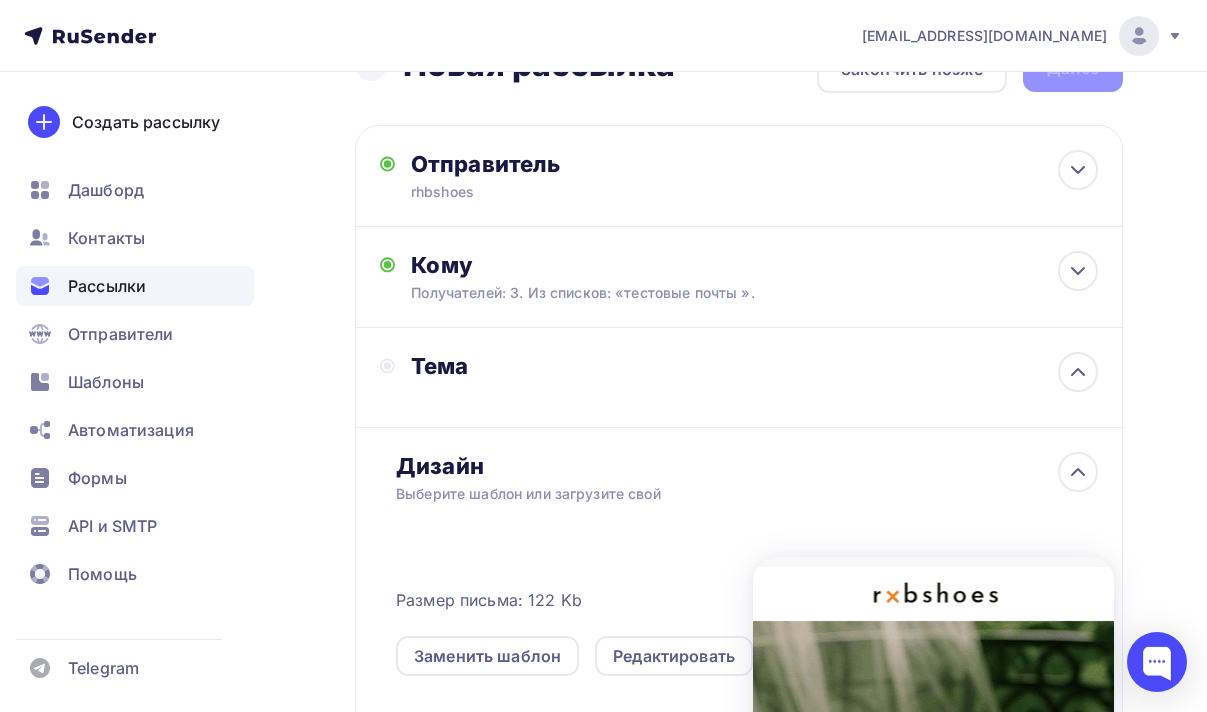 click on "Тема" at bounding box center (608, 366) 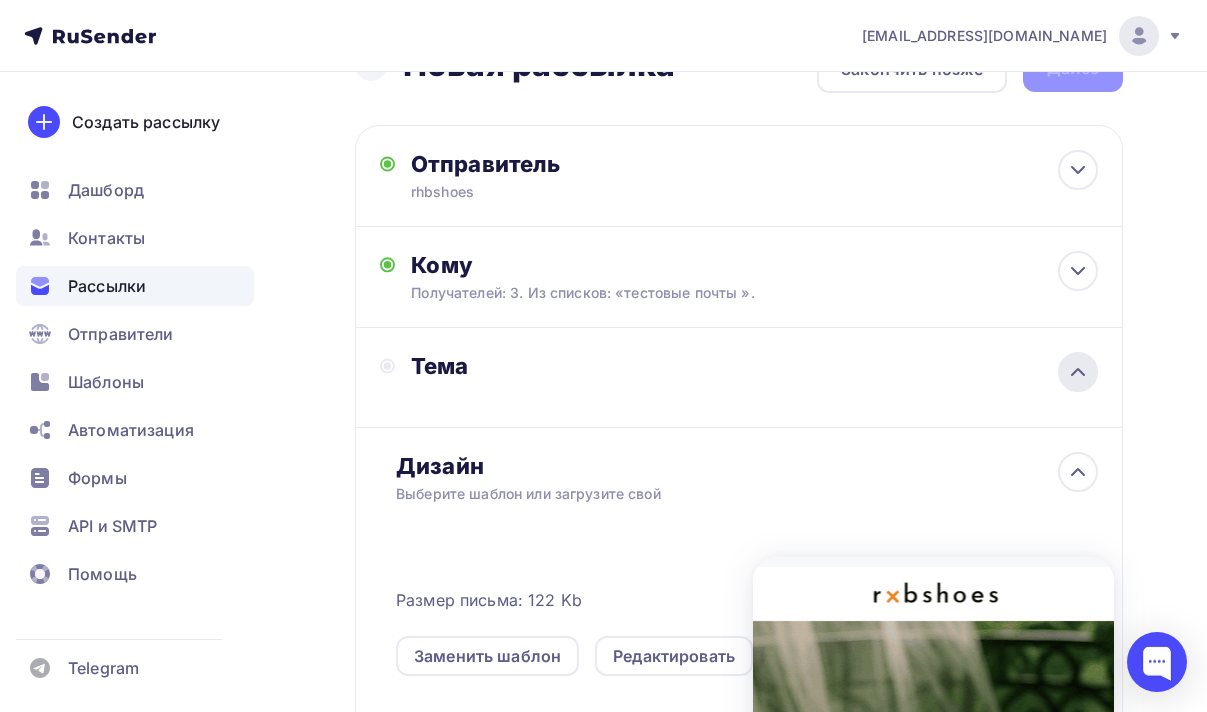 click 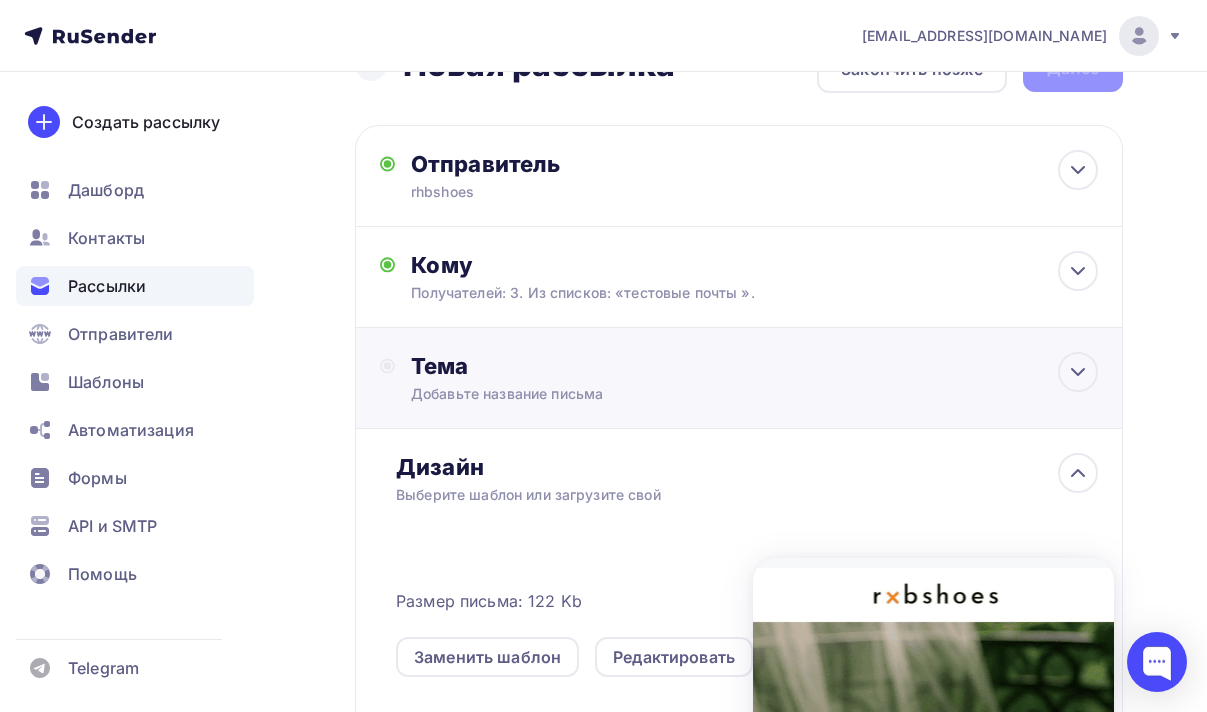 click on "Тема
Добавьте название письма" at bounding box center [739, 378] 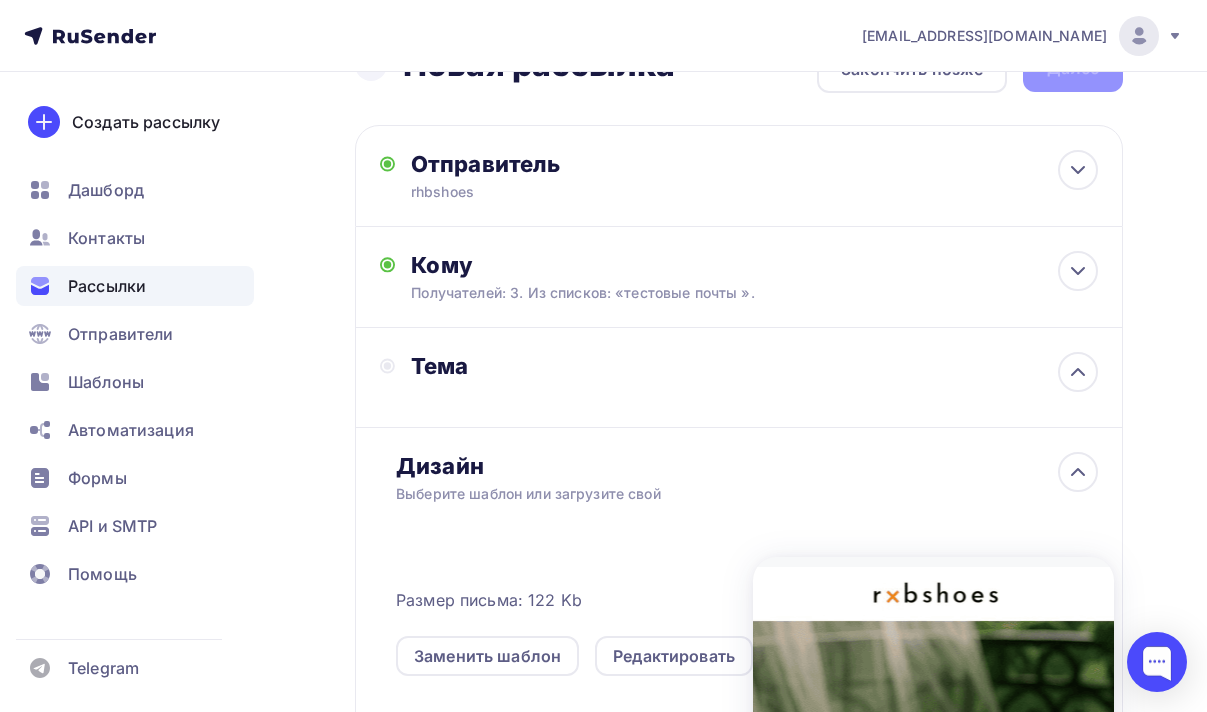 click on "Тема" at bounding box center [593, 377] 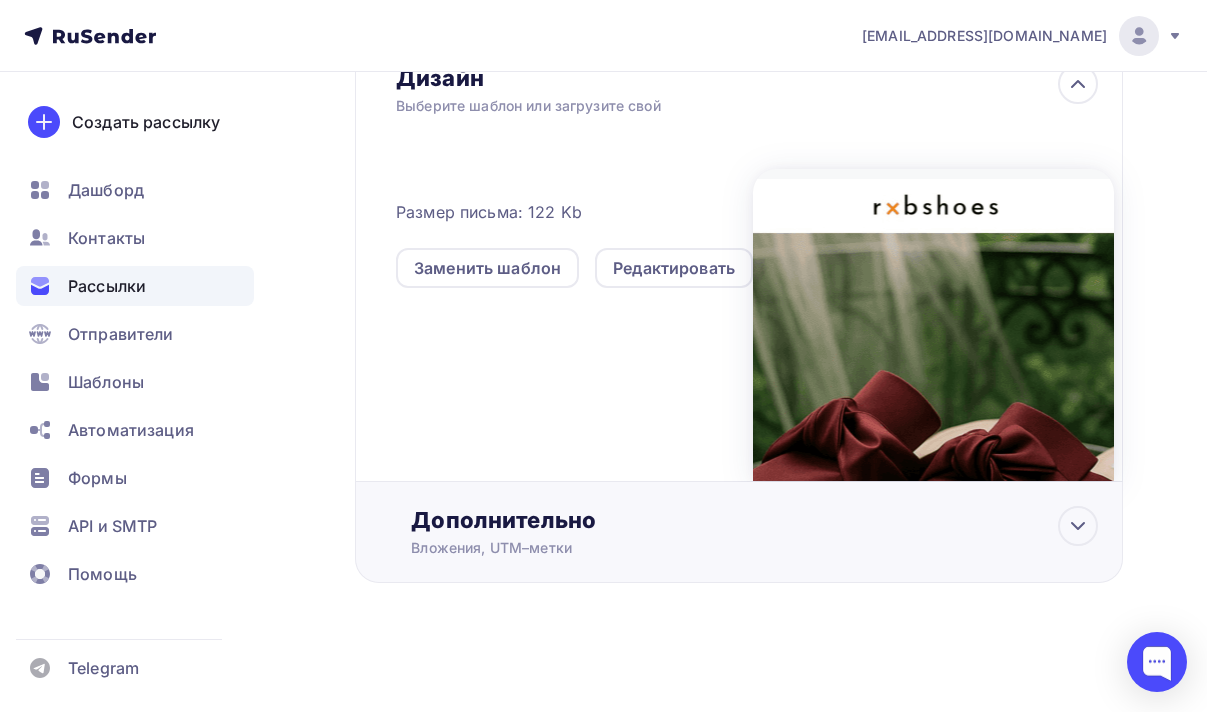 scroll, scrollTop: 0, scrollLeft: 0, axis: both 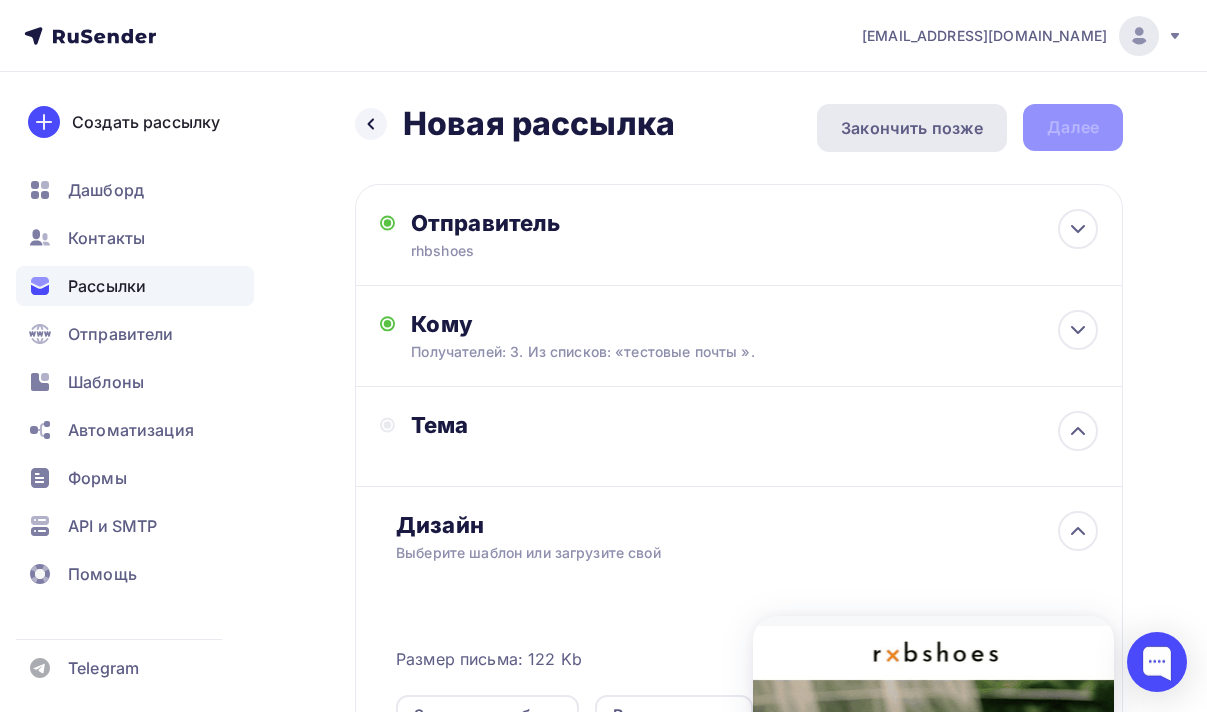 click on "Закончить позже" at bounding box center [912, 128] 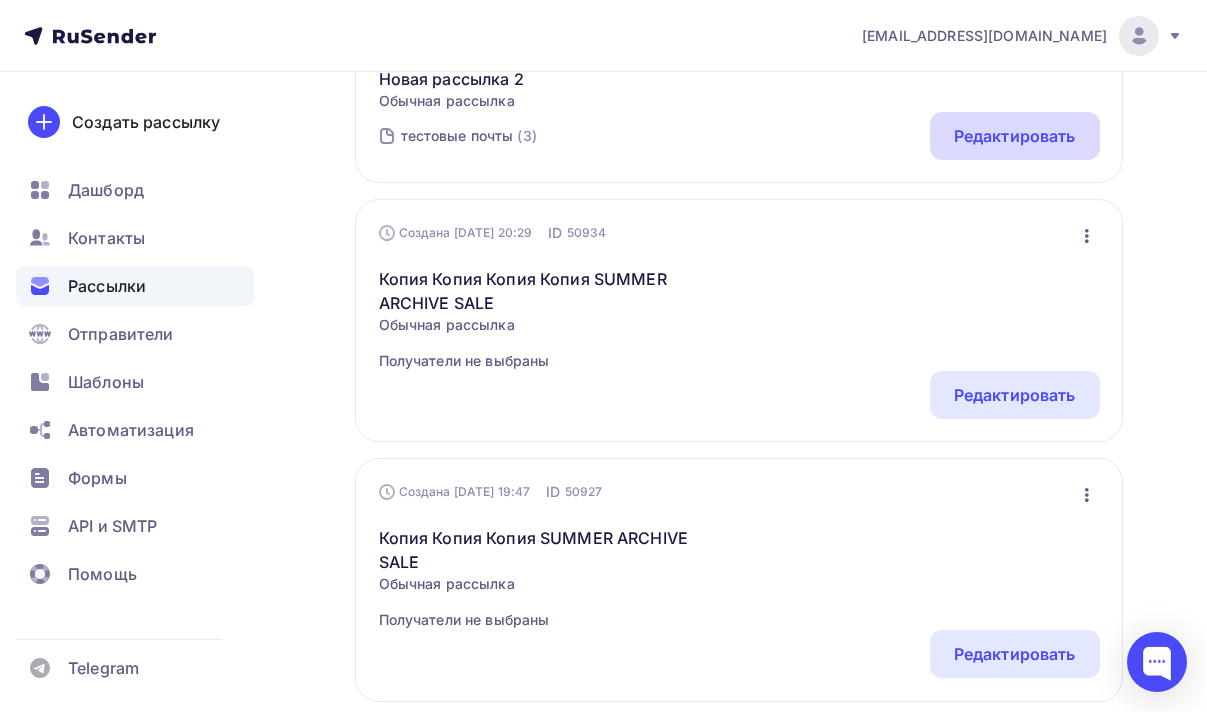 scroll, scrollTop: 58, scrollLeft: 0, axis: vertical 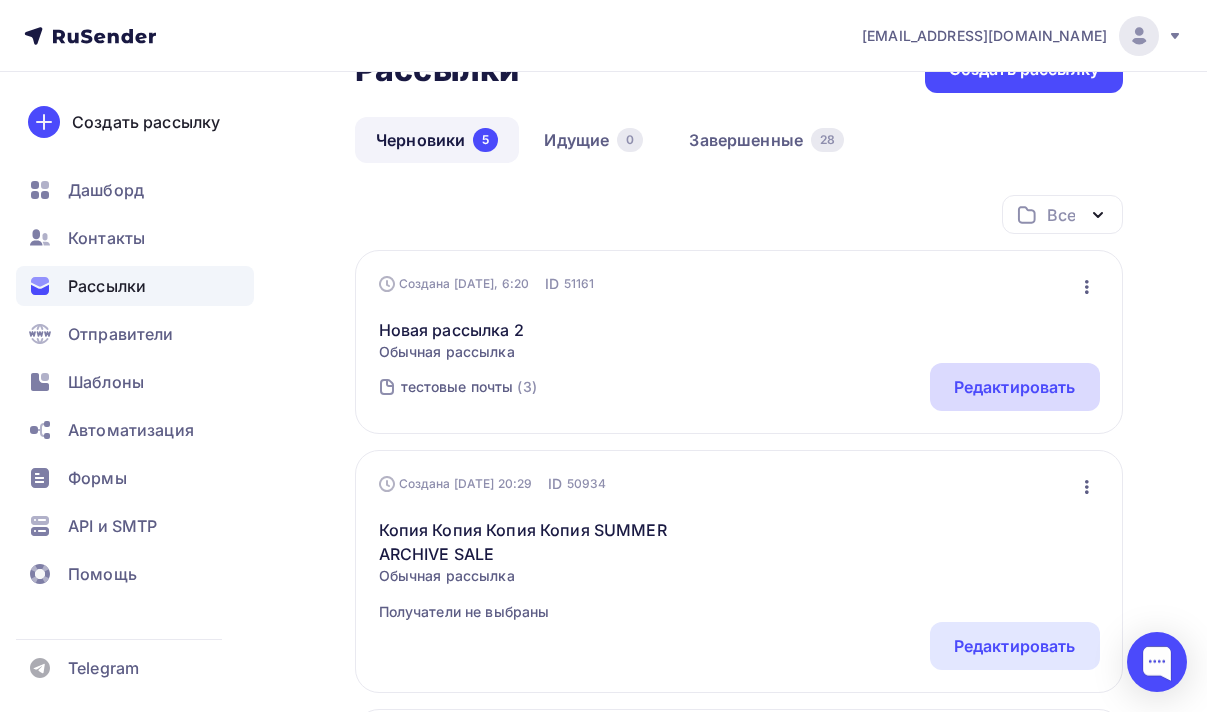 click on "Редактировать" at bounding box center (1015, 387) 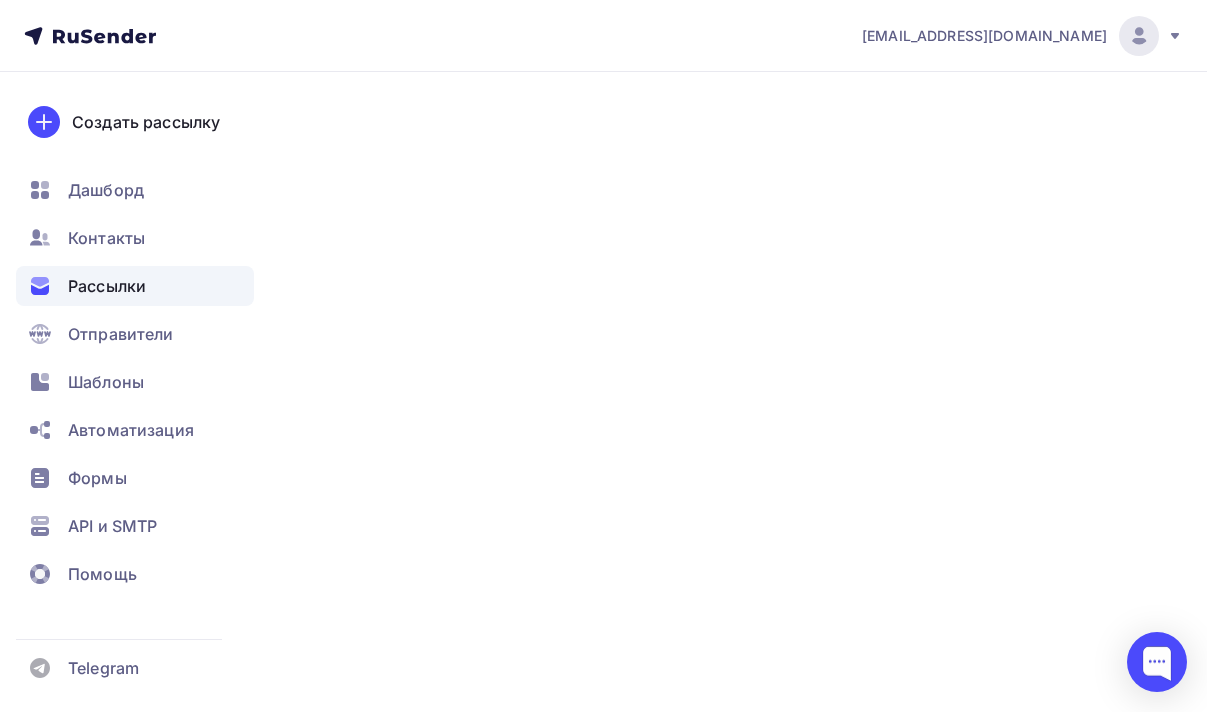 scroll, scrollTop: 0, scrollLeft: 0, axis: both 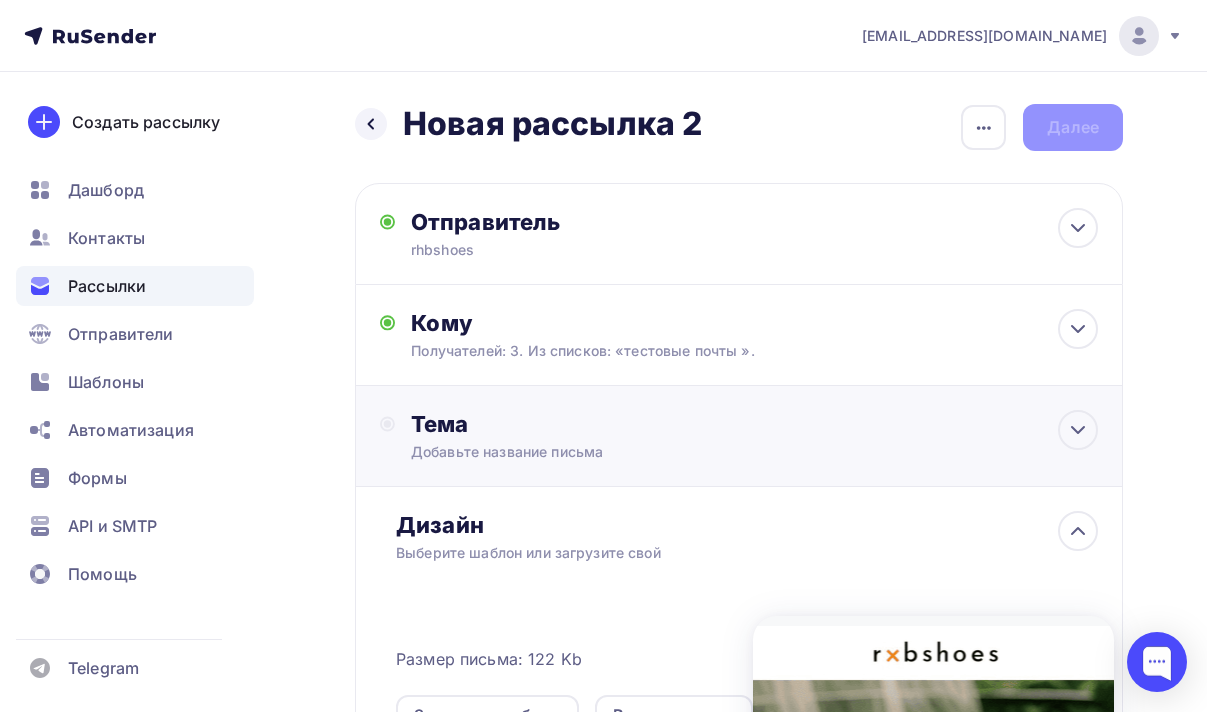 click on "Тема
Добавьте название письма
Тема  *
Рекомендуем использовать не более 150 символов
Прехедер               Сохранить" at bounding box center (608, 436) 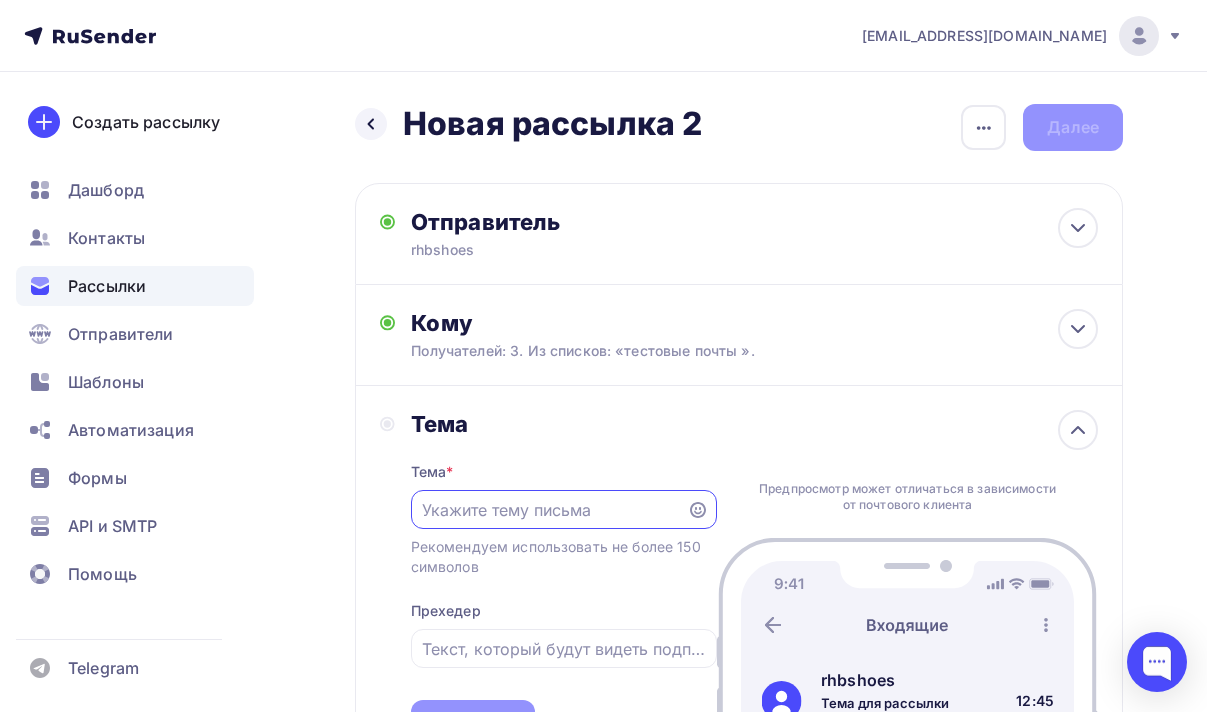 scroll, scrollTop: 0, scrollLeft: 0, axis: both 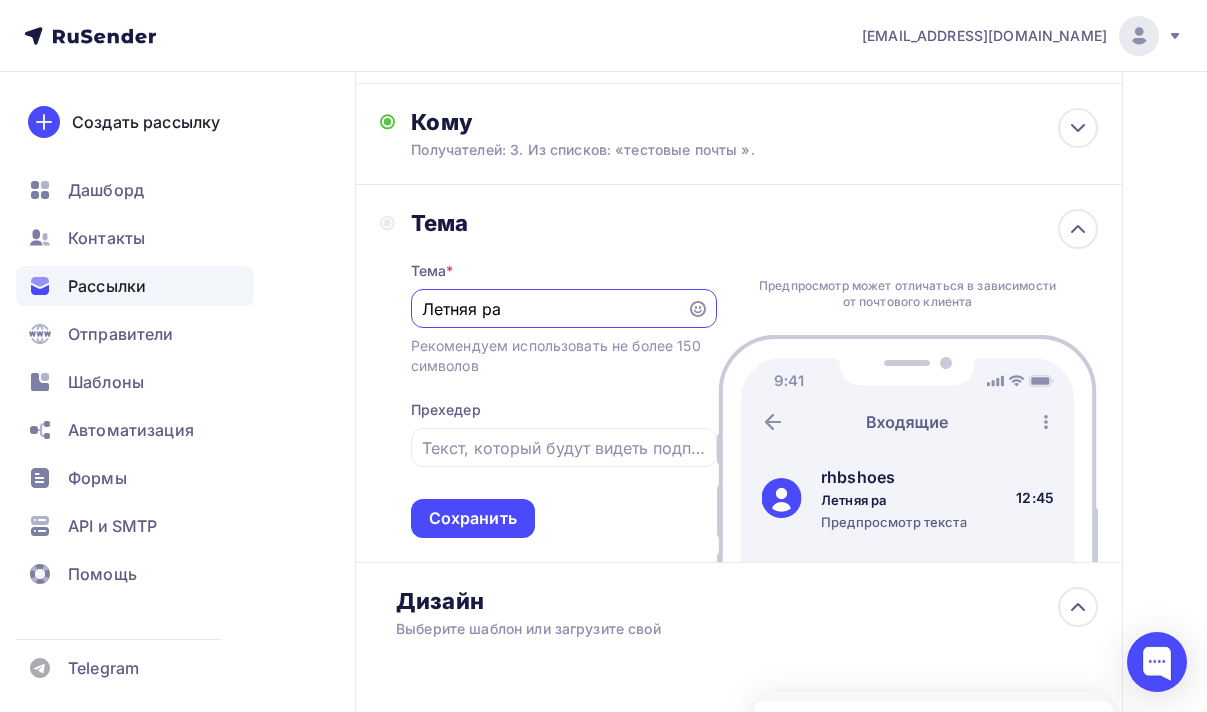 drag, startPoint x: 589, startPoint y: 302, endPoint x: 398, endPoint y: 295, distance: 191.12823 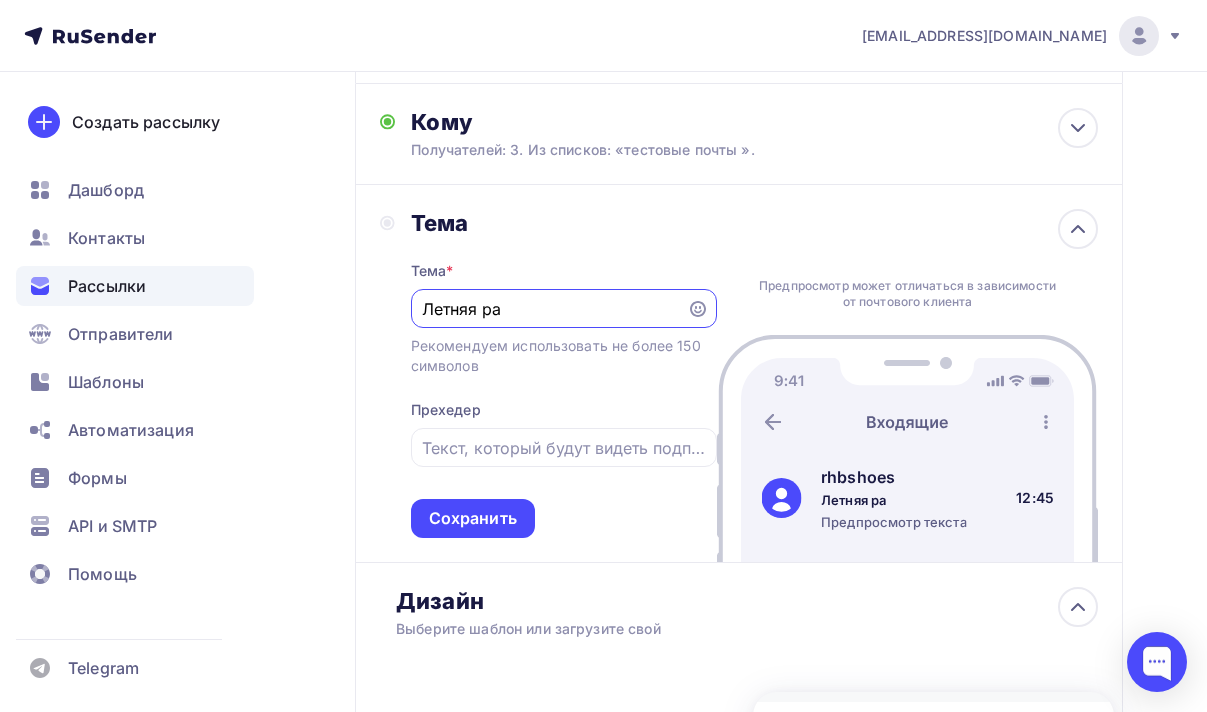 click on "Тема
Тема  *     Летняя ра
Рекомендуем использовать не более 150 символов
Прехедер               Сохранить" at bounding box center (548, 373) 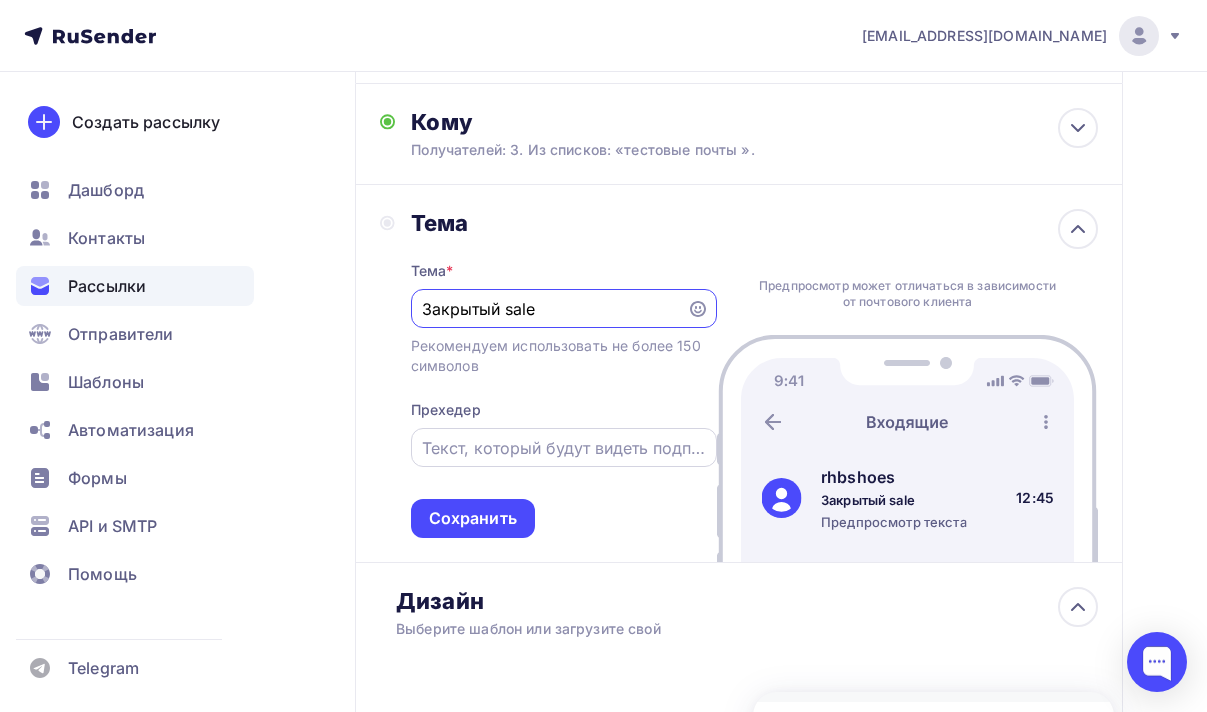 type on "Закрытый sale" 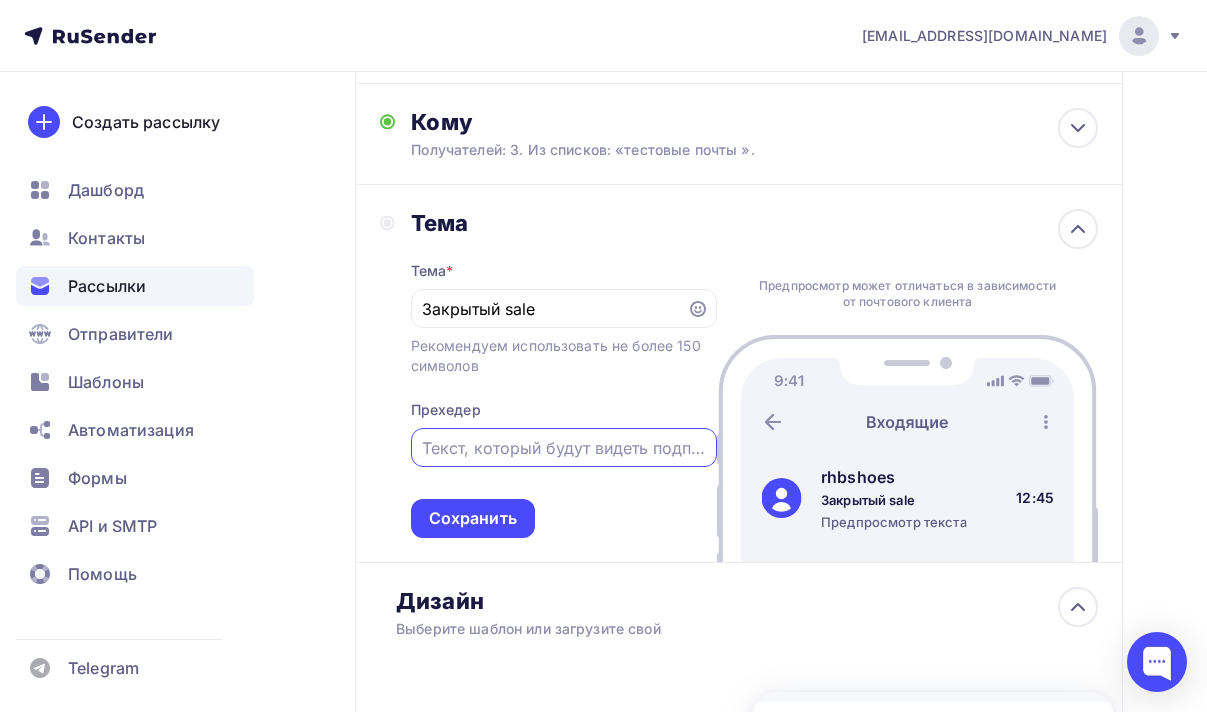 click at bounding box center (563, 448) 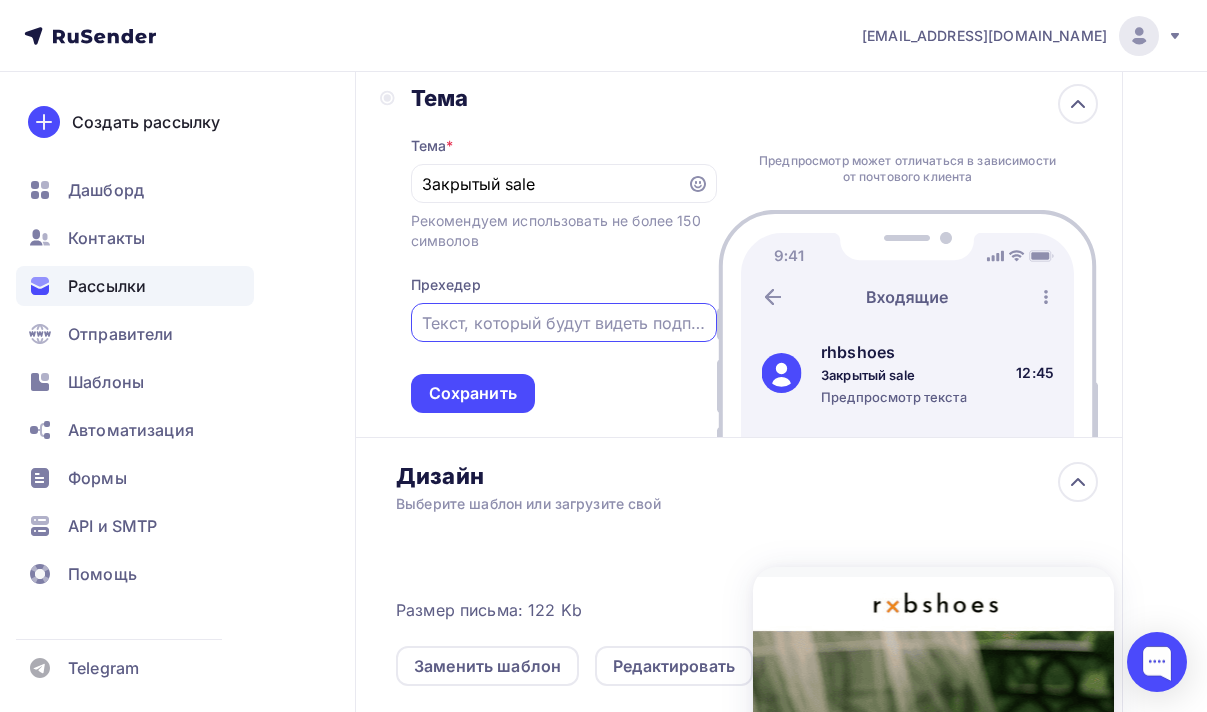 scroll, scrollTop: 356, scrollLeft: 0, axis: vertical 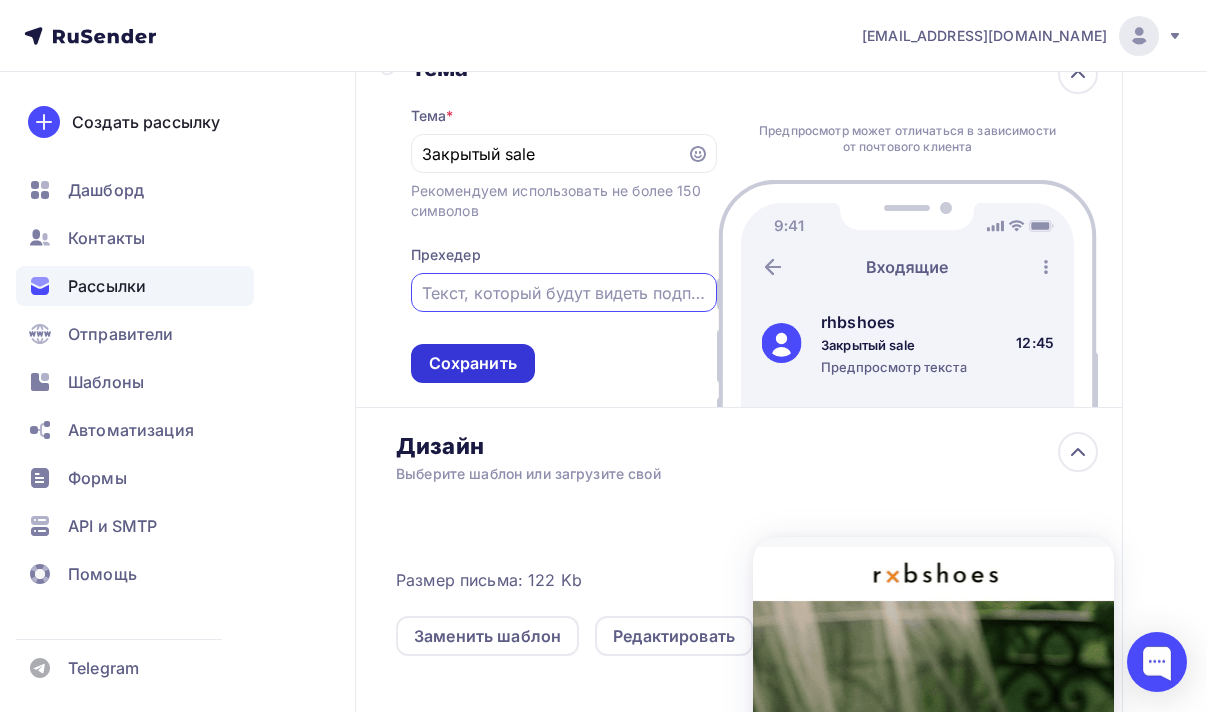 click on "Сохранить" at bounding box center [473, 363] 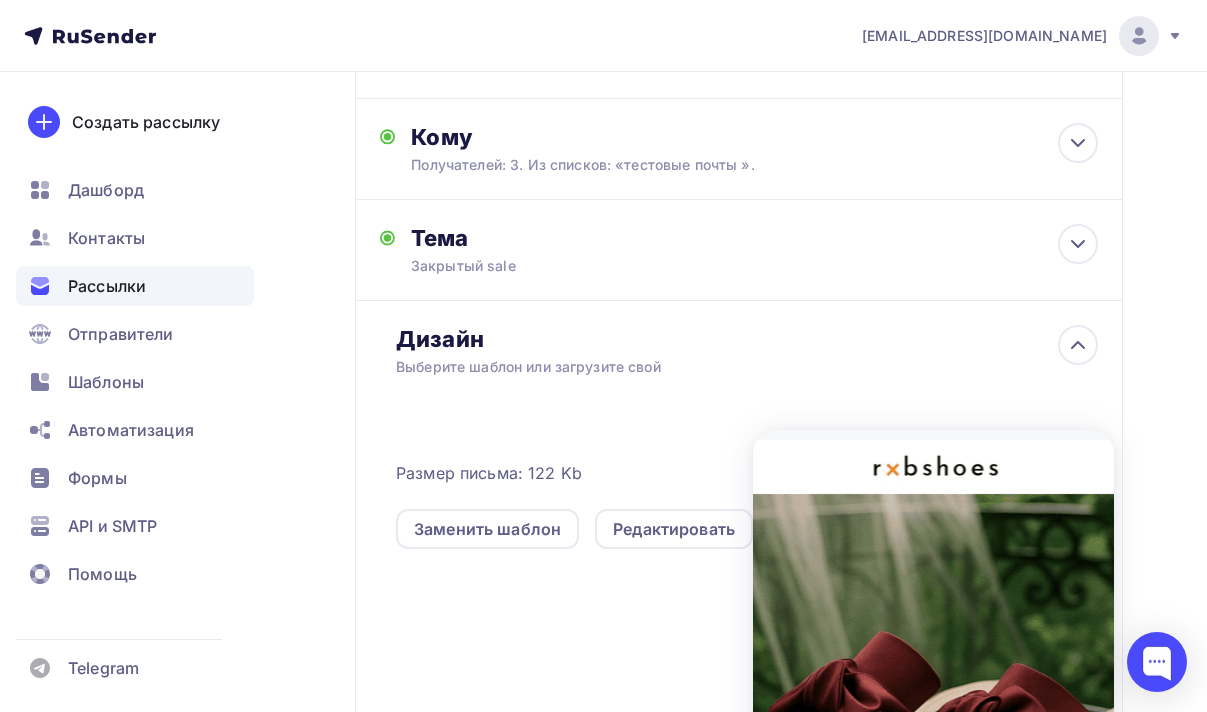scroll, scrollTop: 0, scrollLeft: 0, axis: both 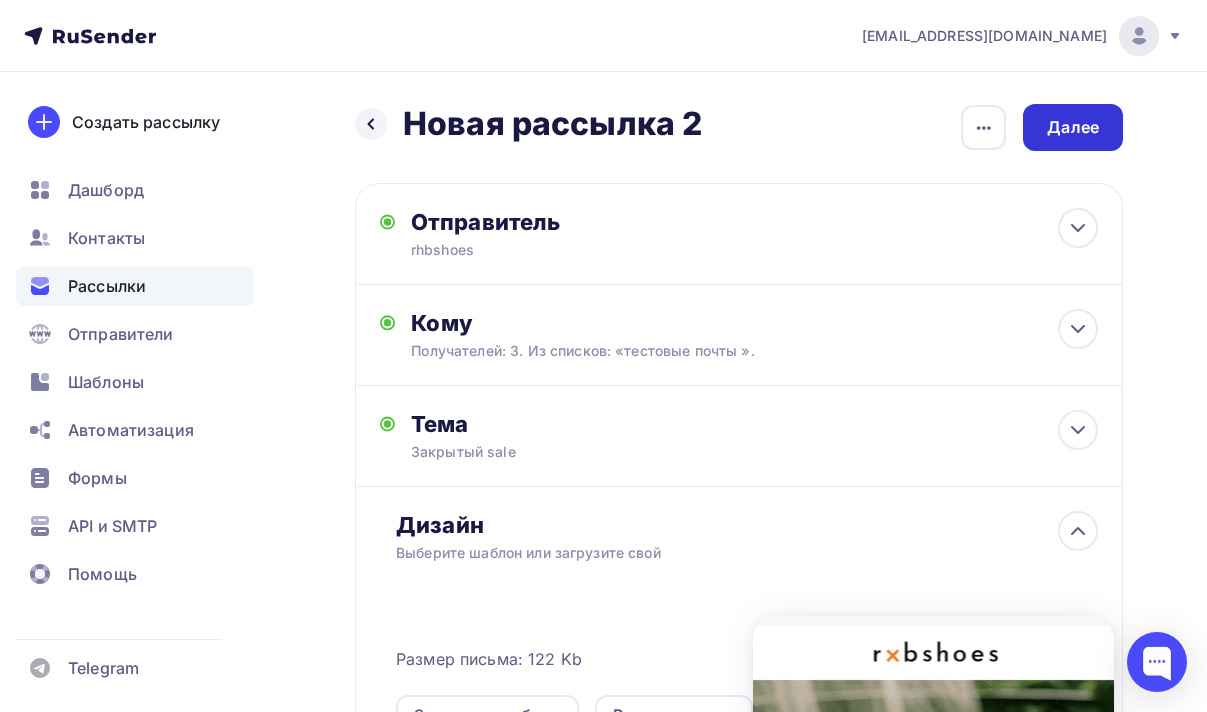 click on "Далее" at bounding box center [1073, 127] 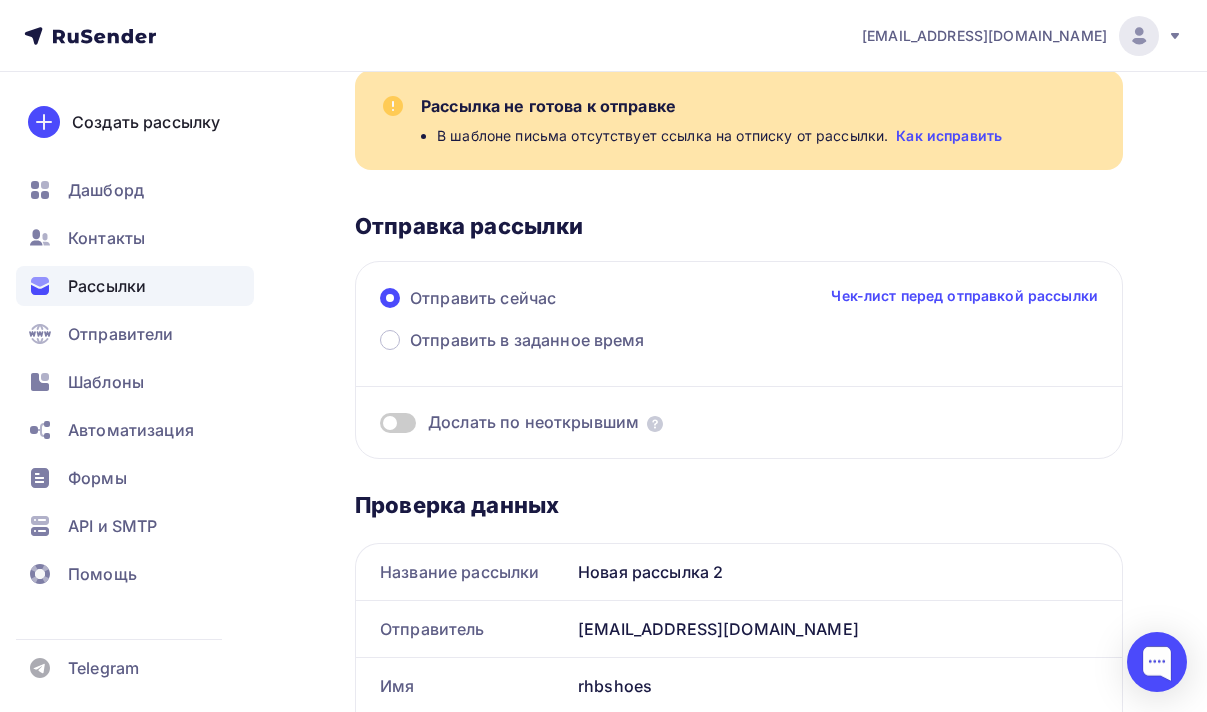 scroll, scrollTop: 0, scrollLeft: 0, axis: both 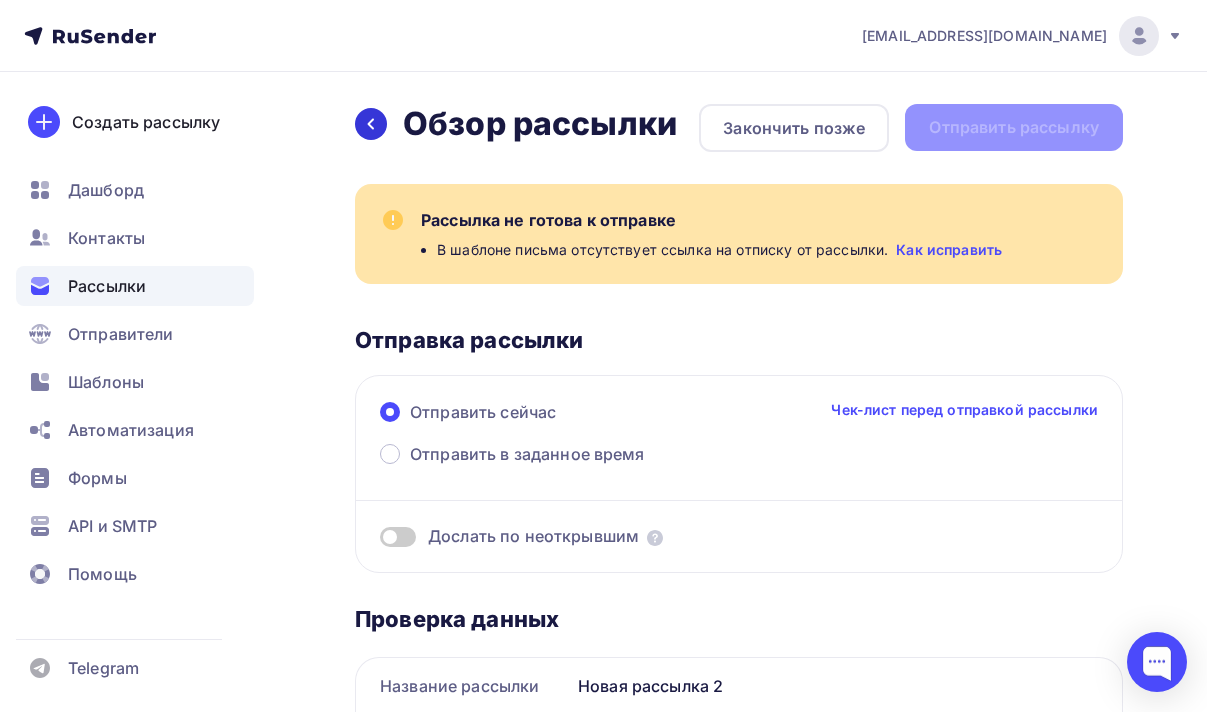 click at bounding box center [371, 124] 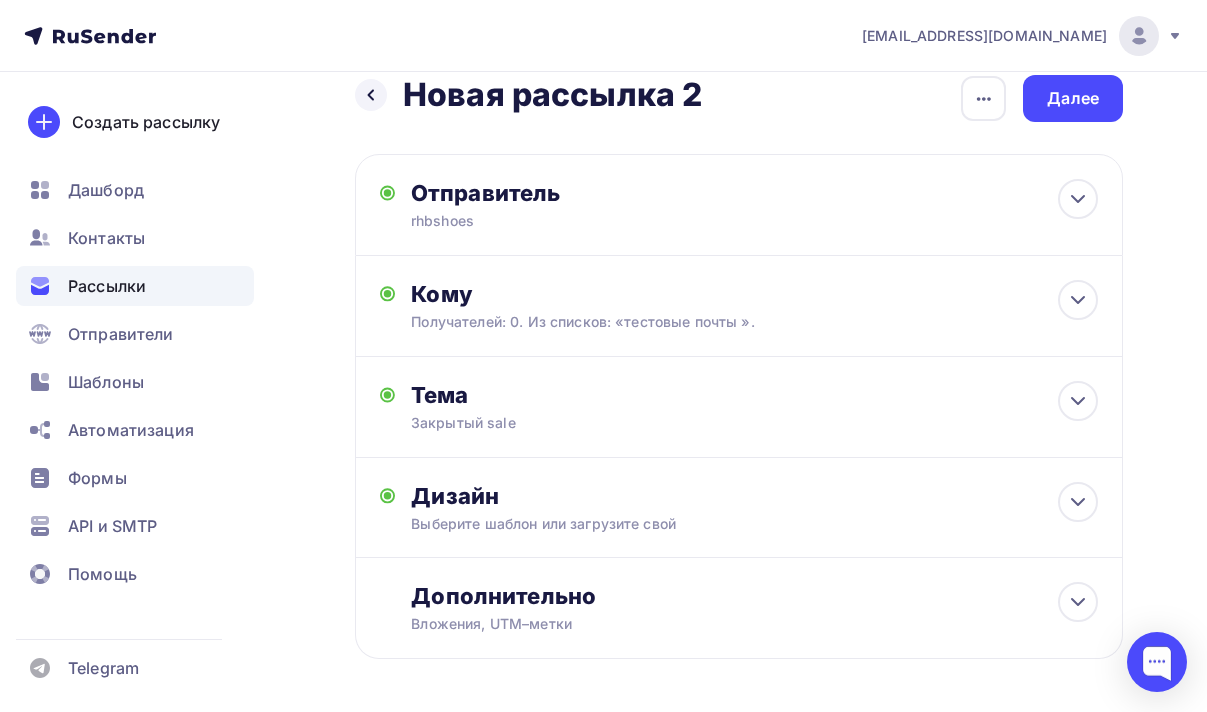 scroll, scrollTop: 34, scrollLeft: 0, axis: vertical 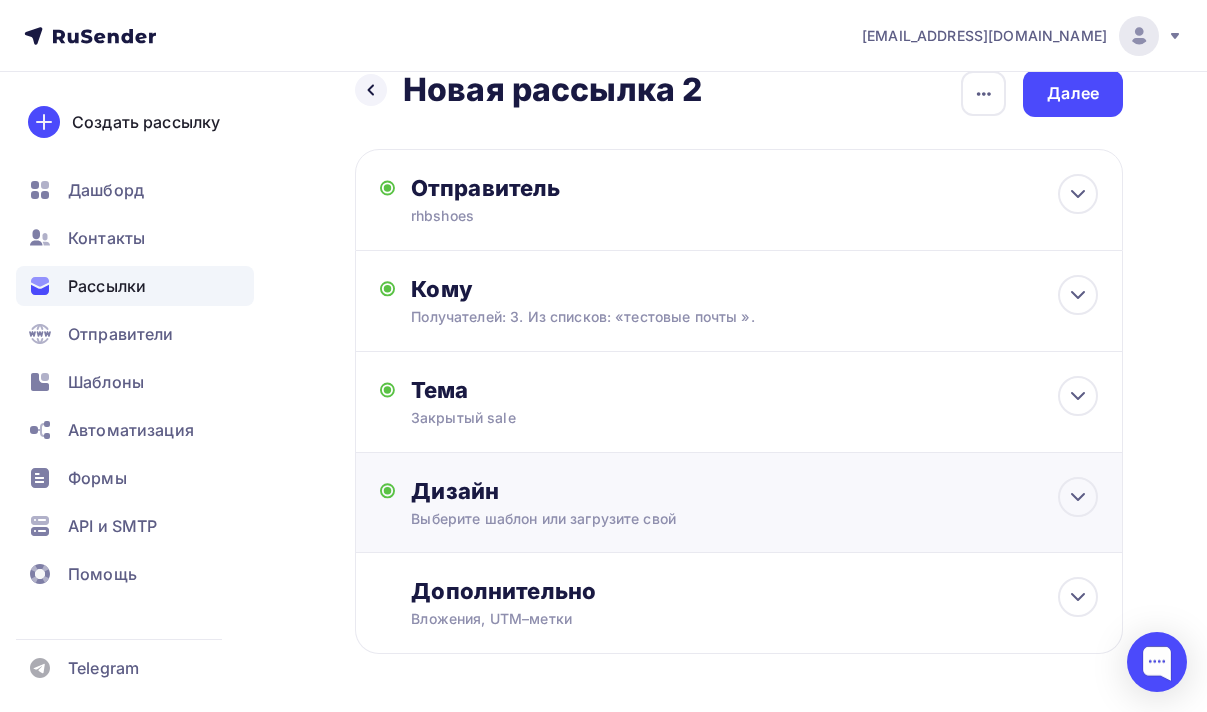 click on "Дизайн   Выберите шаблон или загрузите свой     Размер письма: 122 Kb     Заменить шаблон
Редактировать" at bounding box center (739, 514) 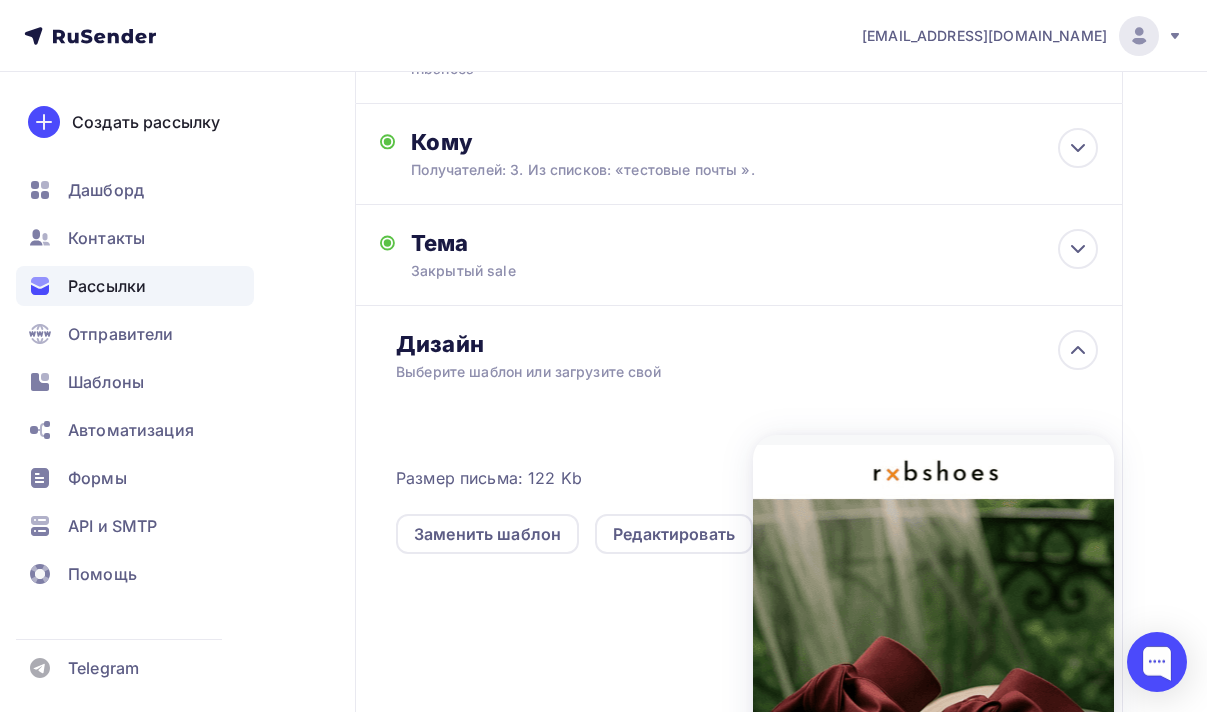 scroll, scrollTop: 230, scrollLeft: 0, axis: vertical 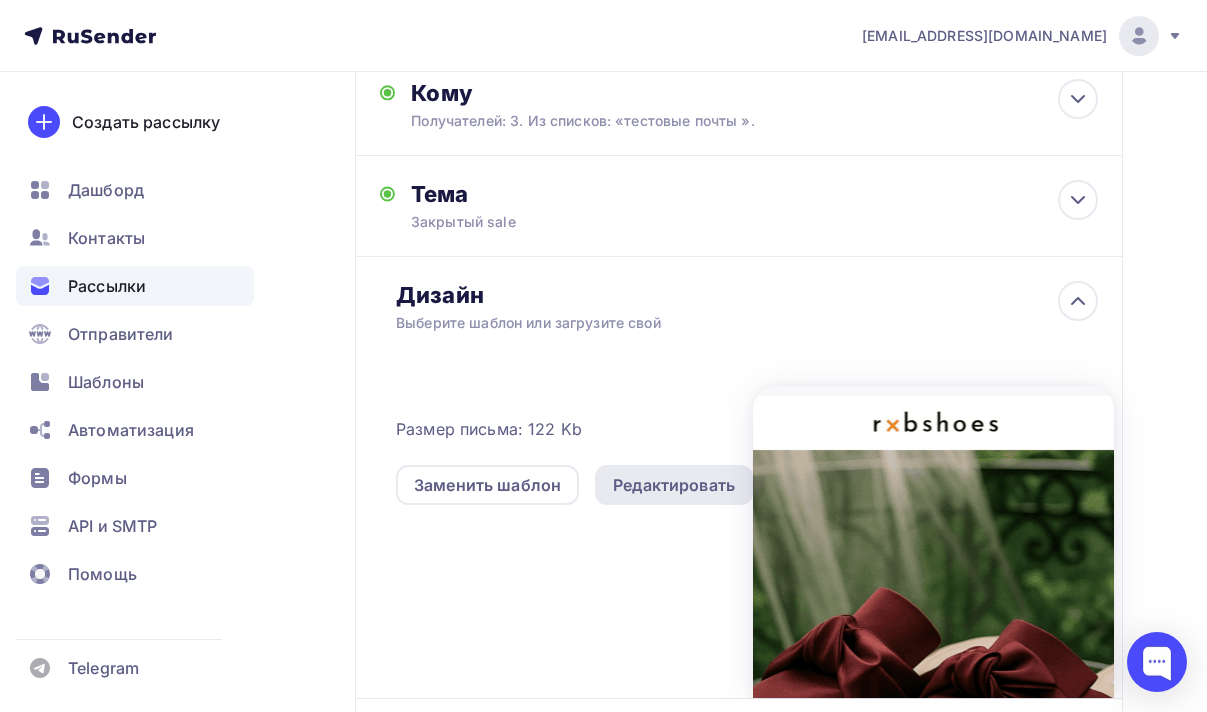 click on "Редактировать" at bounding box center (674, 485) 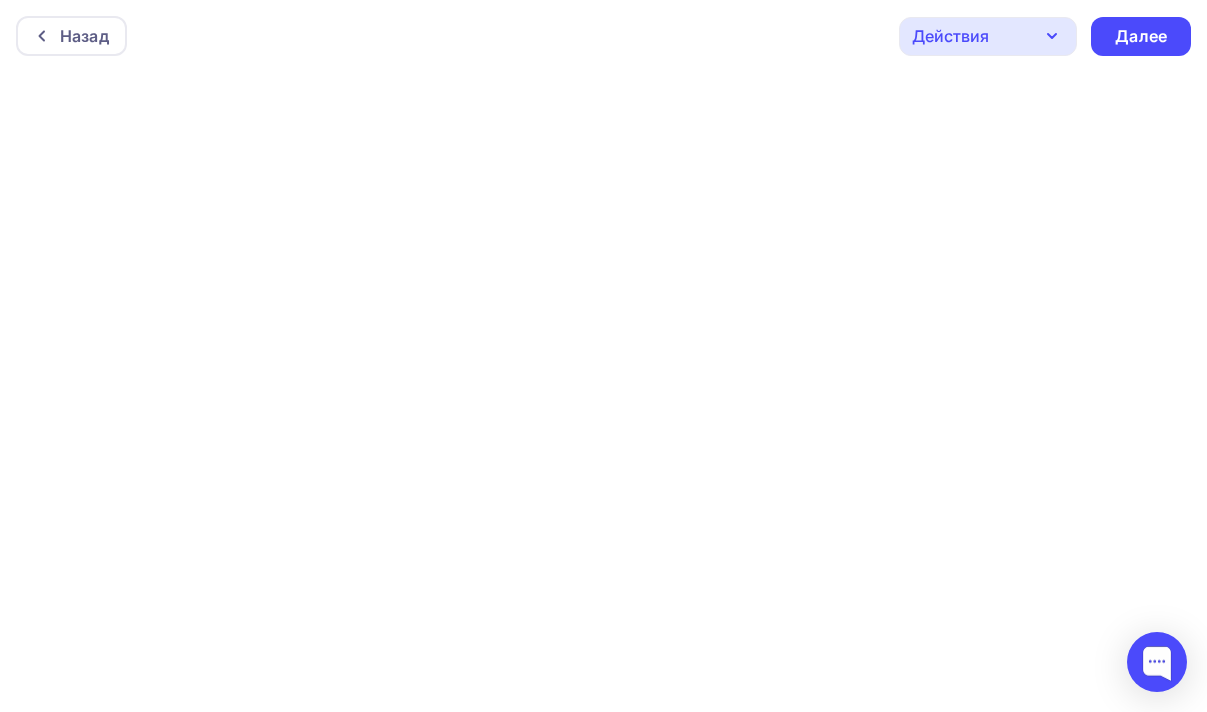 scroll, scrollTop: 5, scrollLeft: 0, axis: vertical 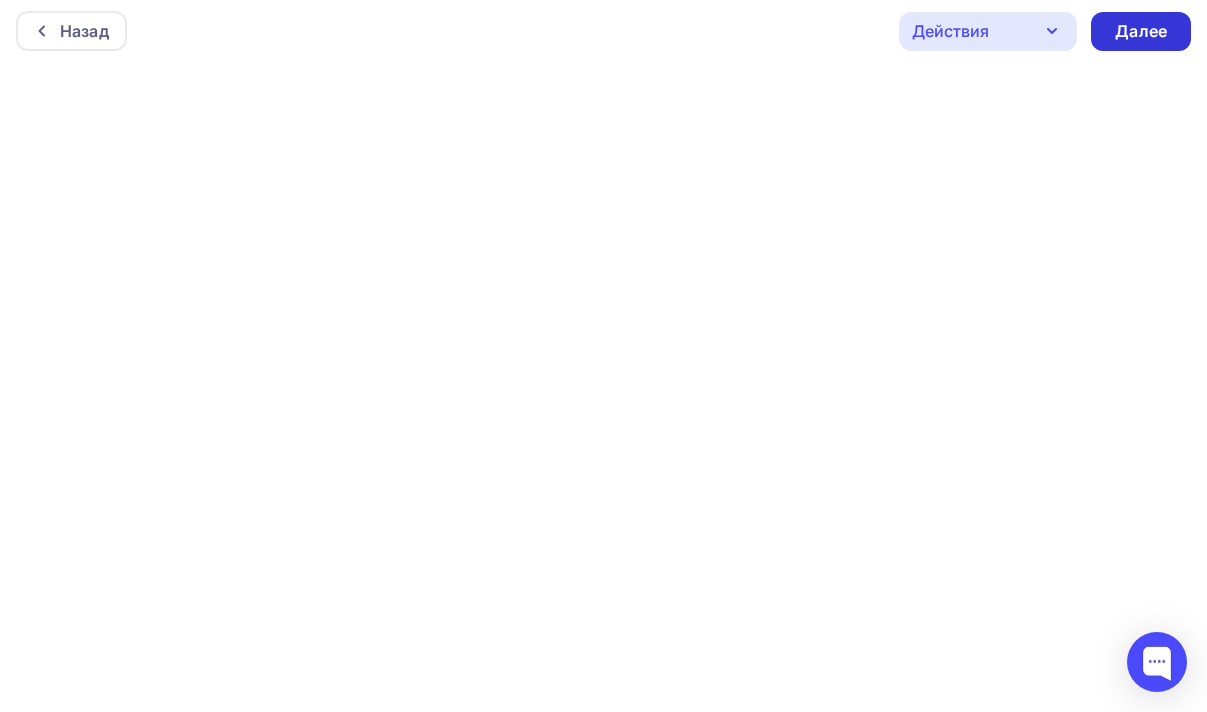 click on "Далее" at bounding box center (1141, 31) 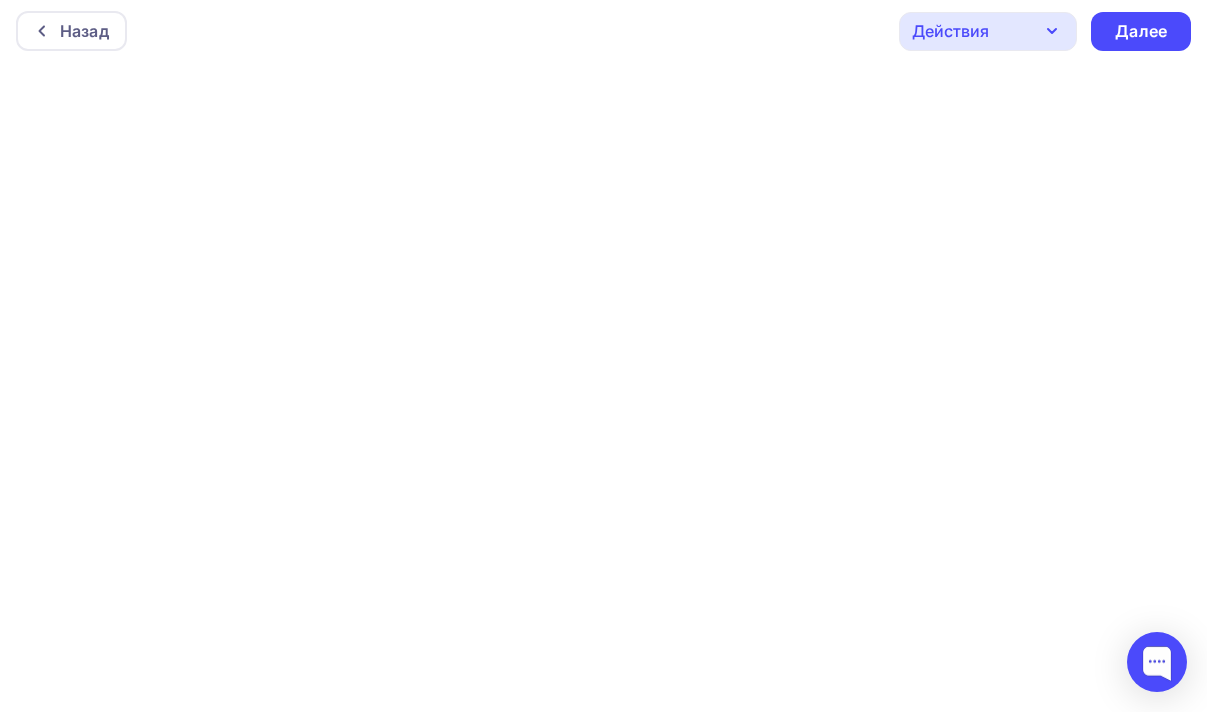 scroll, scrollTop: 0, scrollLeft: 0, axis: both 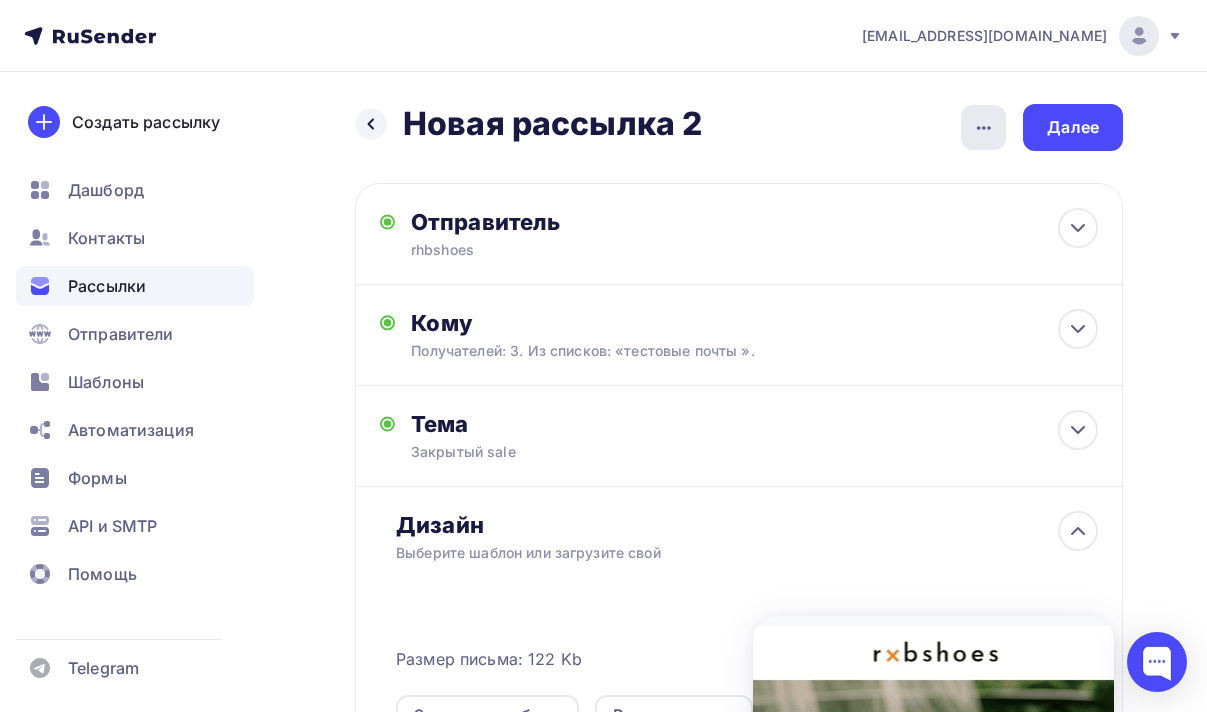 click 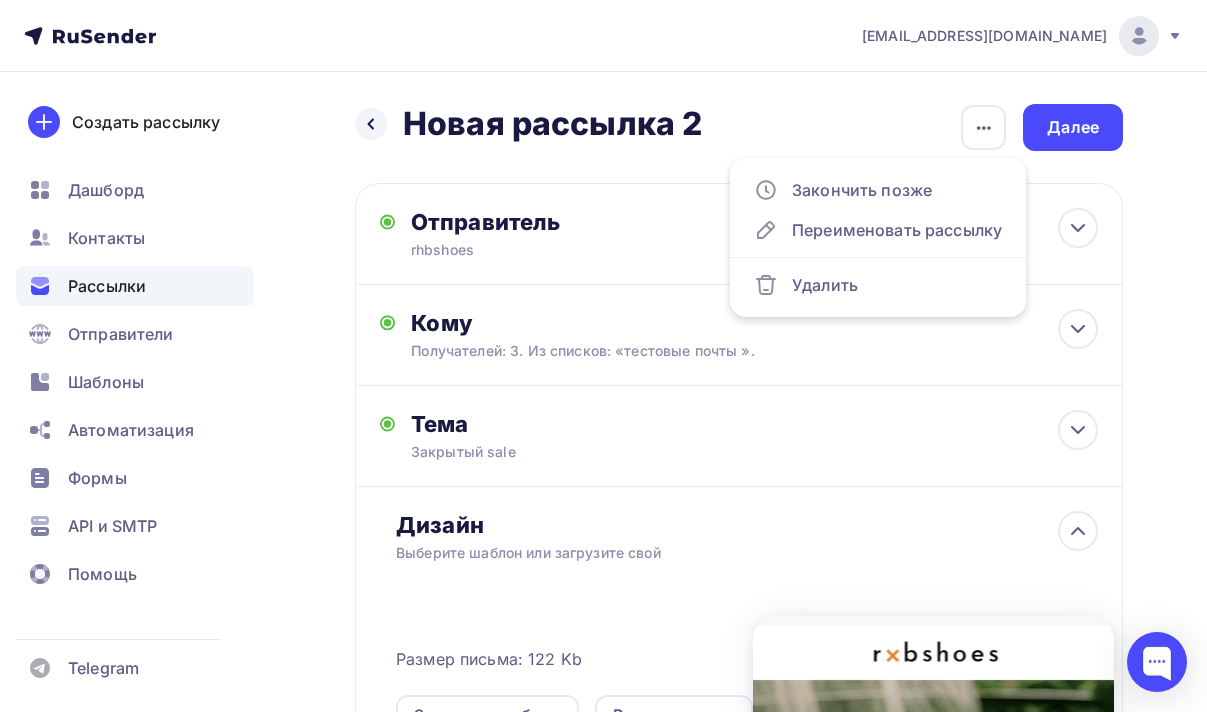 click on "Назад
Новая рассылка 2
Новая рассылка 2
Закончить позже
Переименовать рассылку
Удалить
Далее
Отправитель
rhbshoes
Email  *
zakaz@home-shoes.ru
zakaz@home-shoes.ru               Добавить отправителя
Рекомендуем  добавить почту на домене , чтобы рассылка не попала в «Спам»
Имя                 Сохранить
Предпросмотр может отличаться  в зависимости от почтового клиента
12:45" at bounding box center (603, 615) 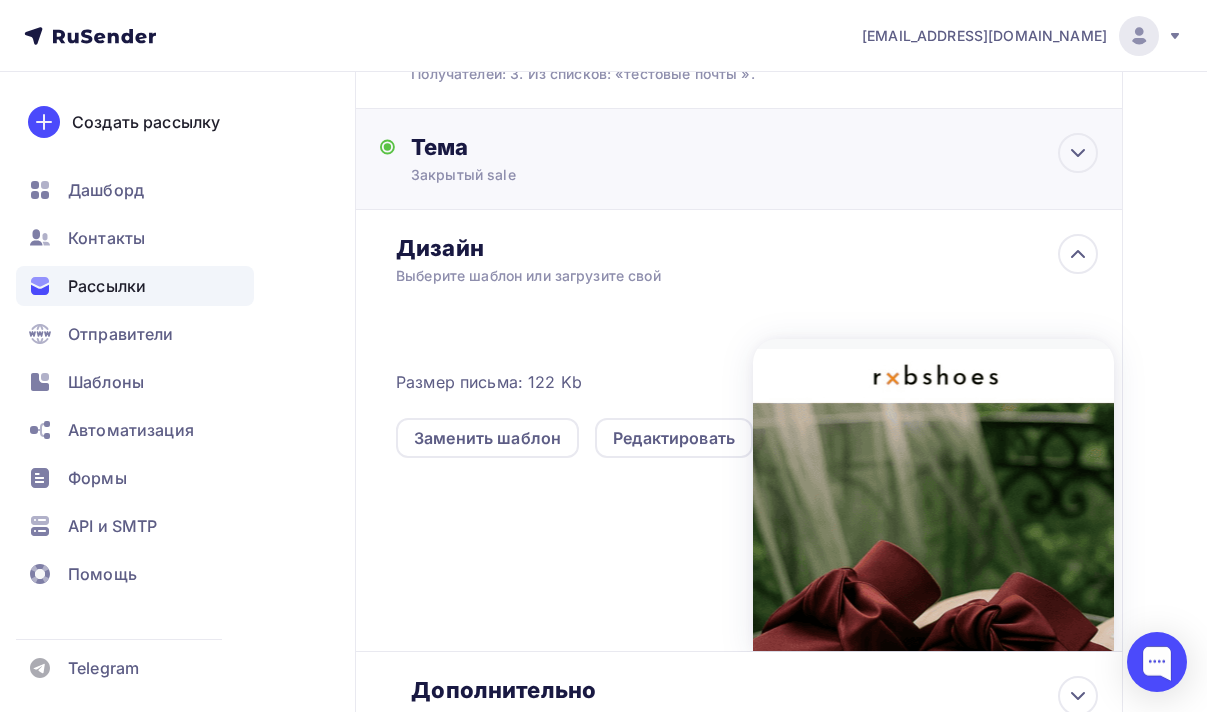 scroll, scrollTop: 276, scrollLeft: 0, axis: vertical 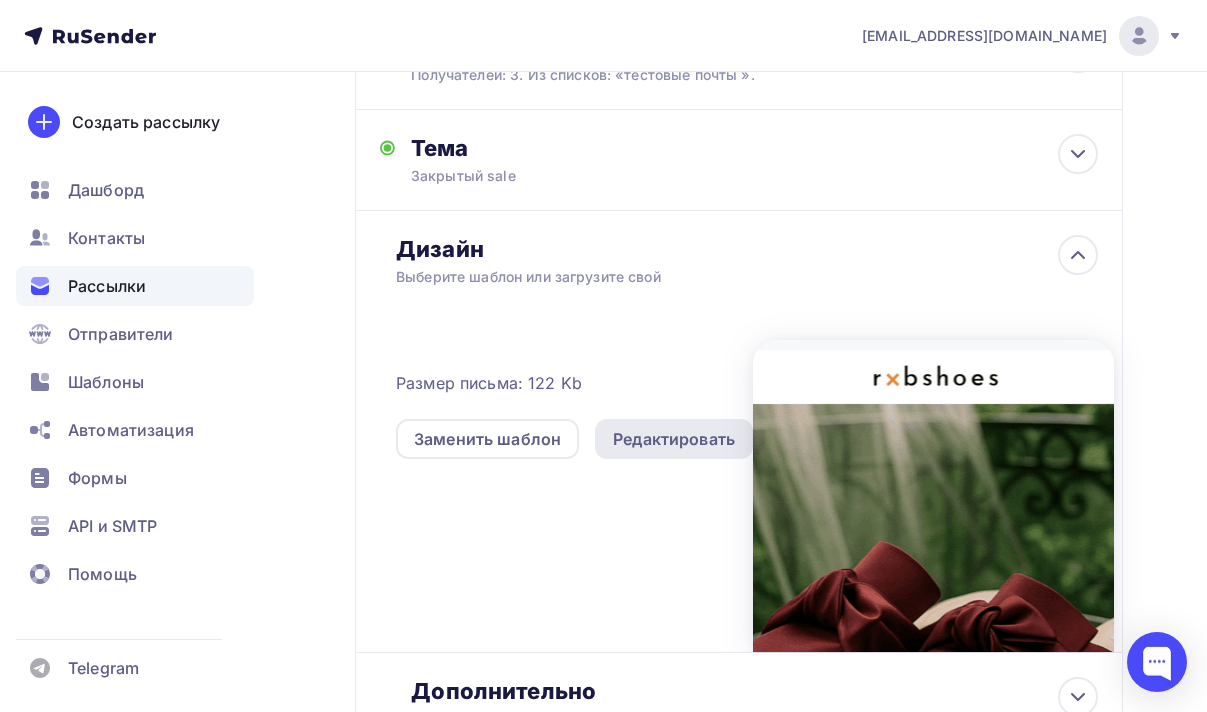 click on "Редактировать" at bounding box center [674, 439] 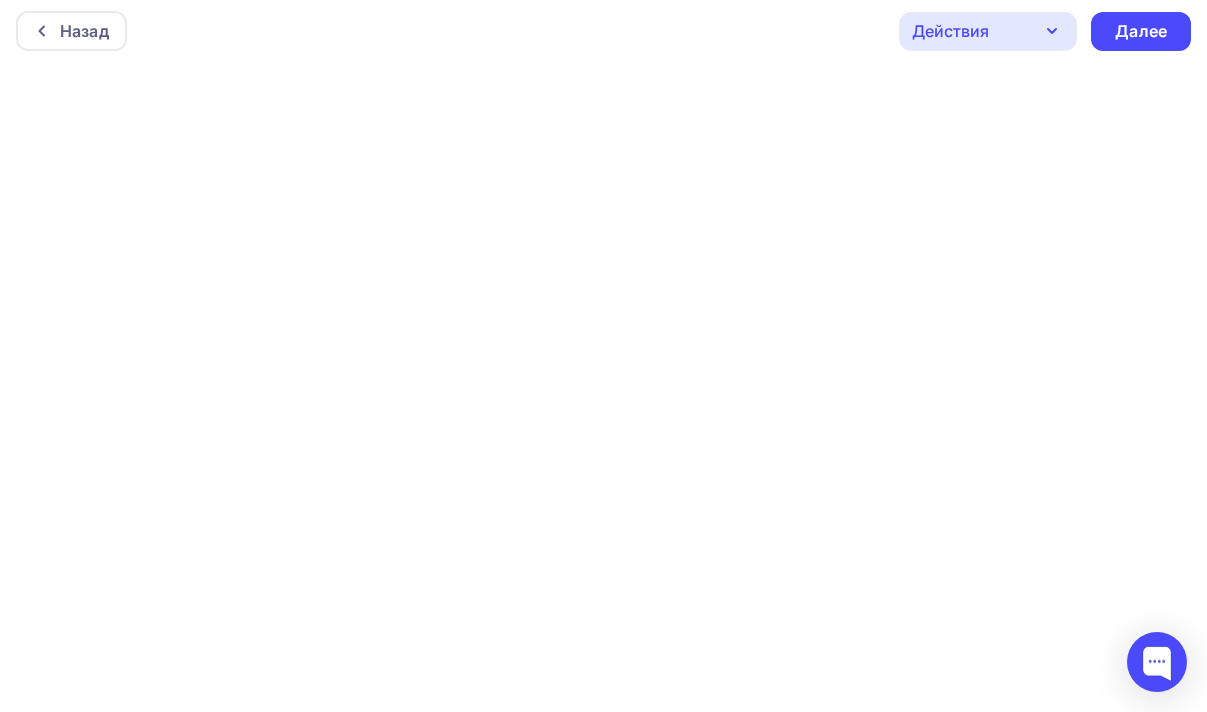 scroll, scrollTop: 0, scrollLeft: 0, axis: both 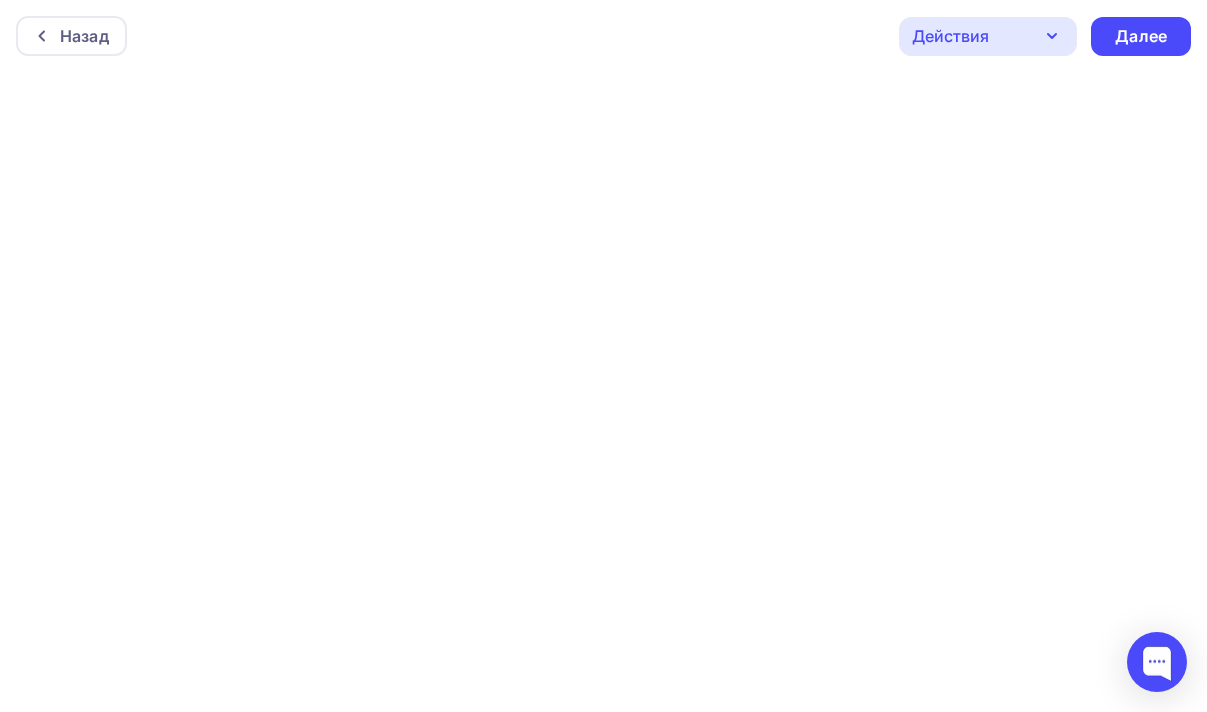 click on "Действия" at bounding box center (988, 36) 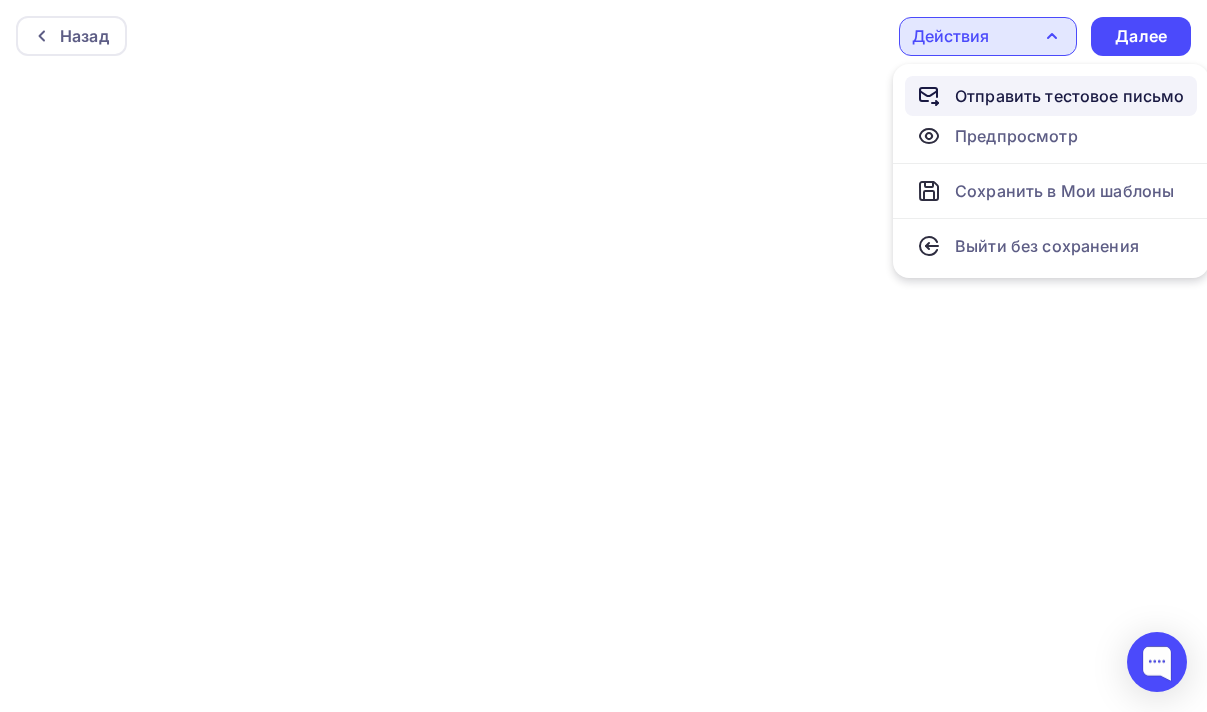 click on "Отправить тестовое письмо" at bounding box center (1070, 96) 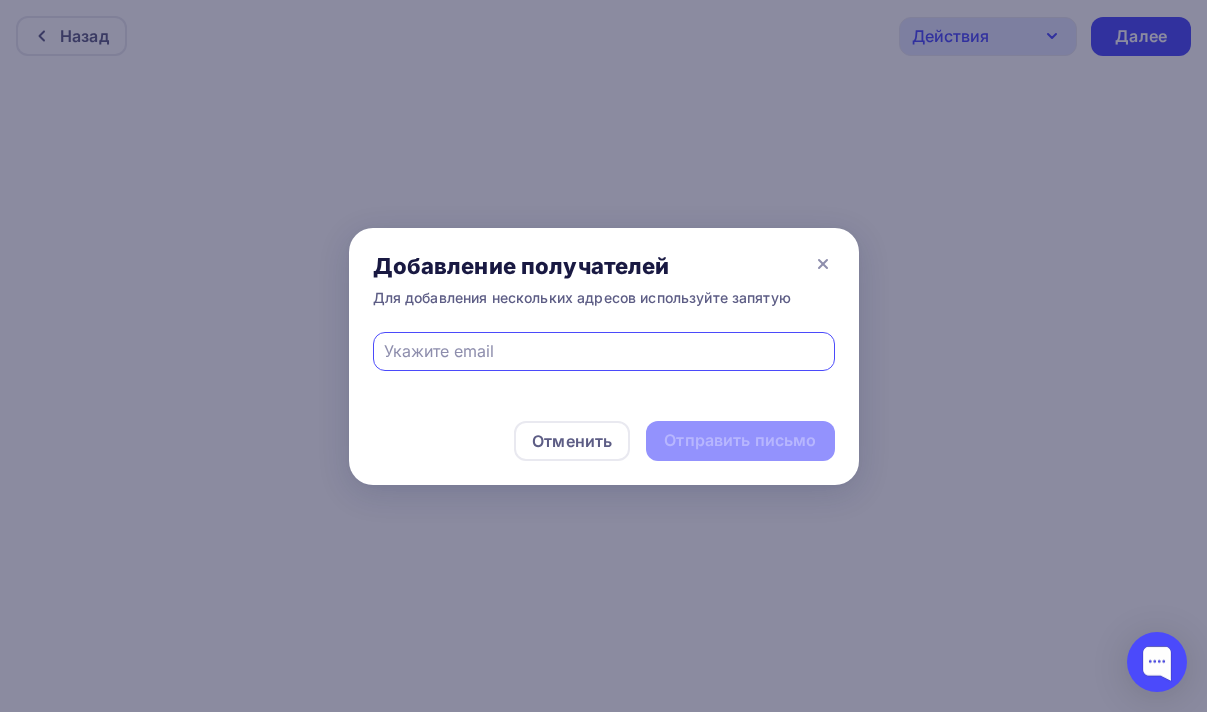 type on "double-infinity@yandex.ru" 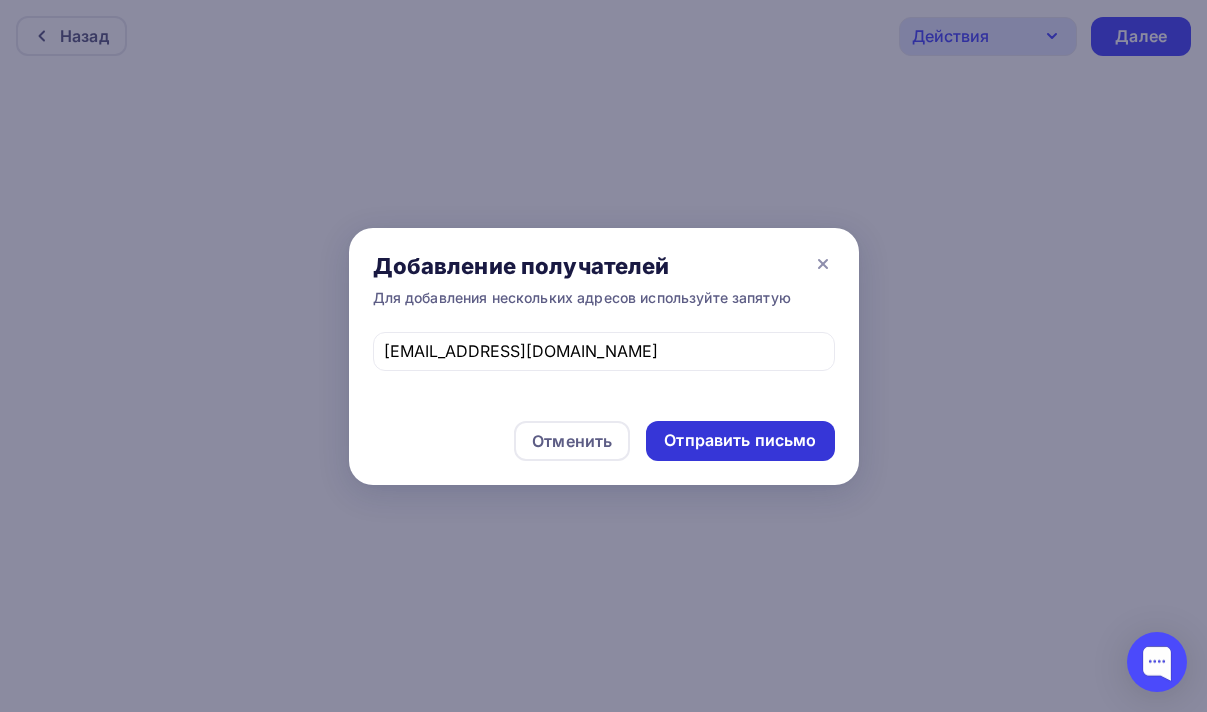 click on "Отправить письмо" at bounding box center (740, 440) 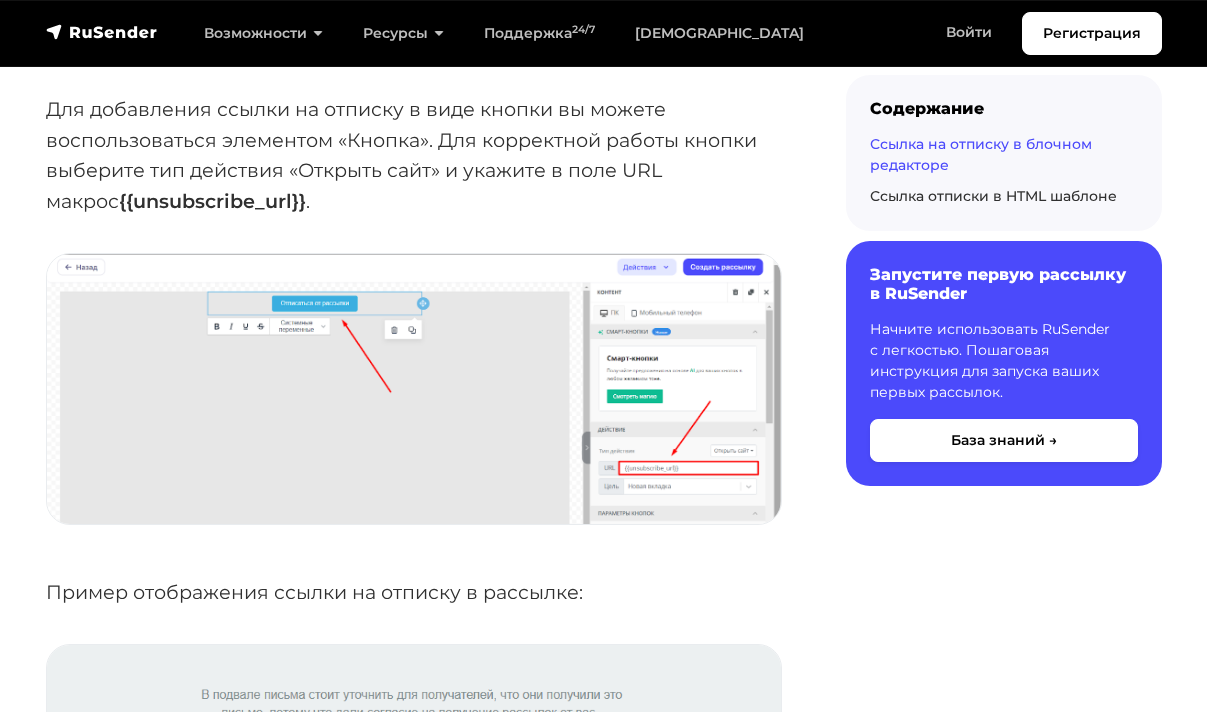 scroll, scrollTop: 2431, scrollLeft: 0, axis: vertical 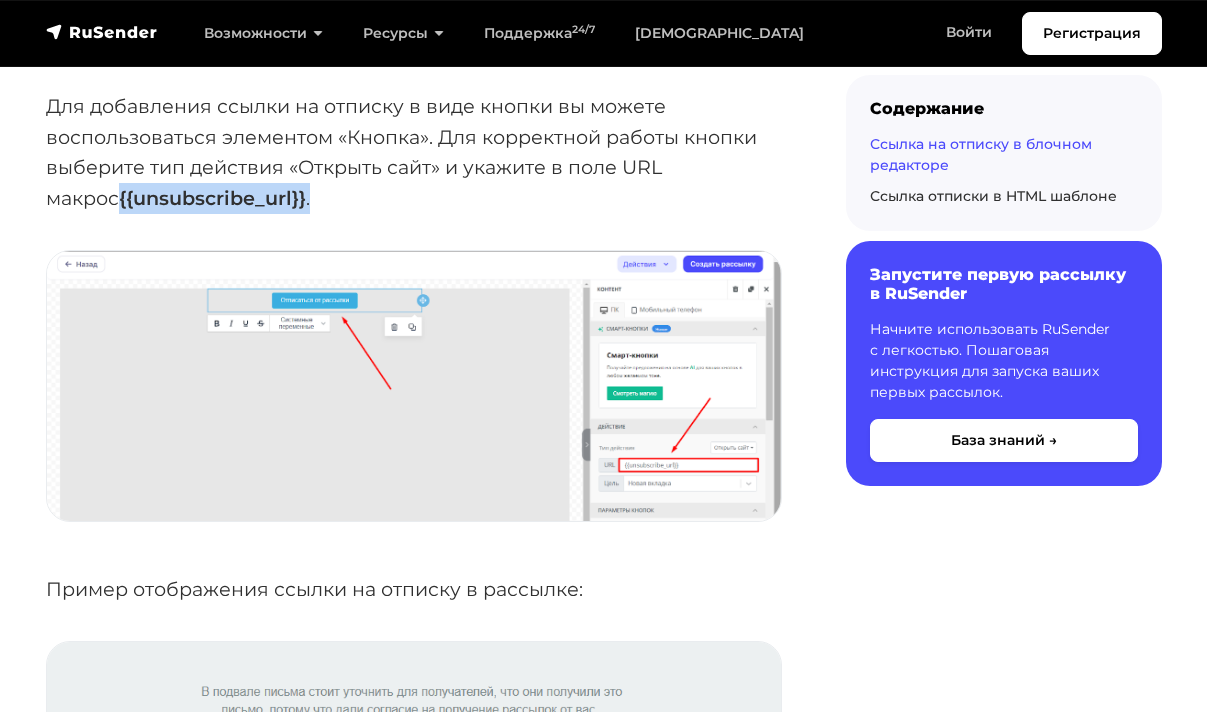 drag, startPoint x: 253, startPoint y: 206, endPoint x: 1, endPoint y: 201, distance: 252.04959 